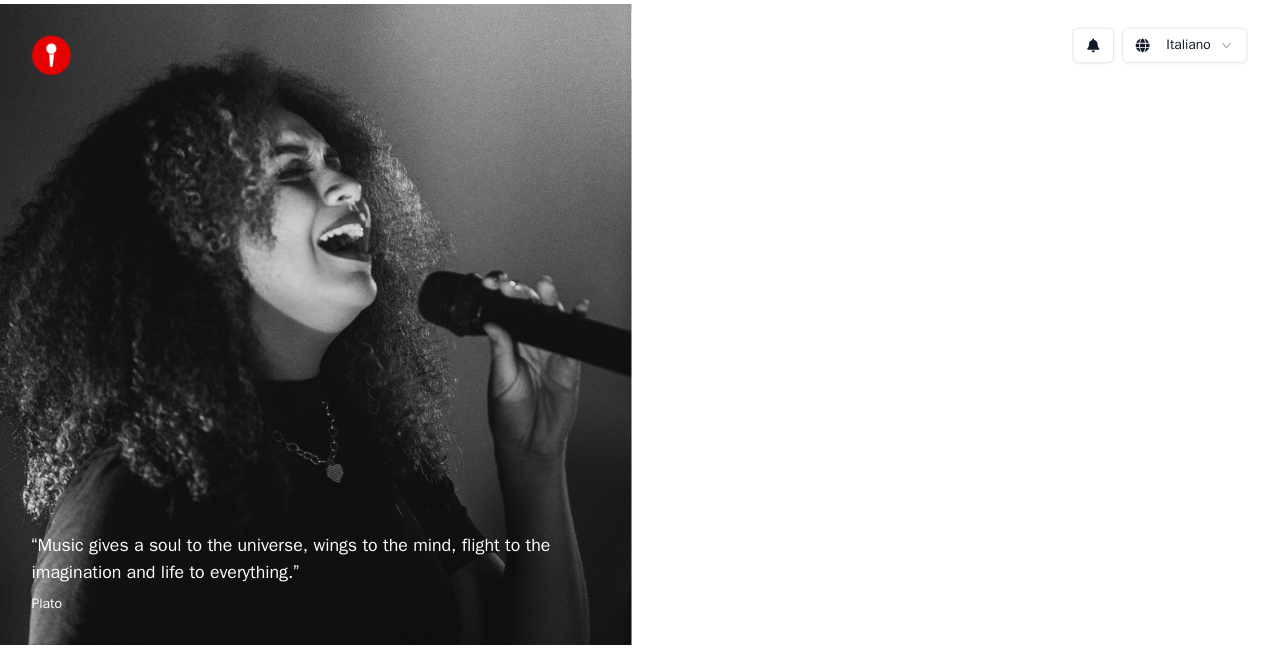 scroll, scrollTop: 0, scrollLeft: 0, axis: both 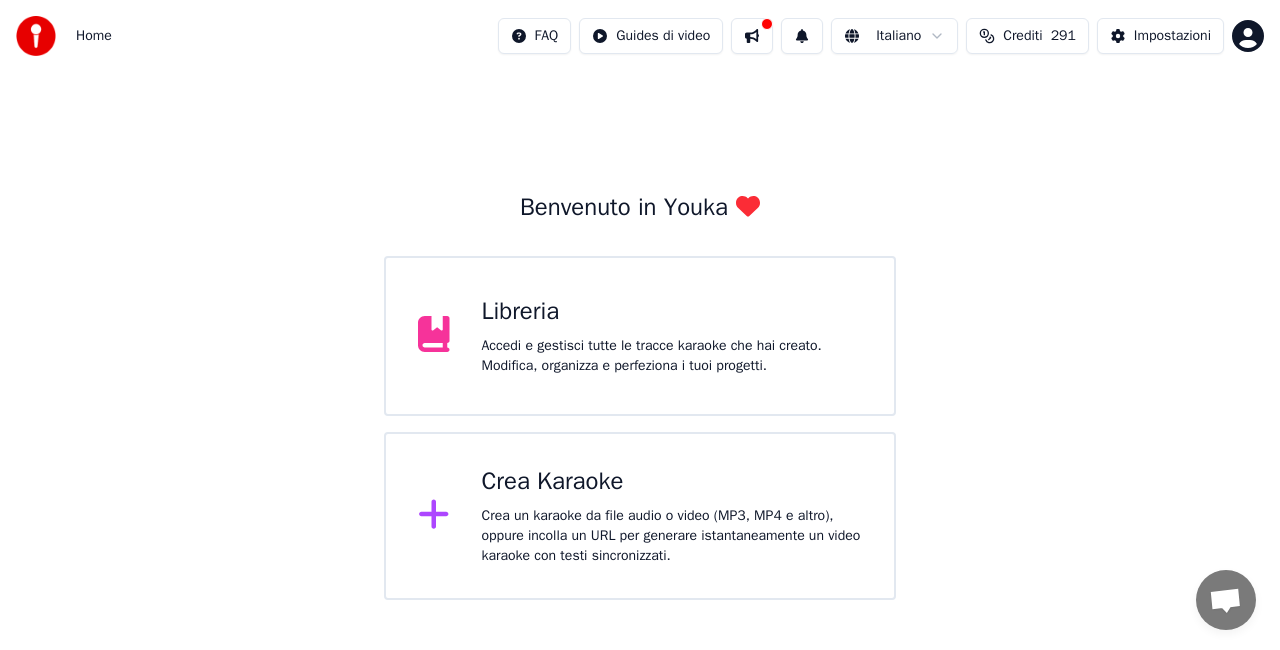 click on "Accedi e gestisci tutte le tracce karaoke che hai creato. Modifica, organizza e perfeziona i tuoi progetti." at bounding box center [672, 356] 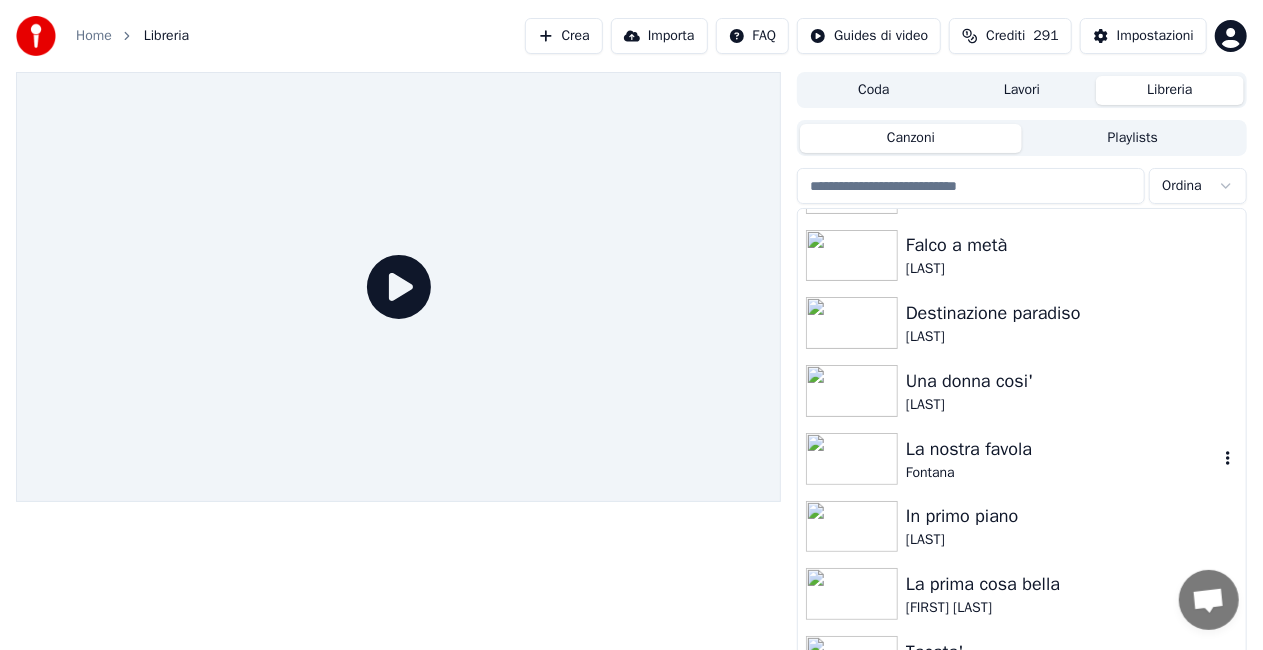 scroll, scrollTop: 27256, scrollLeft: 0, axis: vertical 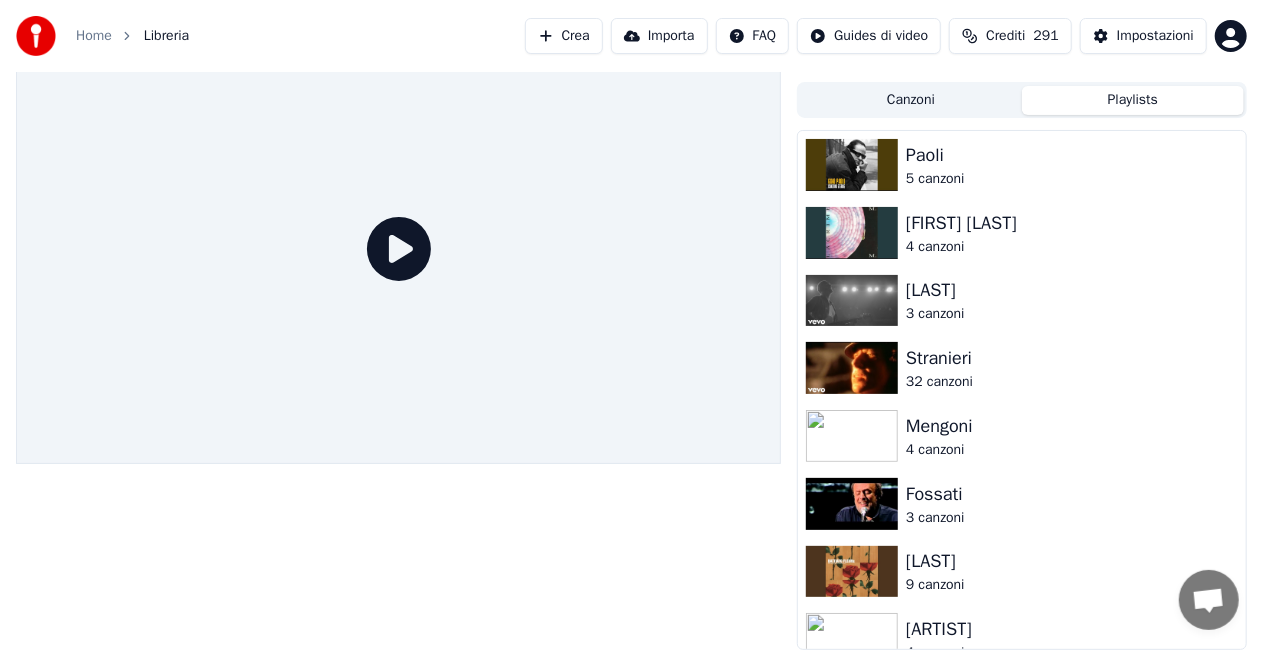 click on "Playlists" at bounding box center [1133, 100] 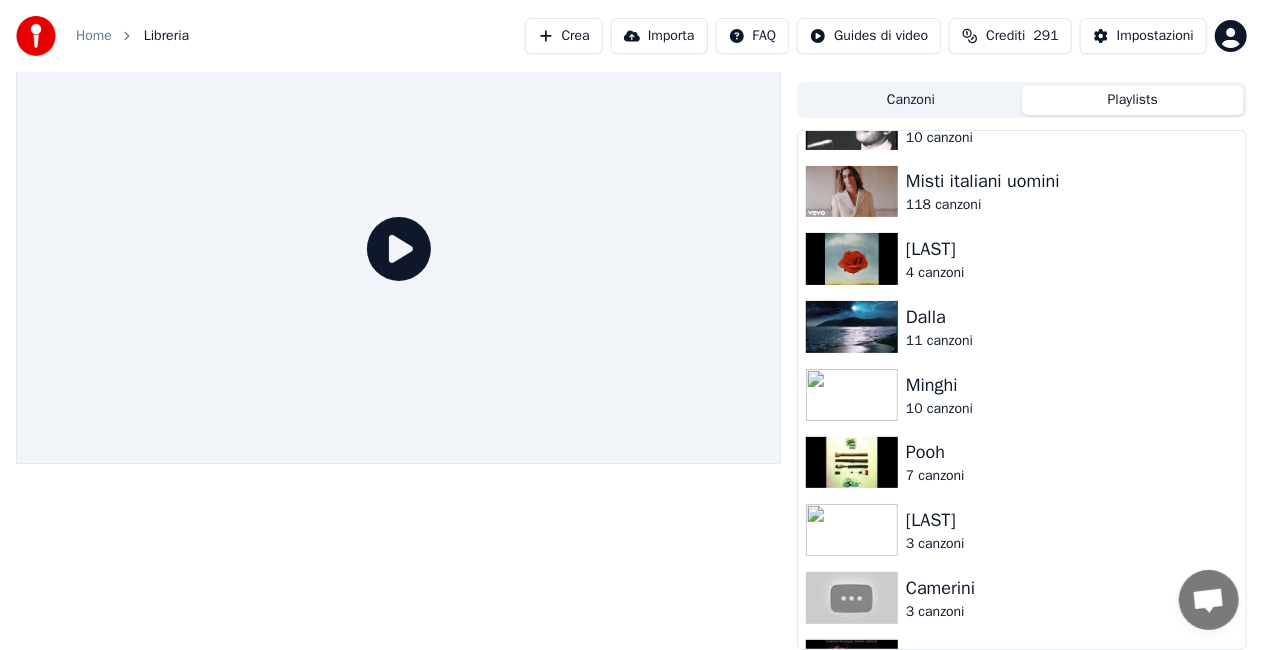 scroll, scrollTop: 700, scrollLeft: 0, axis: vertical 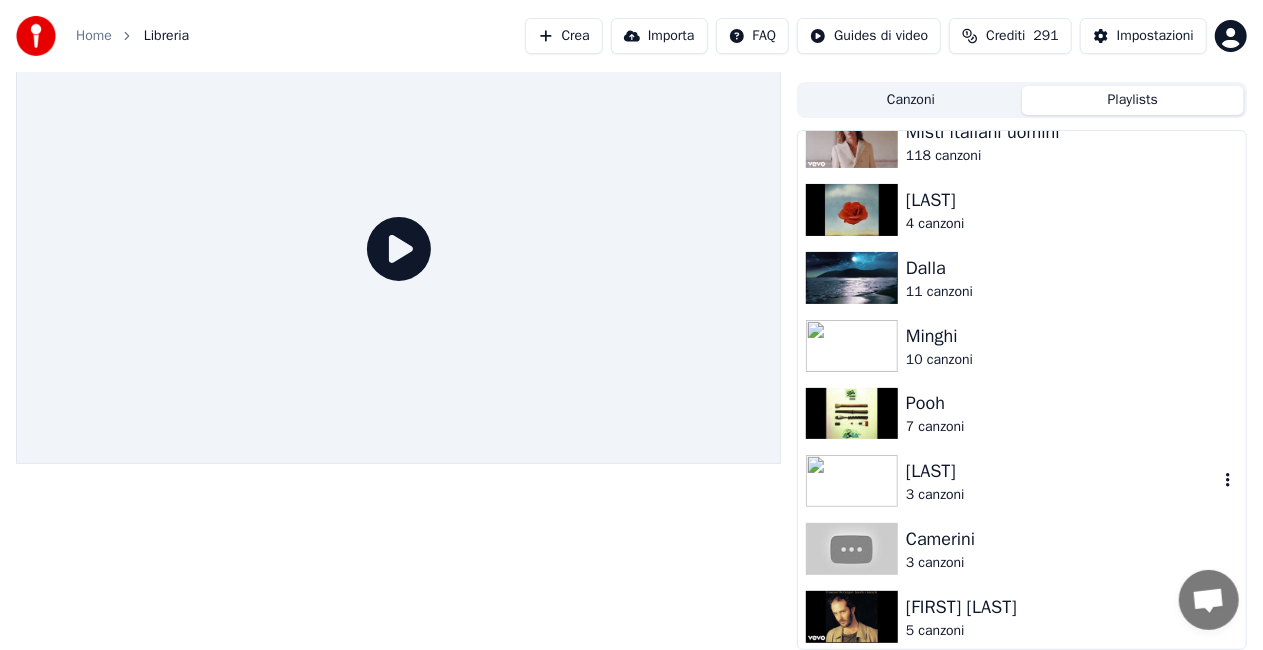 drag, startPoint x: 964, startPoint y: 464, endPoint x: 965, endPoint y: 453, distance: 11.045361 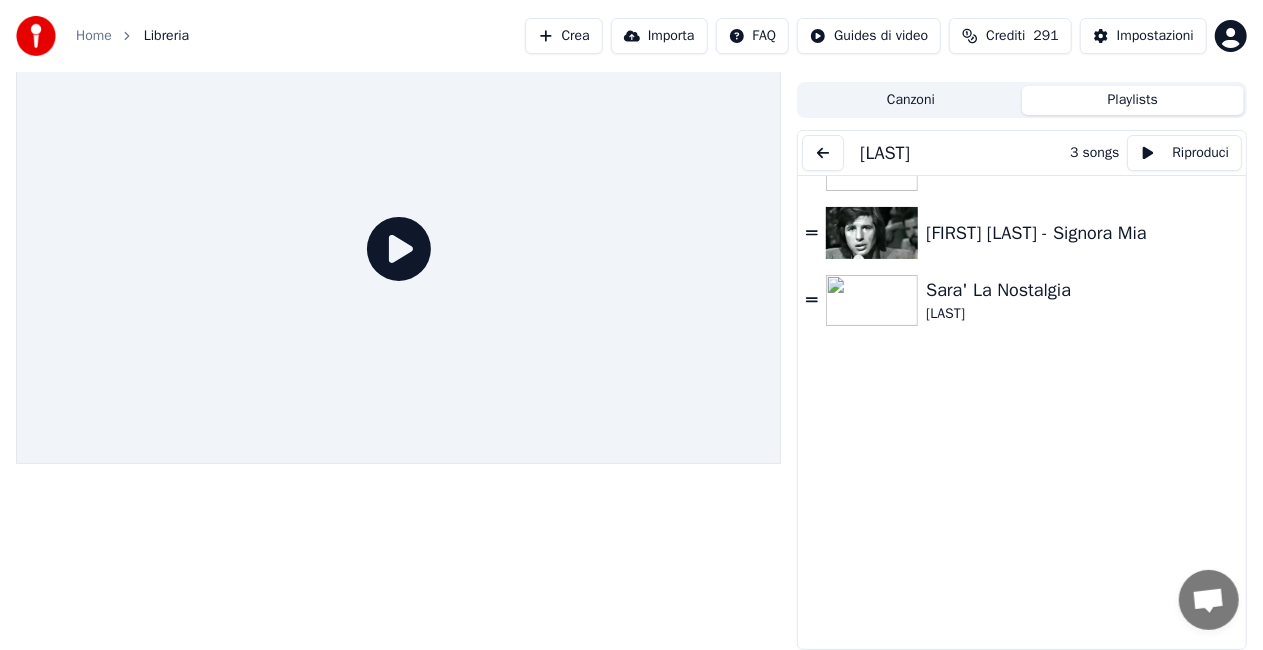 click at bounding box center [823, 153] 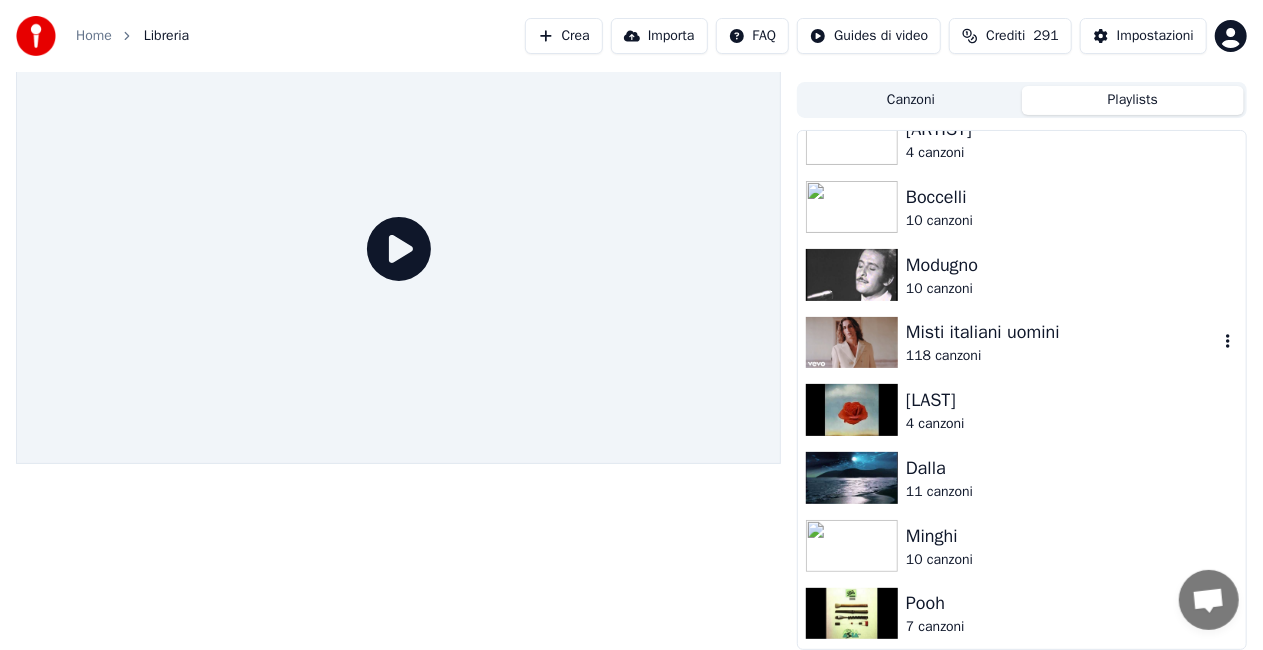 scroll, scrollTop: 800, scrollLeft: 0, axis: vertical 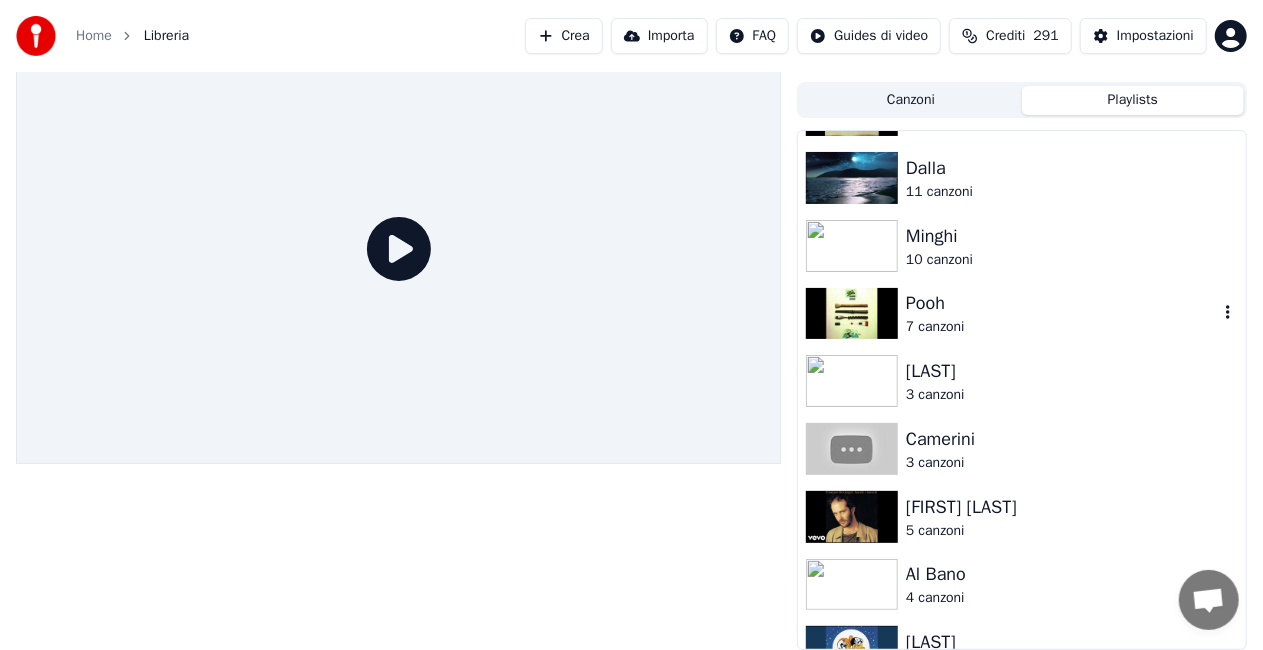 click on "7 canzoni" at bounding box center (1062, 327) 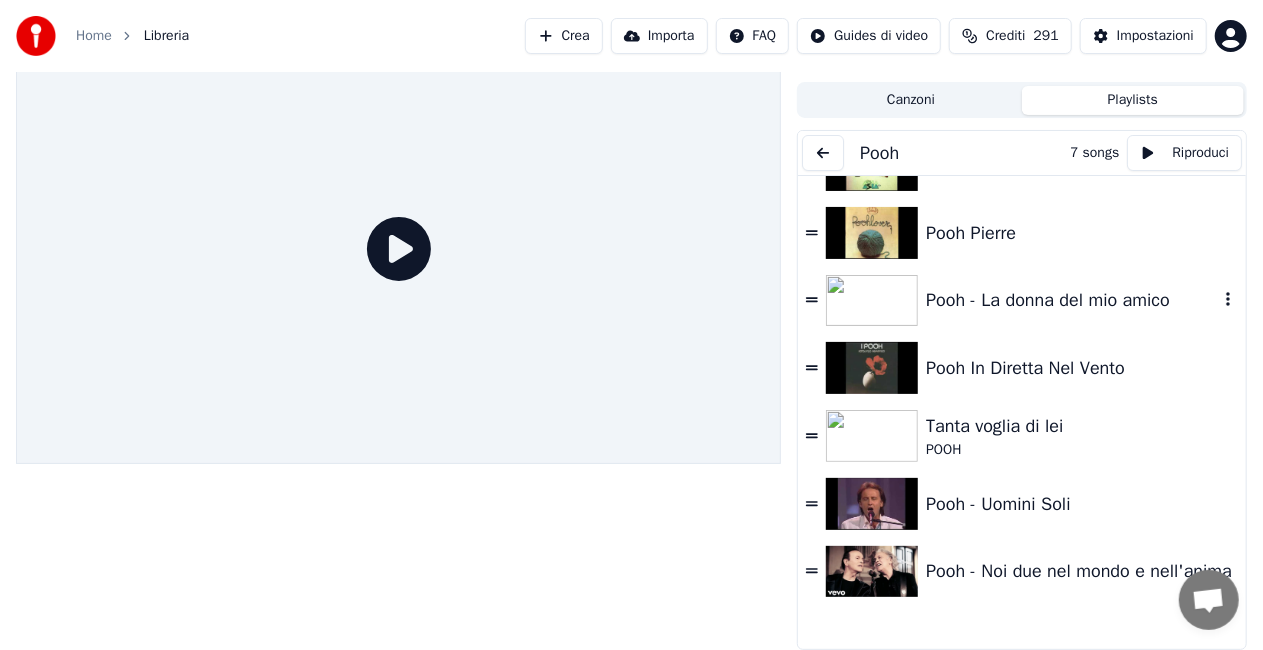 scroll, scrollTop: 48, scrollLeft: 0, axis: vertical 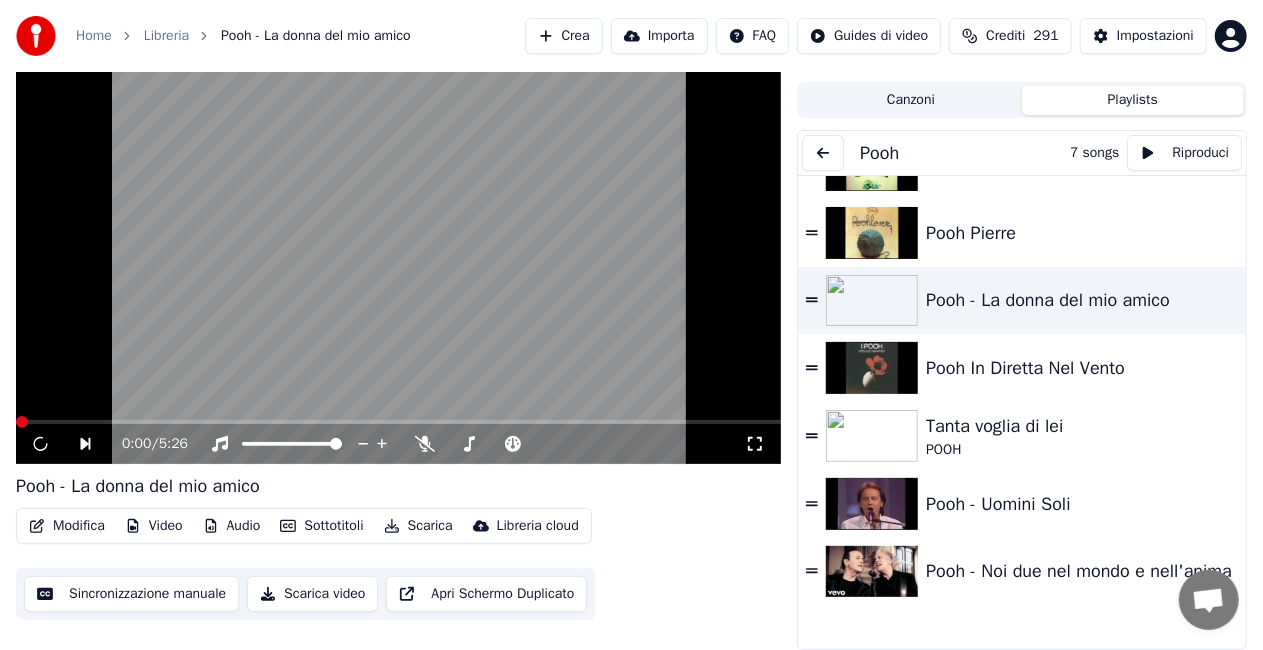 click 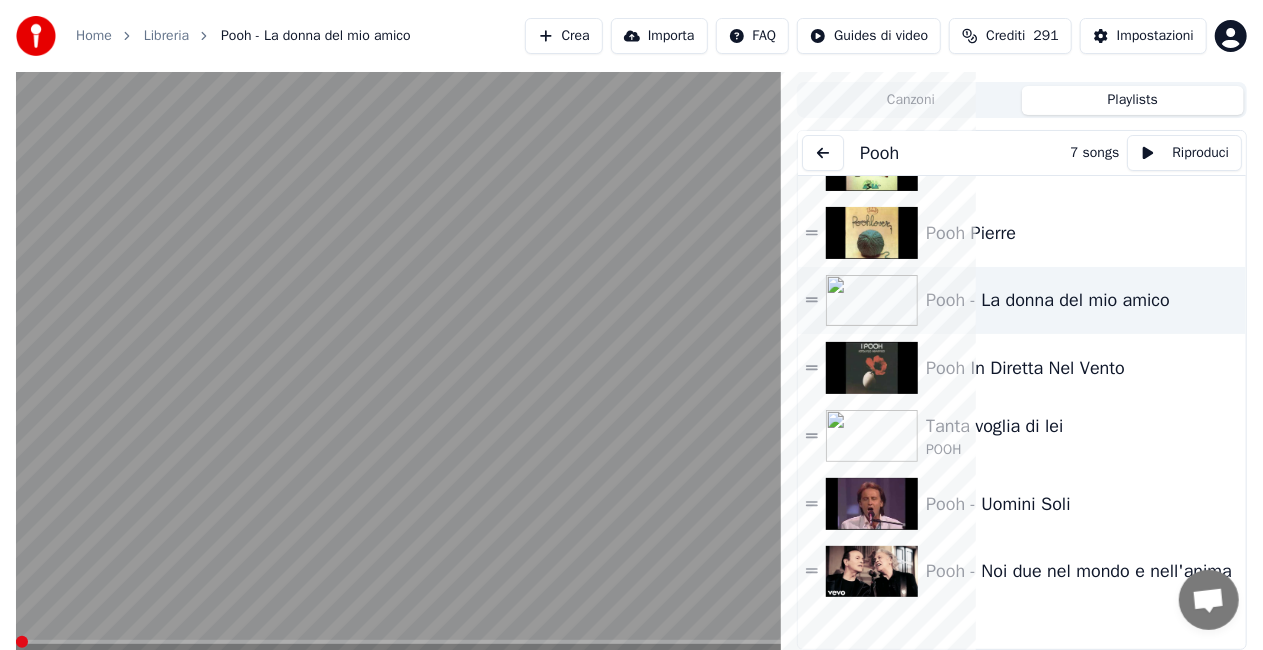 scroll, scrollTop: 24, scrollLeft: 0, axis: vertical 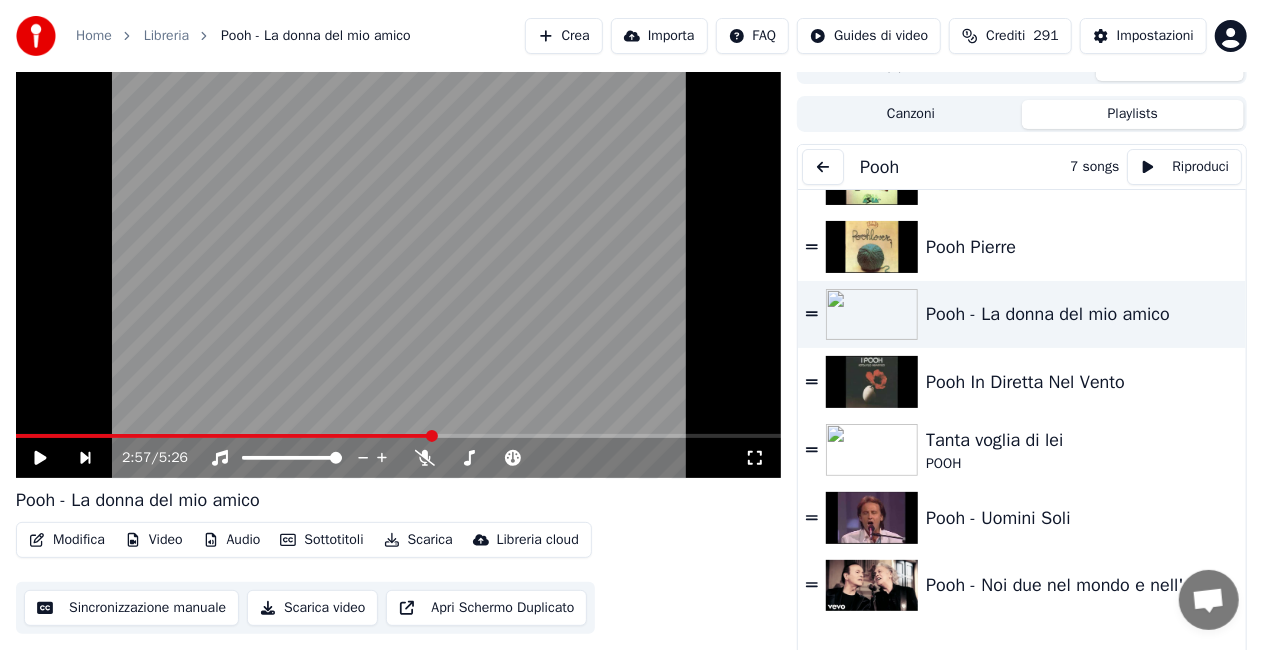 click at bounding box center (823, 167) 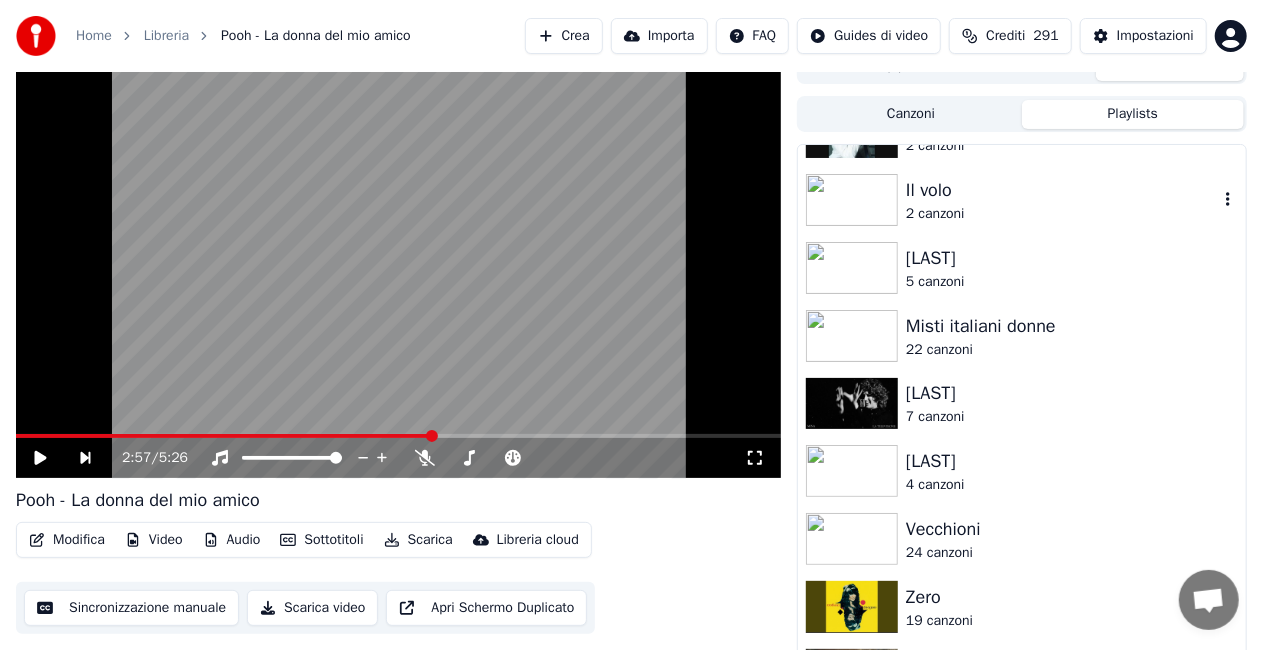 scroll, scrollTop: 1548, scrollLeft: 0, axis: vertical 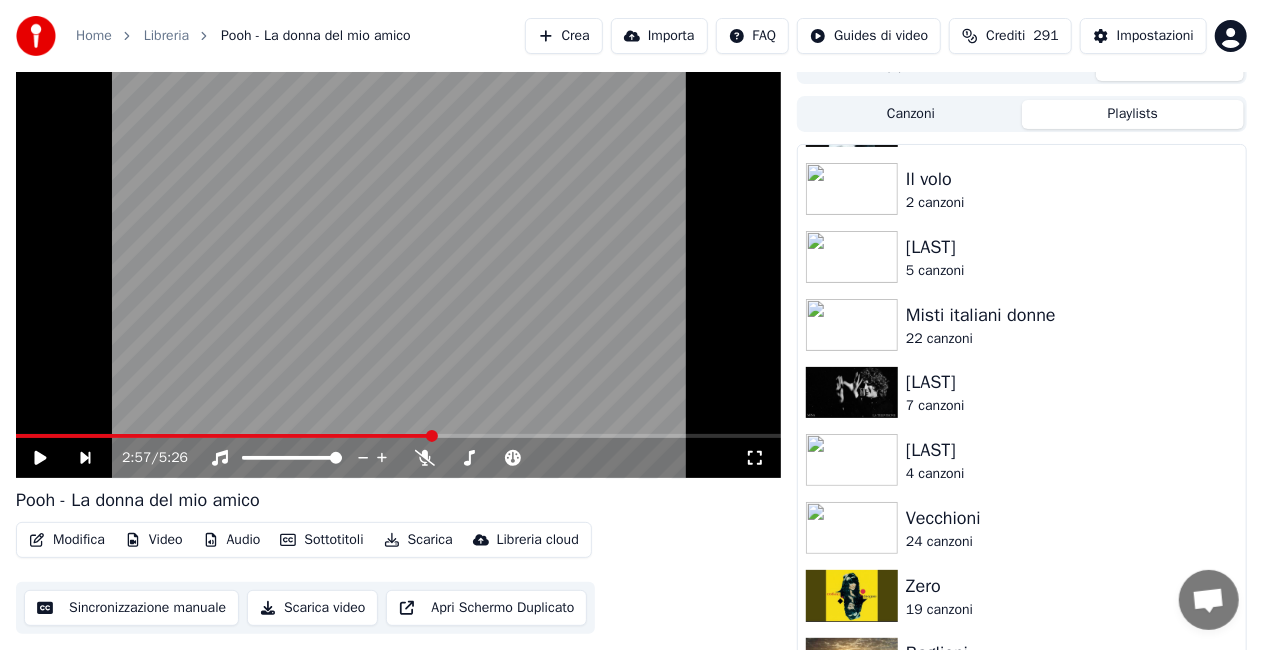 click on "Zero" at bounding box center [1062, 586] 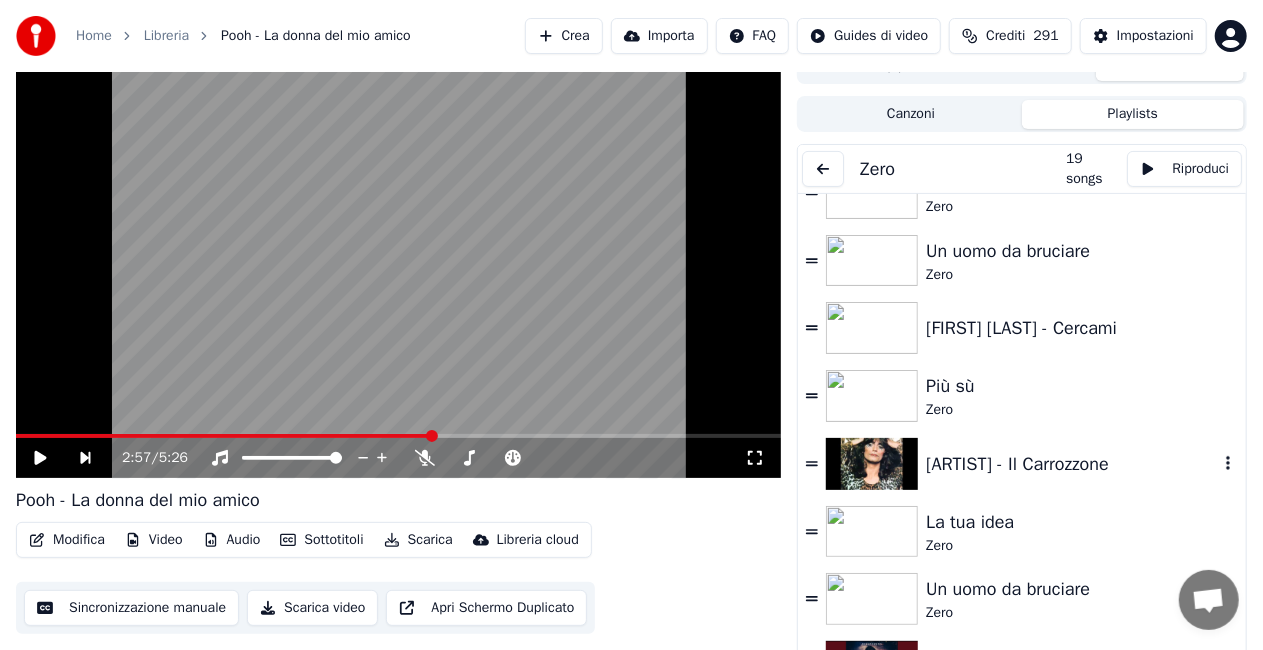 scroll, scrollTop: 0, scrollLeft: 0, axis: both 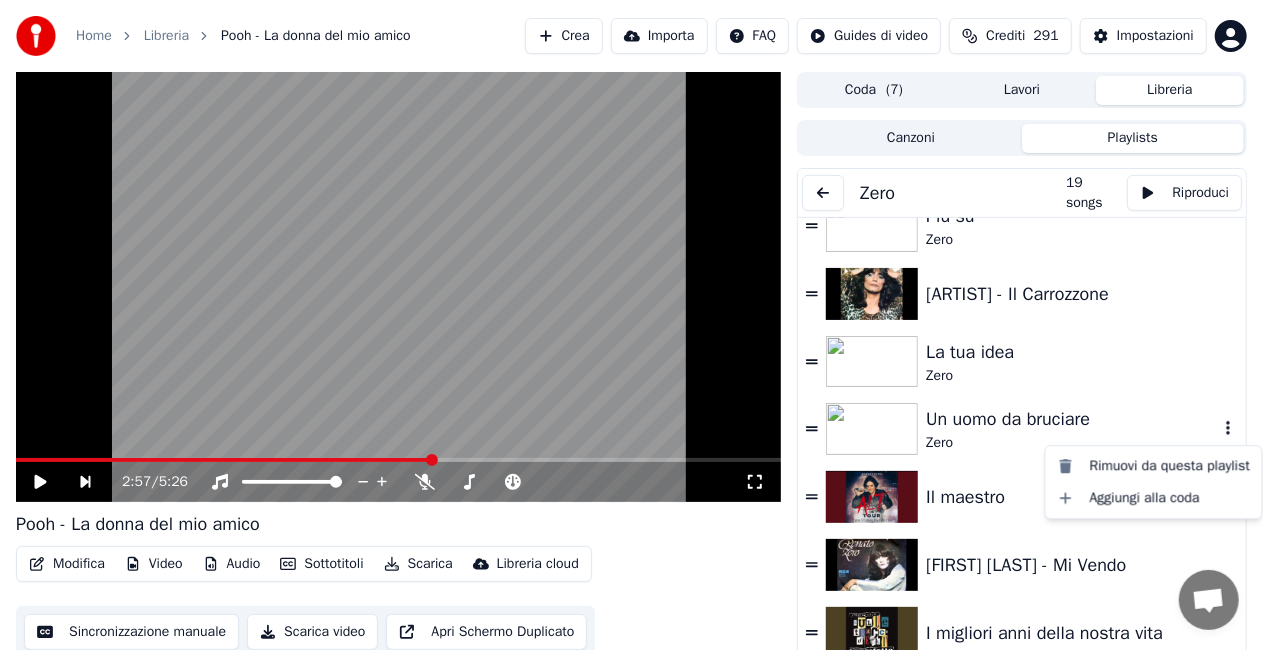 click 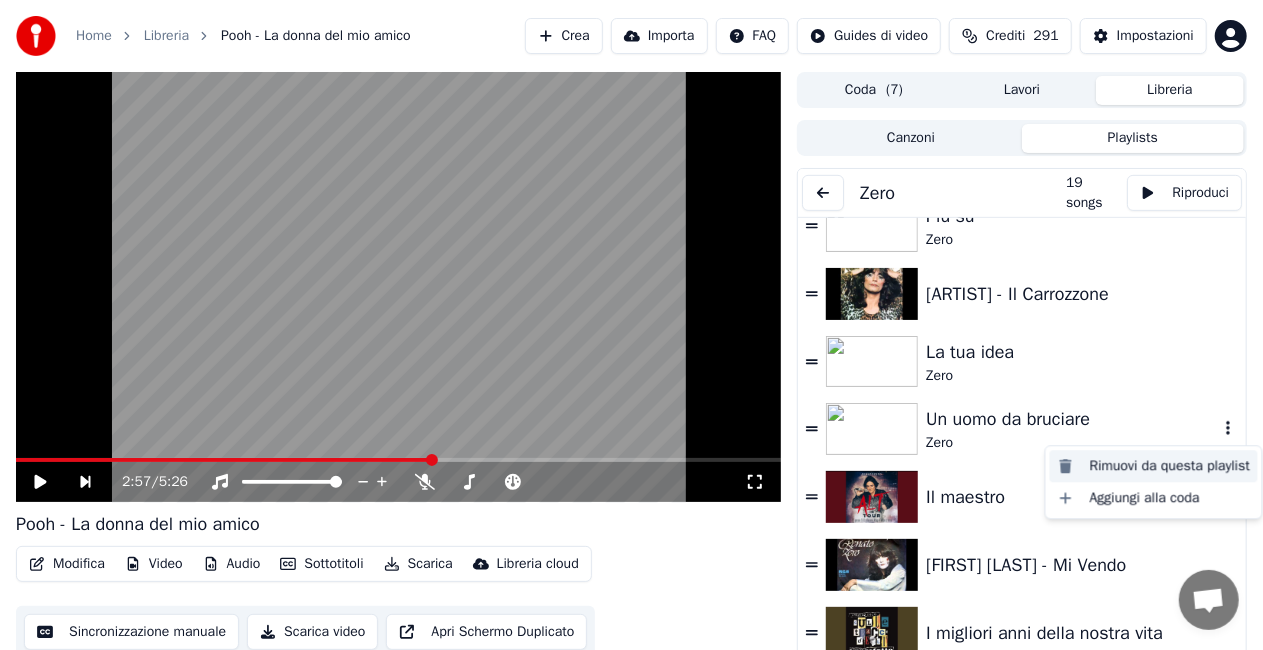 click on "Rimuovi da questa playlist" at bounding box center (1154, 466) 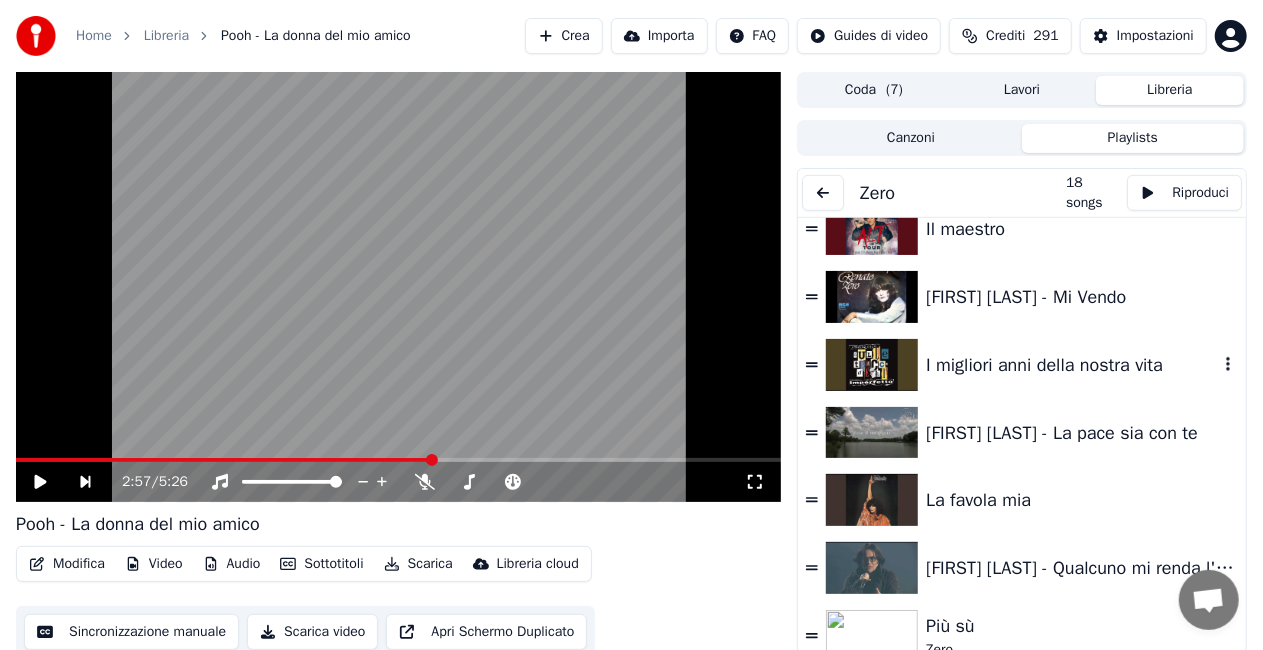 scroll, scrollTop: 750, scrollLeft: 0, axis: vertical 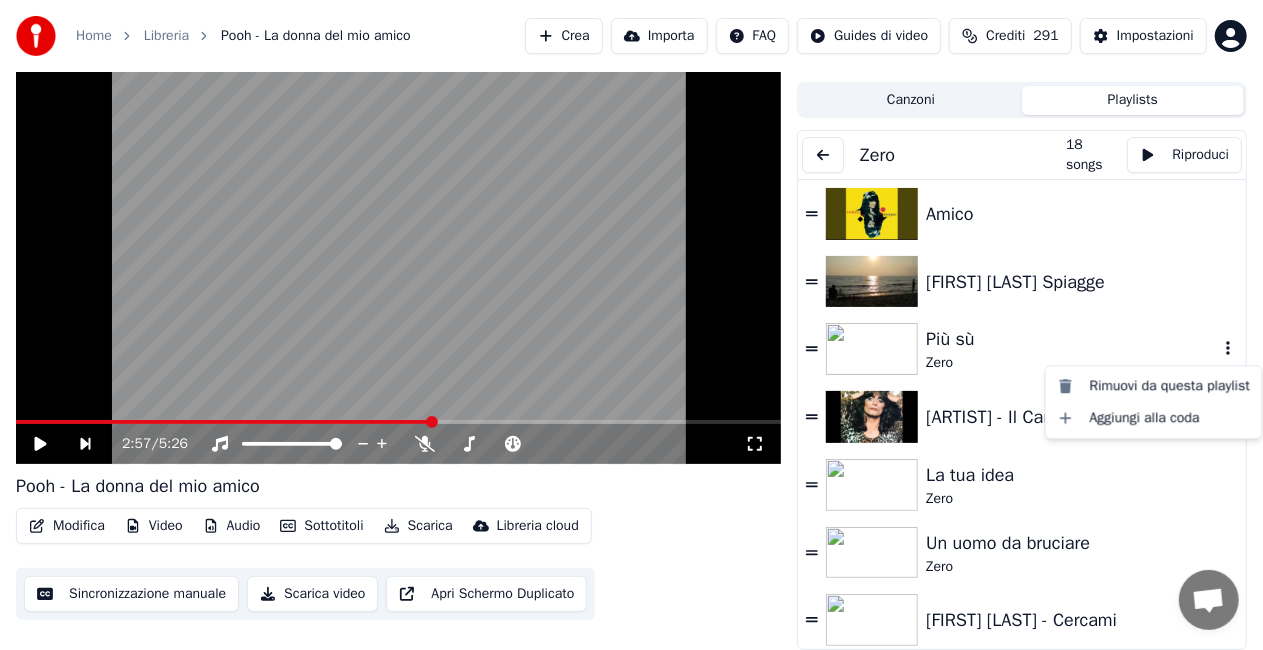click 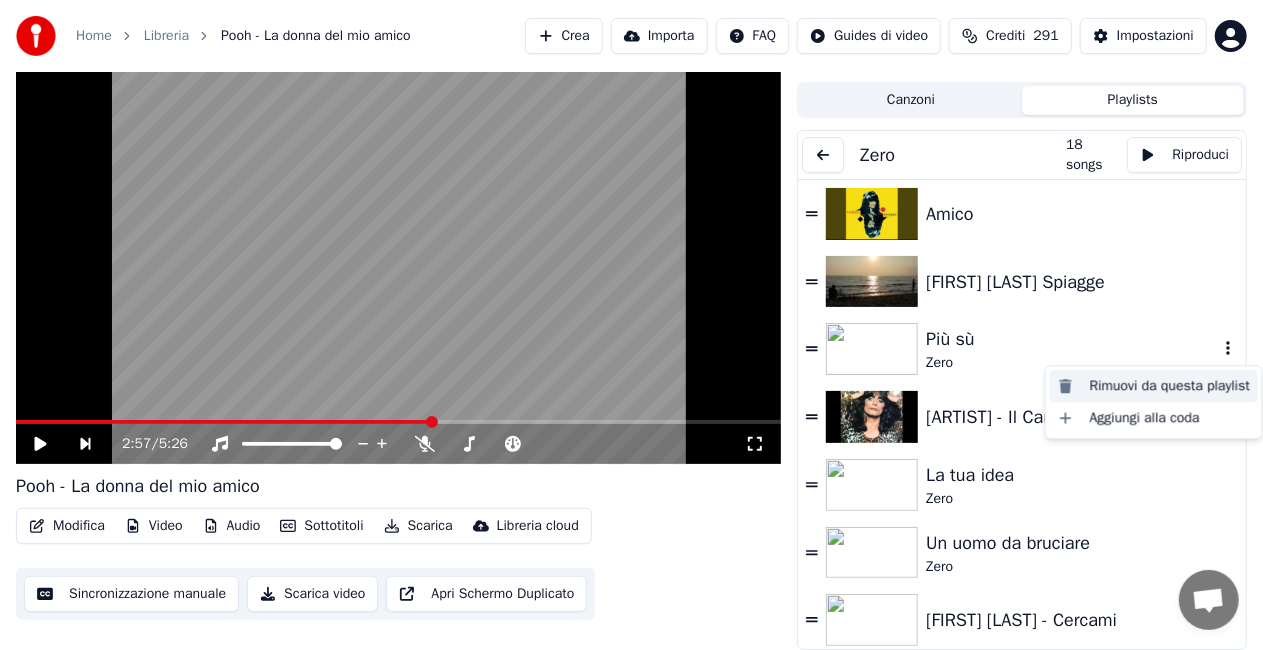 click on "Rimuovi da questa playlist" at bounding box center (1154, 386) 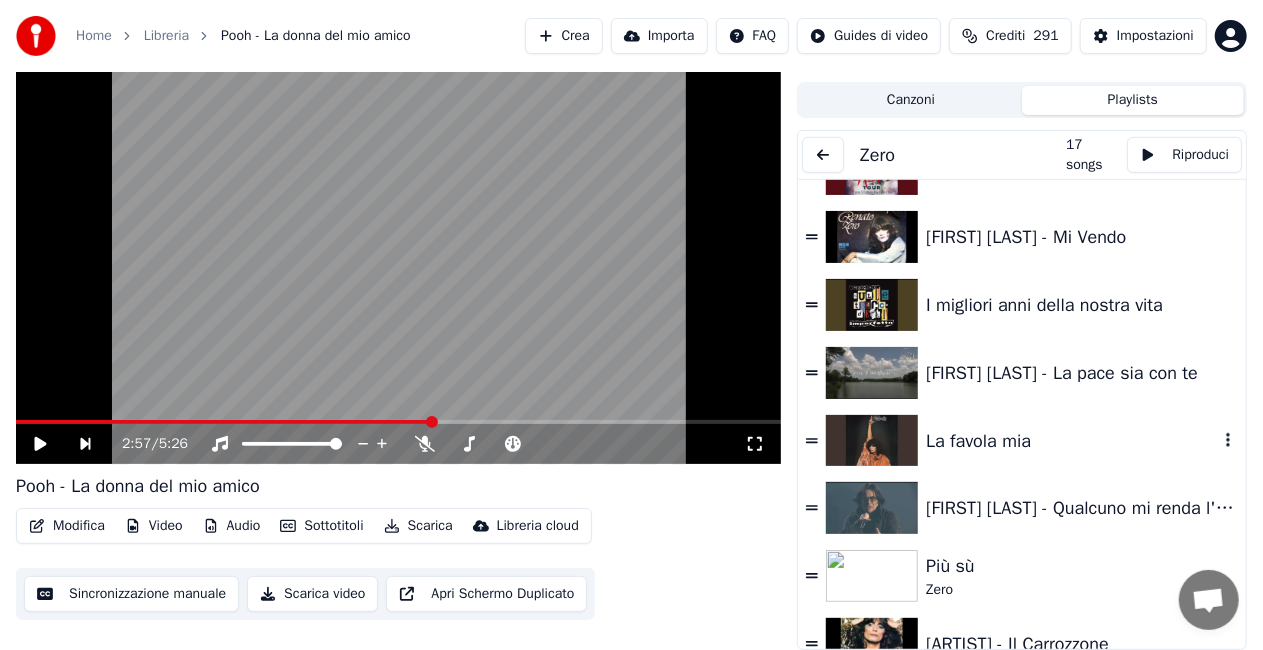 scroll, scrollTop: 682, scrollLeft: 0, axis: vertical 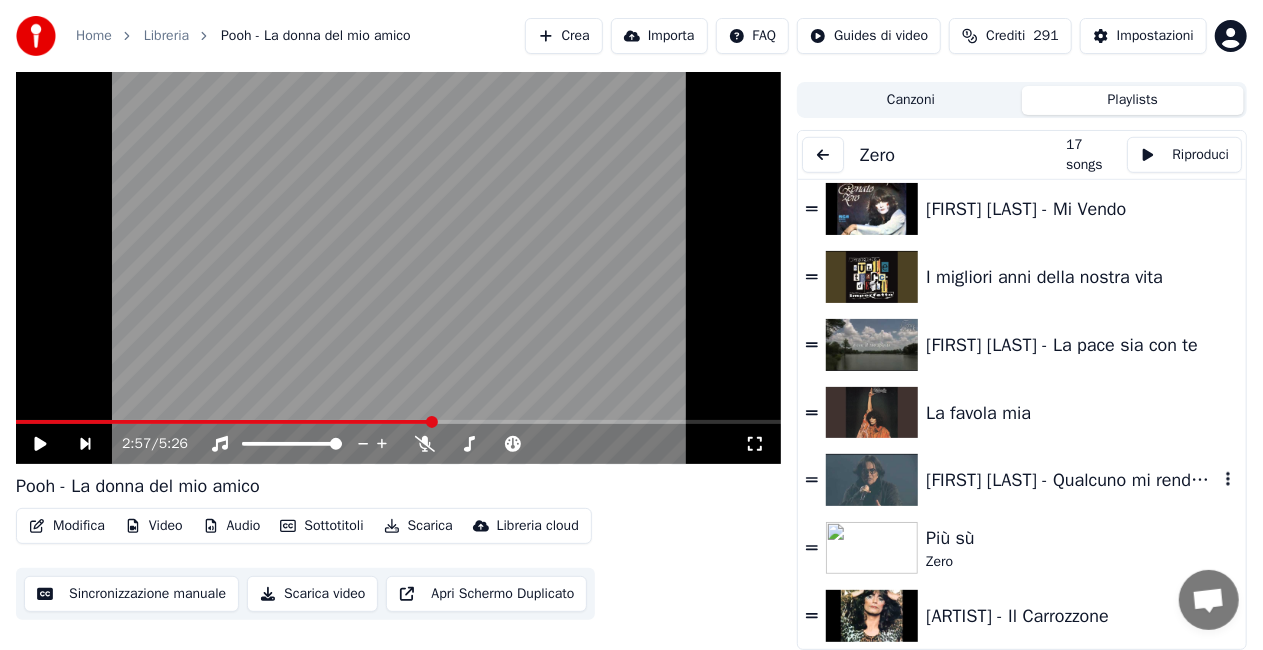 click on "Renato Zero - Qualcuno mi renda l'anima" at bounding box center [1072, 480] 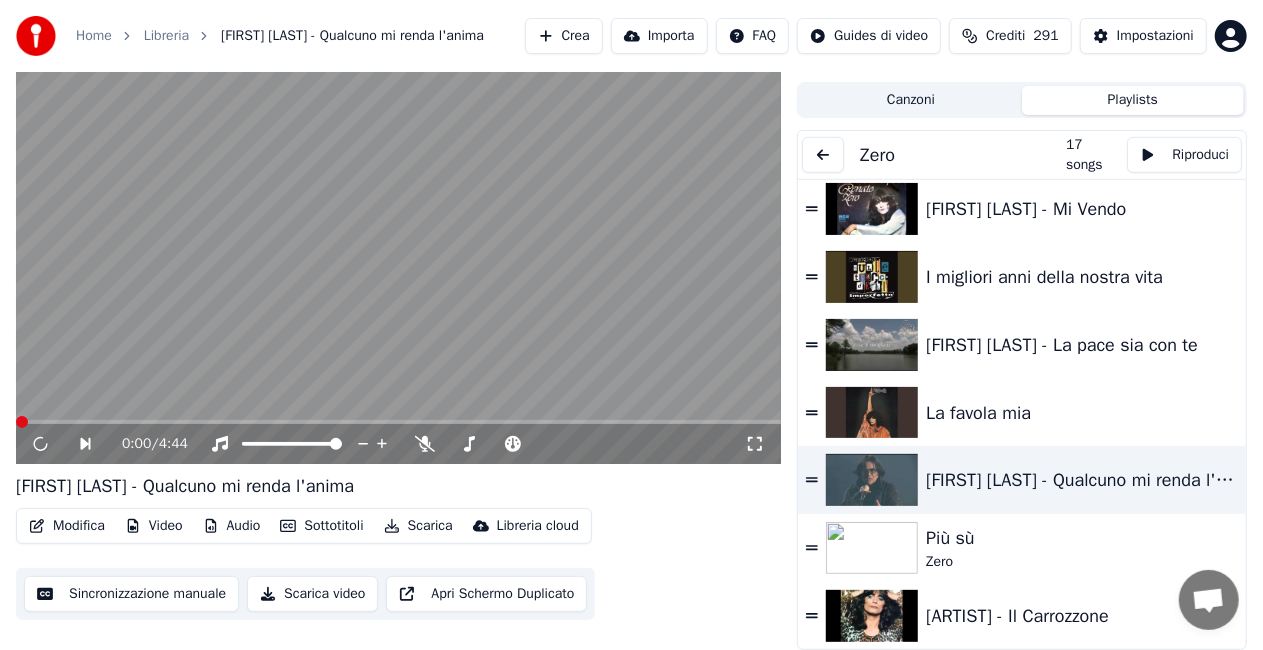 drag, startPoint x: 764, startPoint y: 442, endPoint x: 760, endPoint y: 463, distance: 21.377558 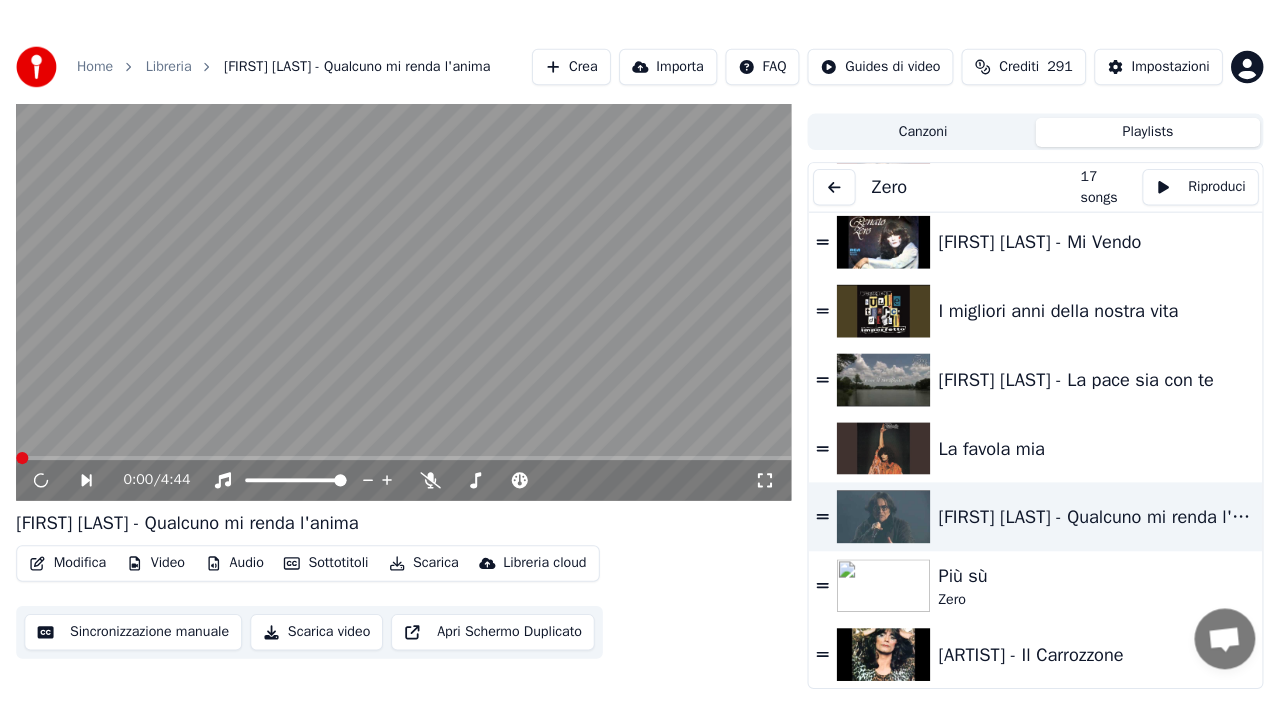 scroll, scrollTop: 24, scrollLeft: 0, axis: vertical 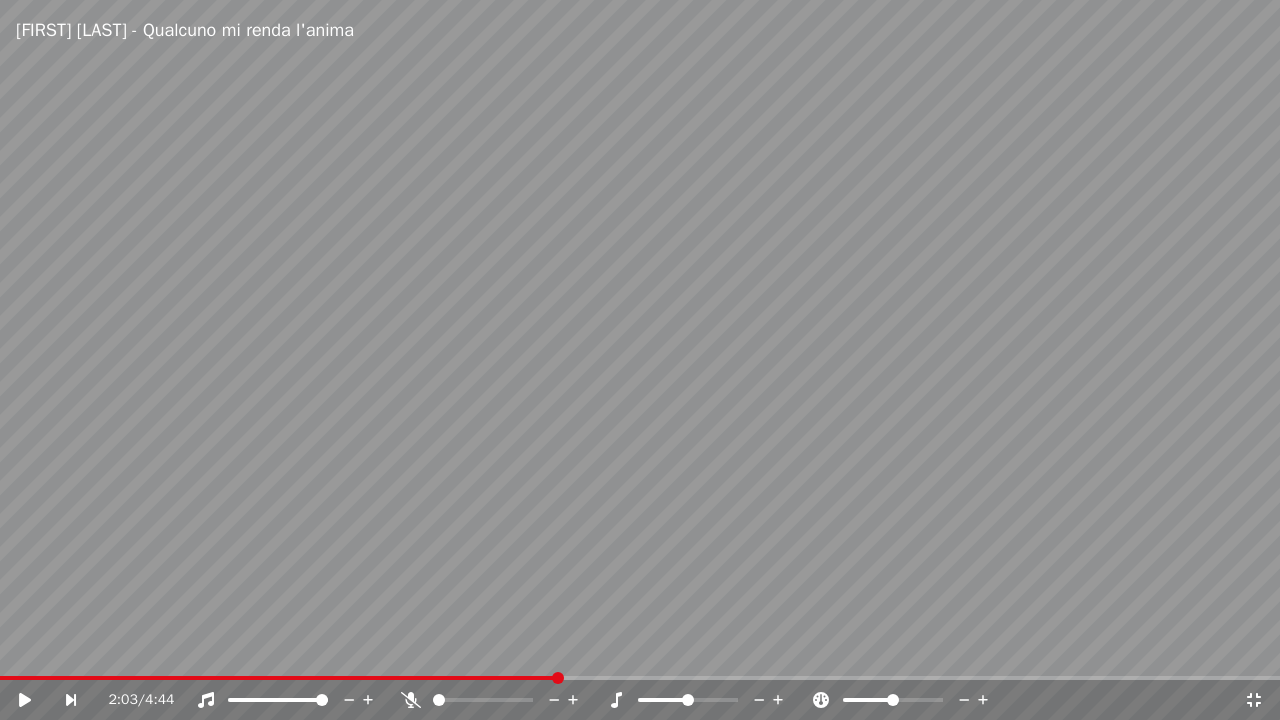 click 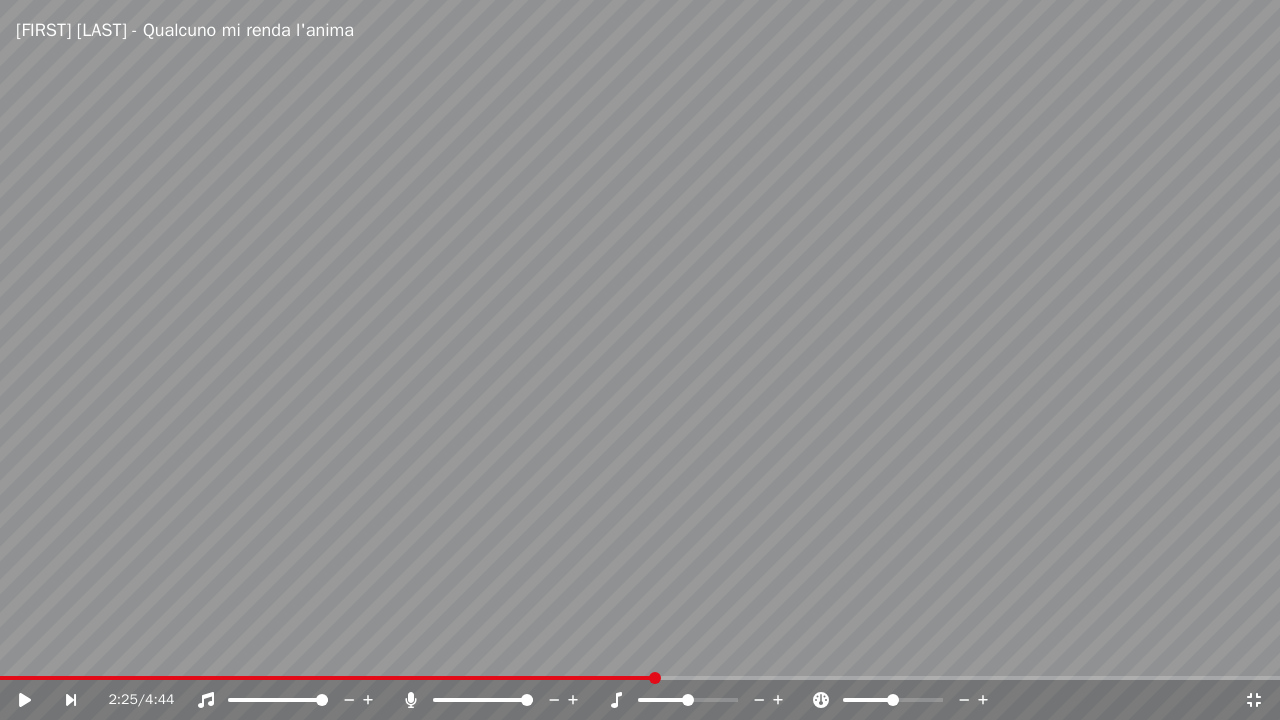 click 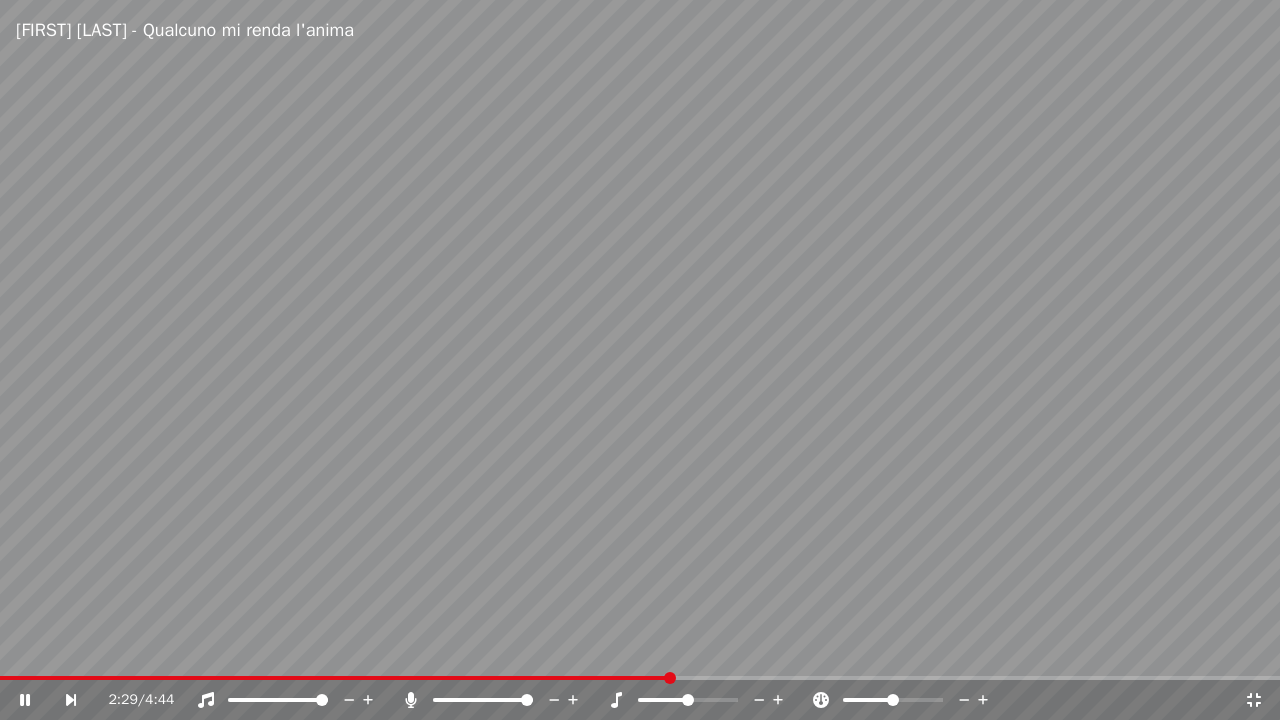 click on "2:29  /  4:44" at bounding box center (676, 700) 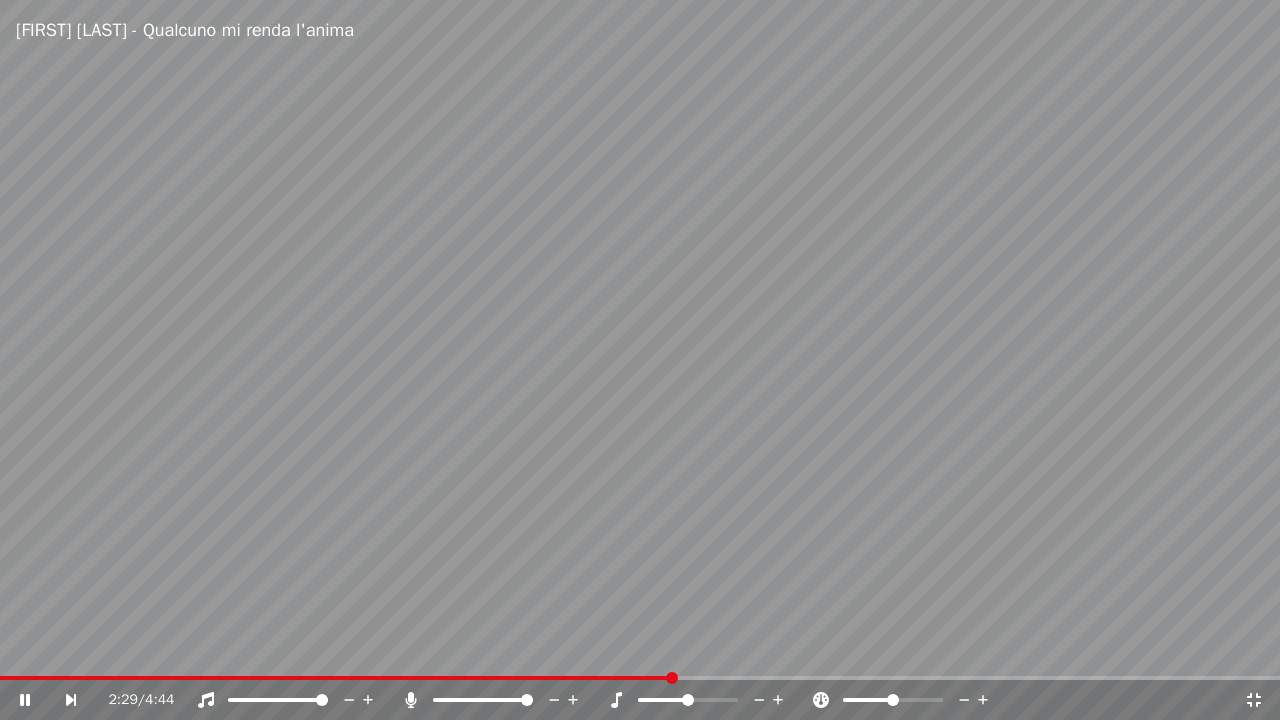 click 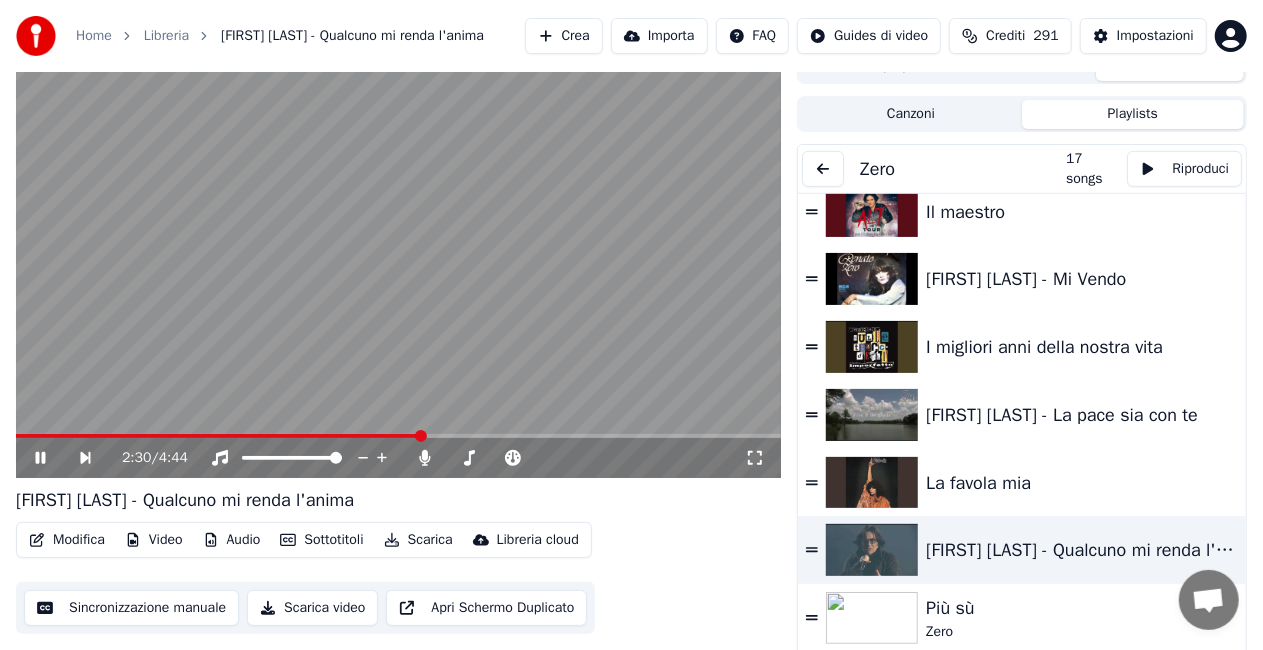click at bounding box center [398, 263] 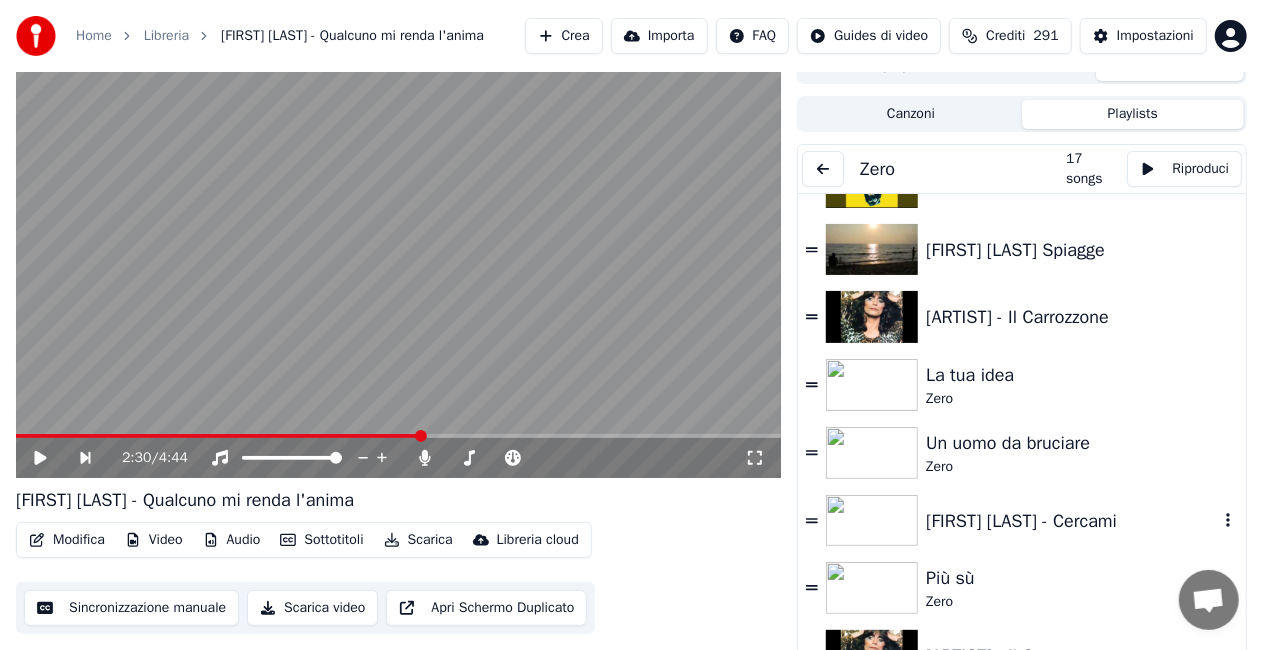 scroll, scrollTop: 0, scrollLeft: 0, axis: both 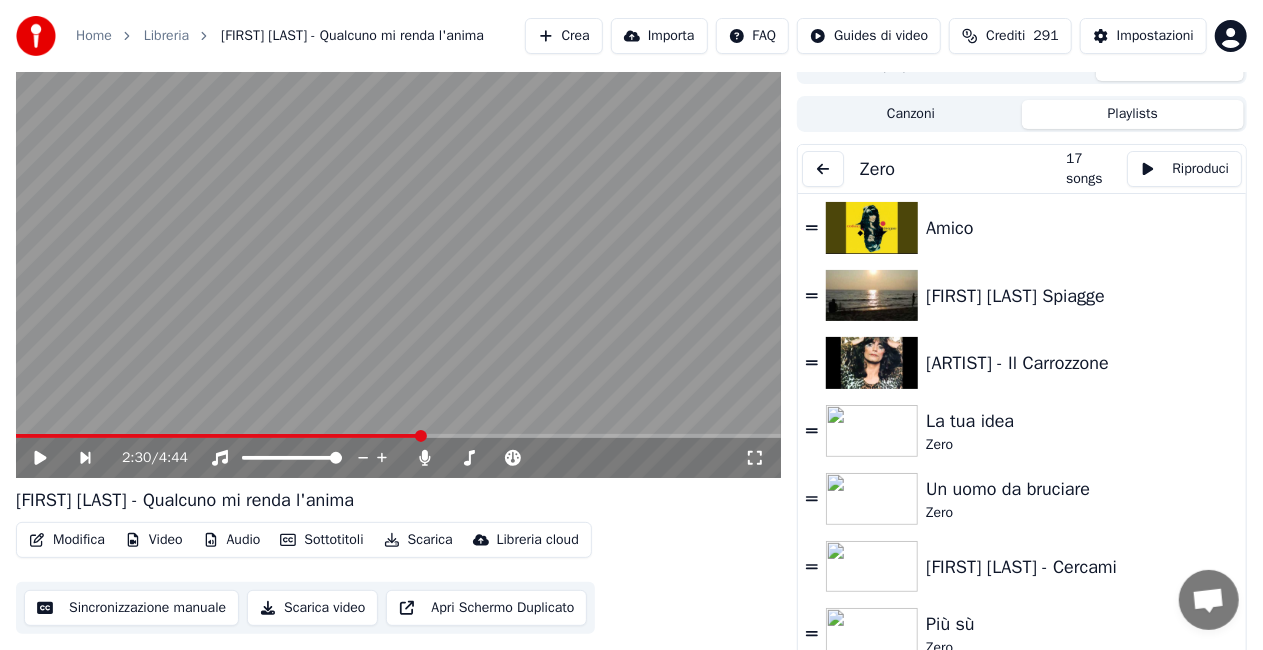 click at bounding box center (823, 169) 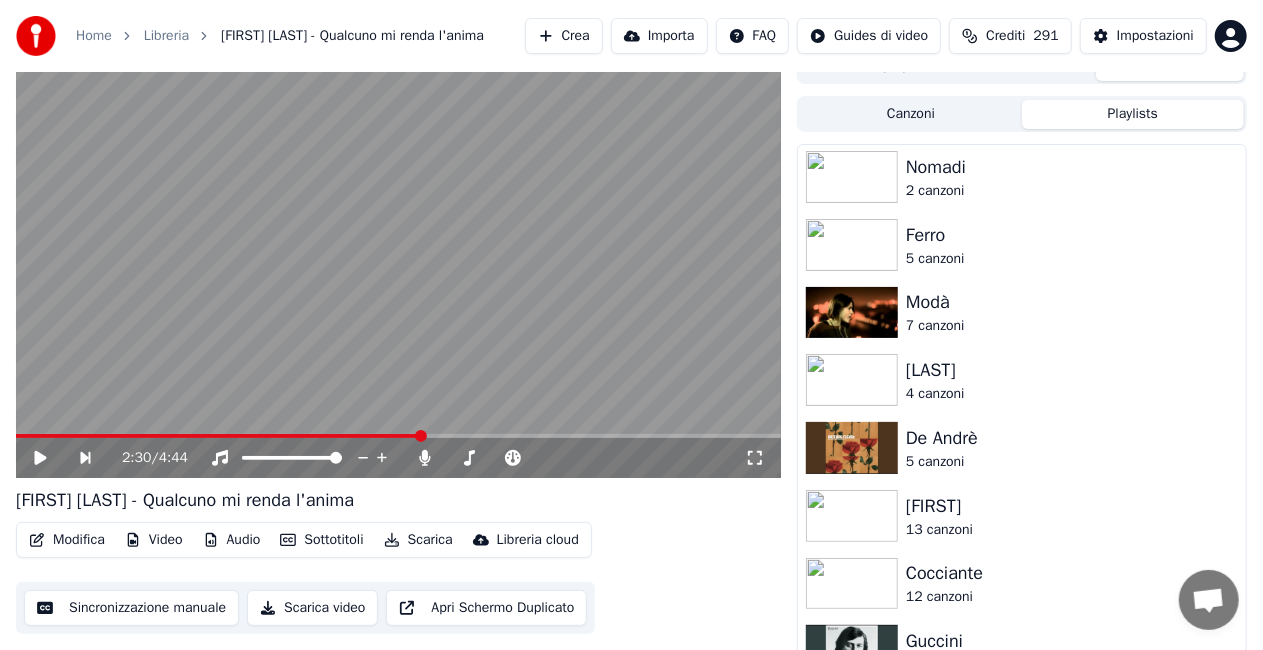 scroll, scrollTop: 2191, scrollLeft: 0, axis: vertical 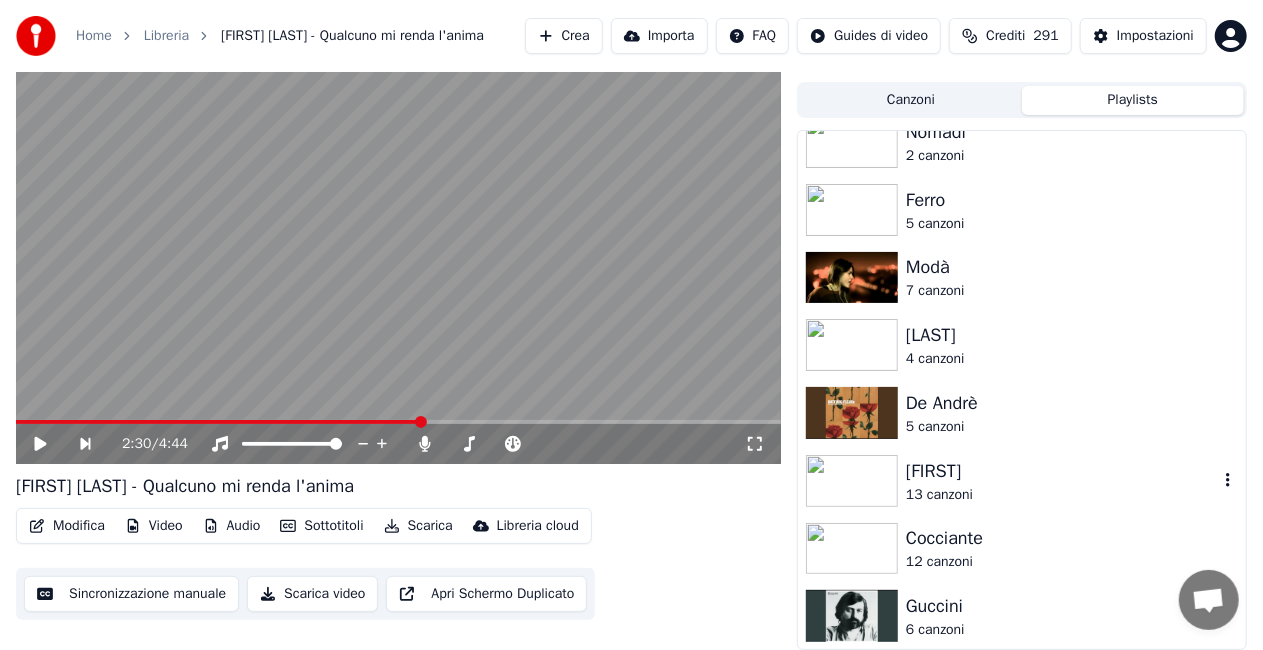 click on "Simone" at bounding box center [1062, 471] 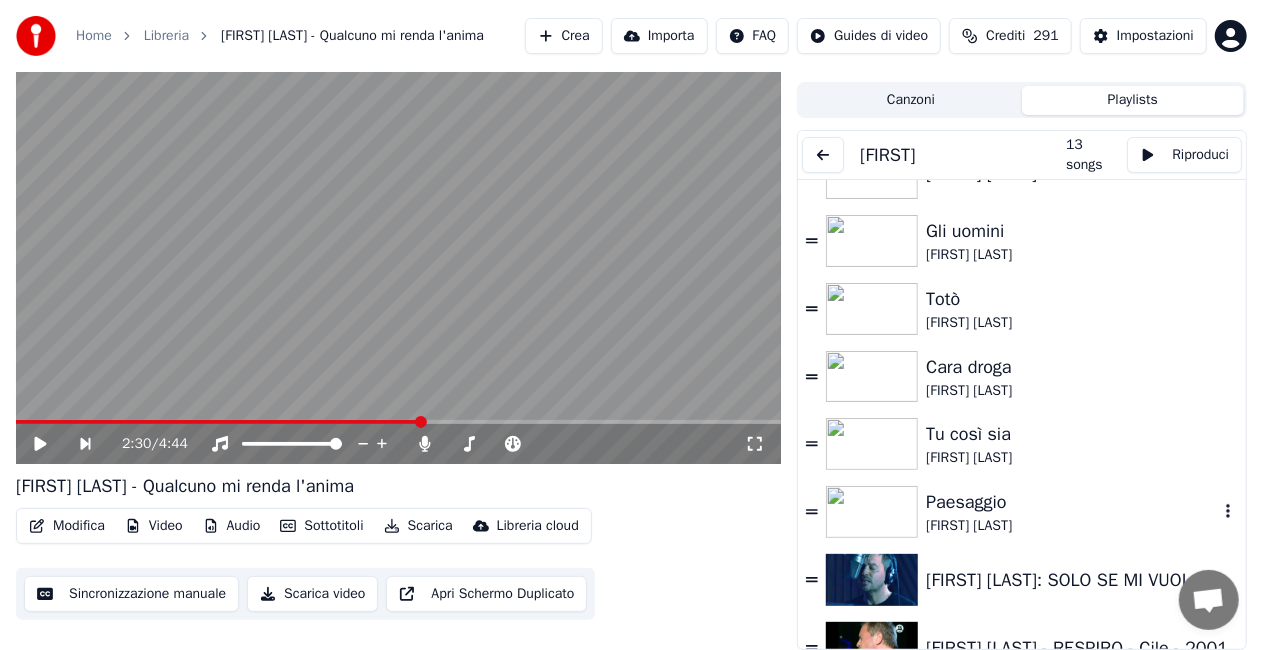 scroll, scrollTop: 0, scrollLeft: 0, axis: both 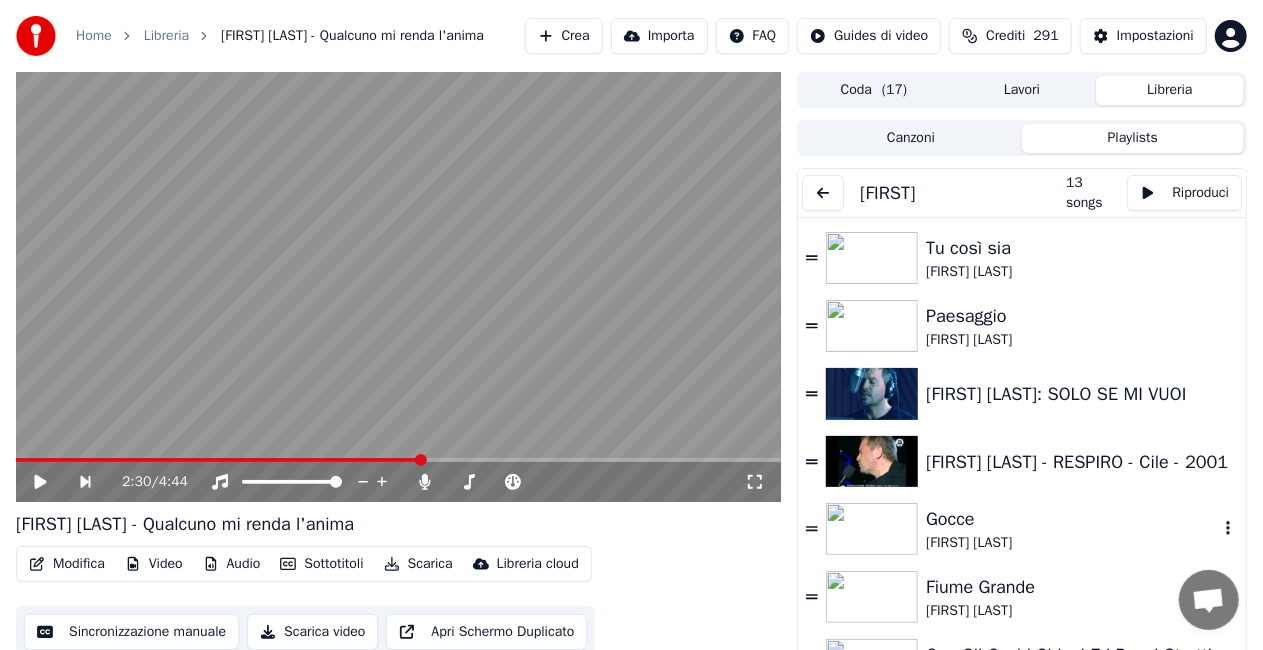 click on "Gocce" at bounding box center [1072, 519] 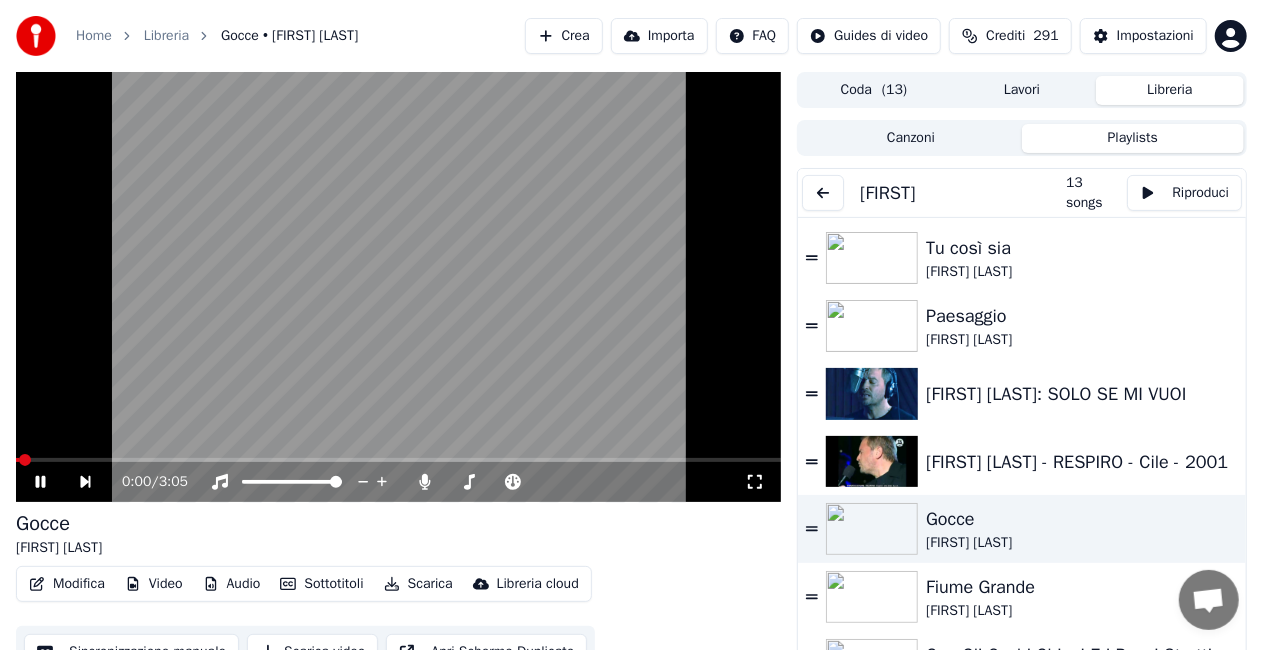 click on "0:00  /  3:05" at bounding box center (398, 482) 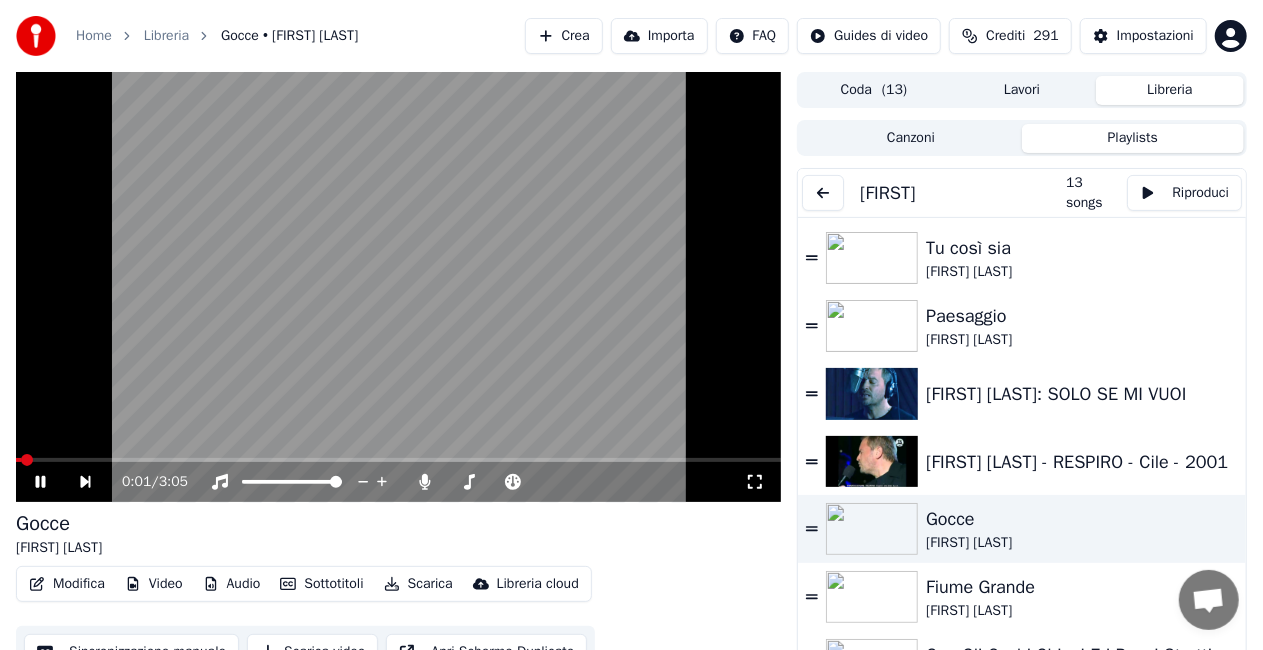 click 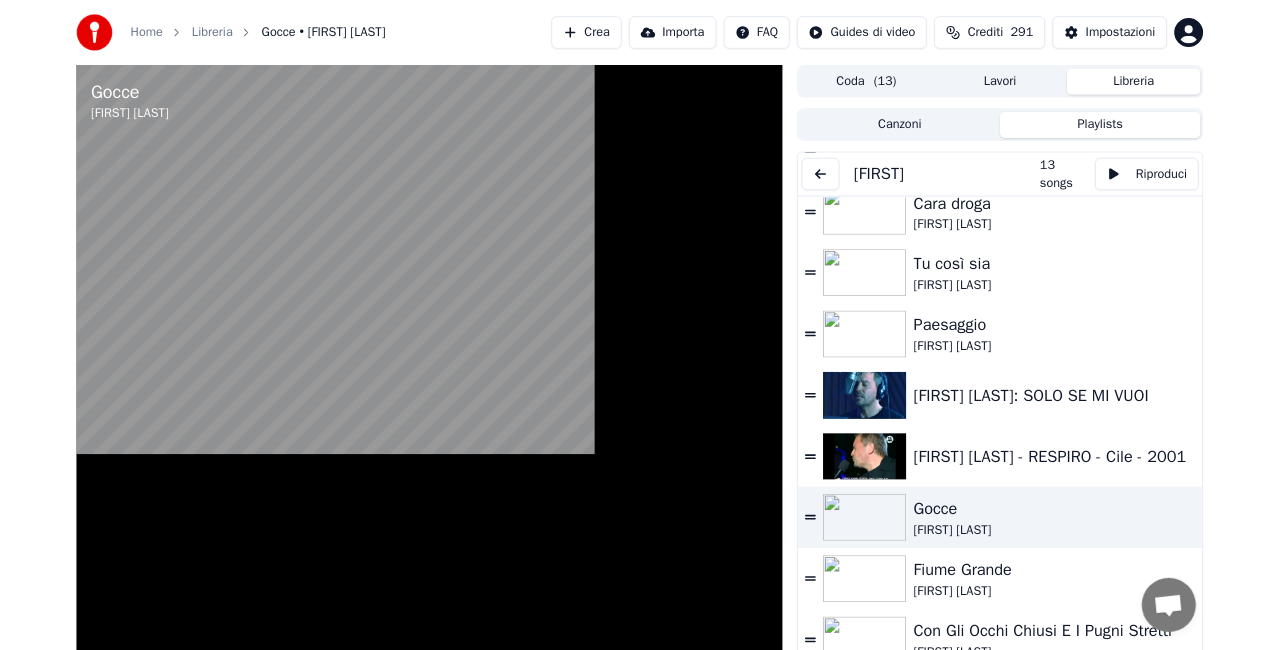 scroll, scrollTop: 355, scrollLeft: 0, axis: vertical 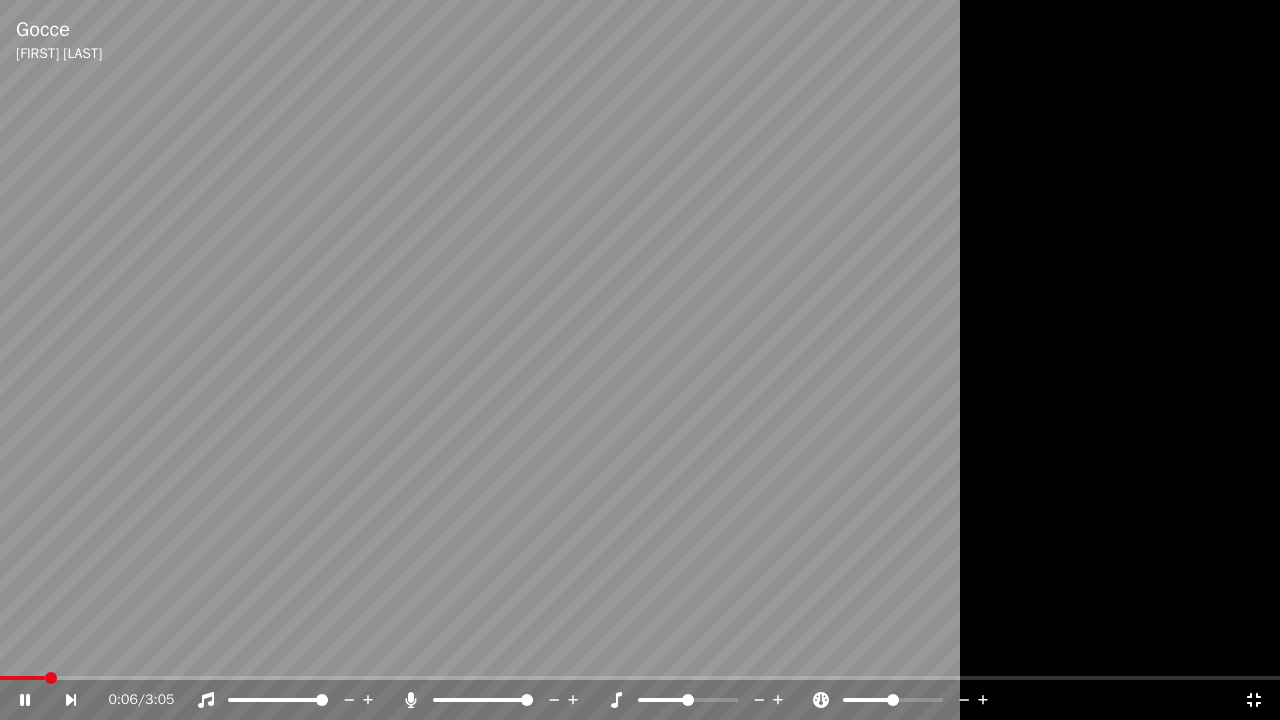 click at bounding box center [501, 700] 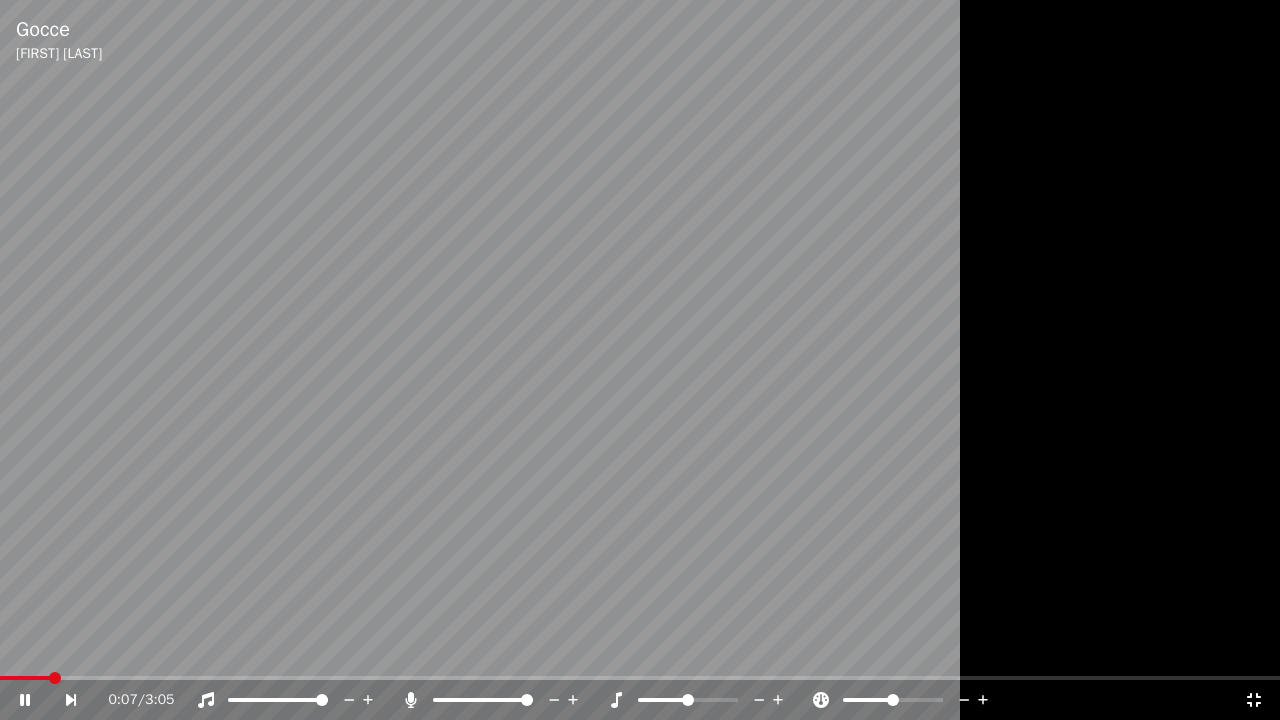 click 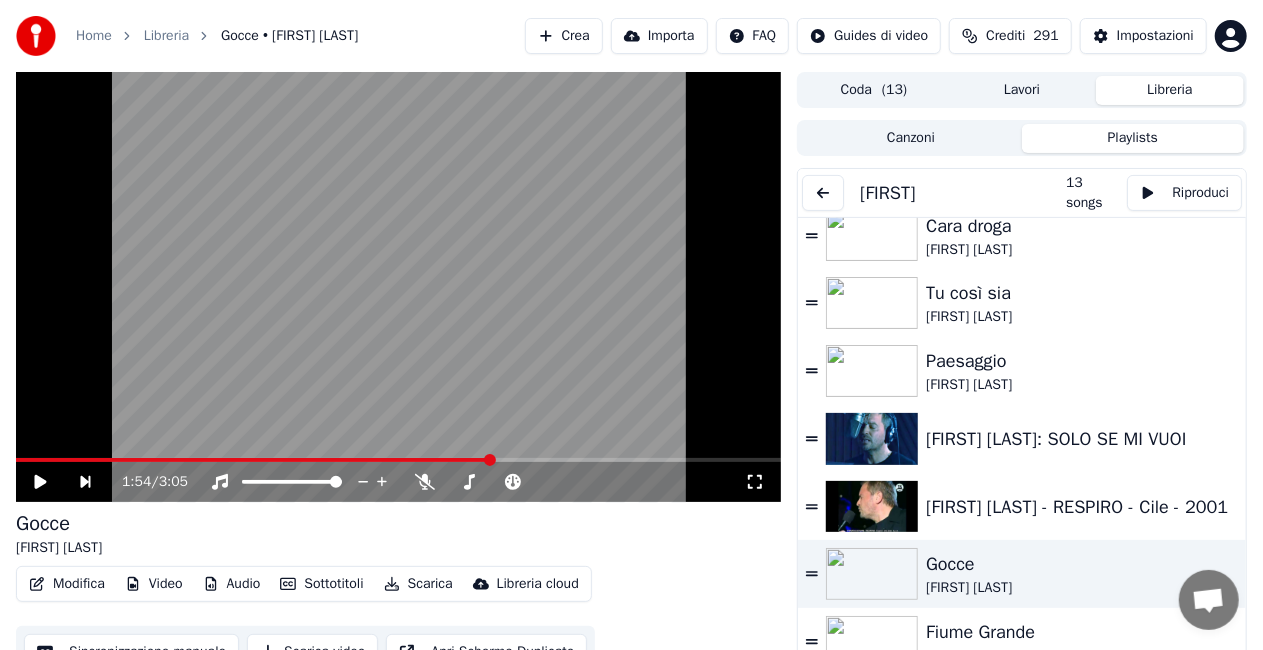 drag, startPoint x: 821, startPoint y: 194, endPoint x: 822, endPoint y: 178, distance: 16.03122 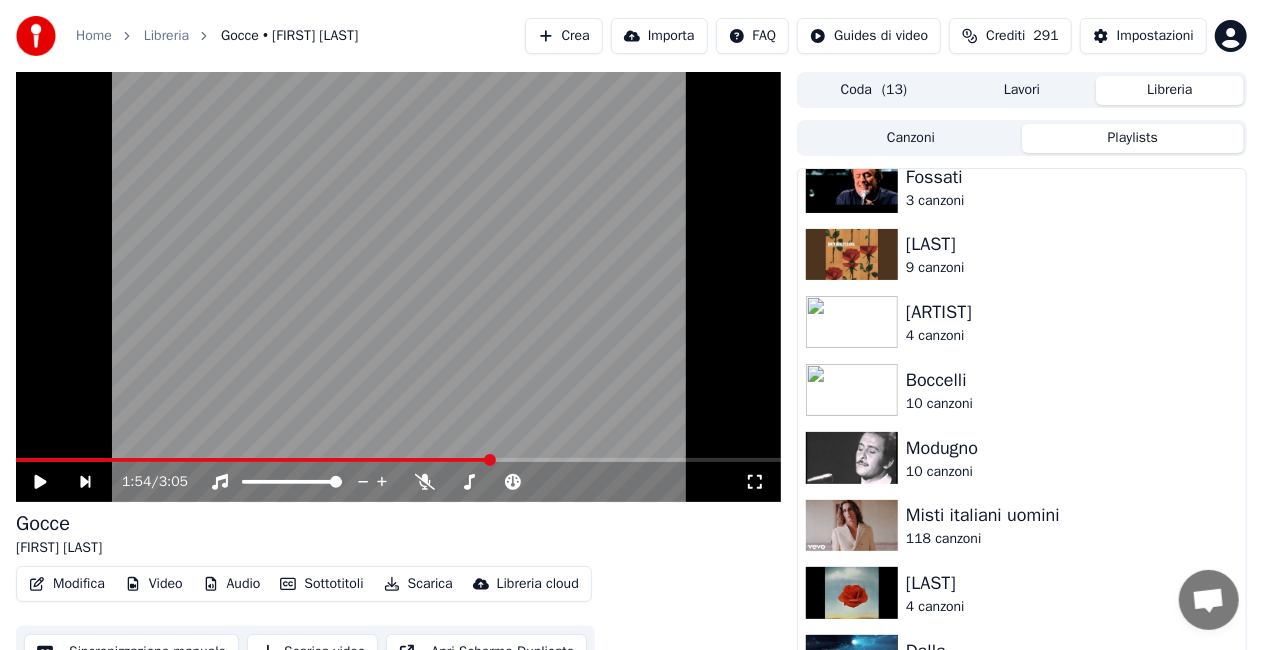 click on "Crea" at bounding box center [564, 36] 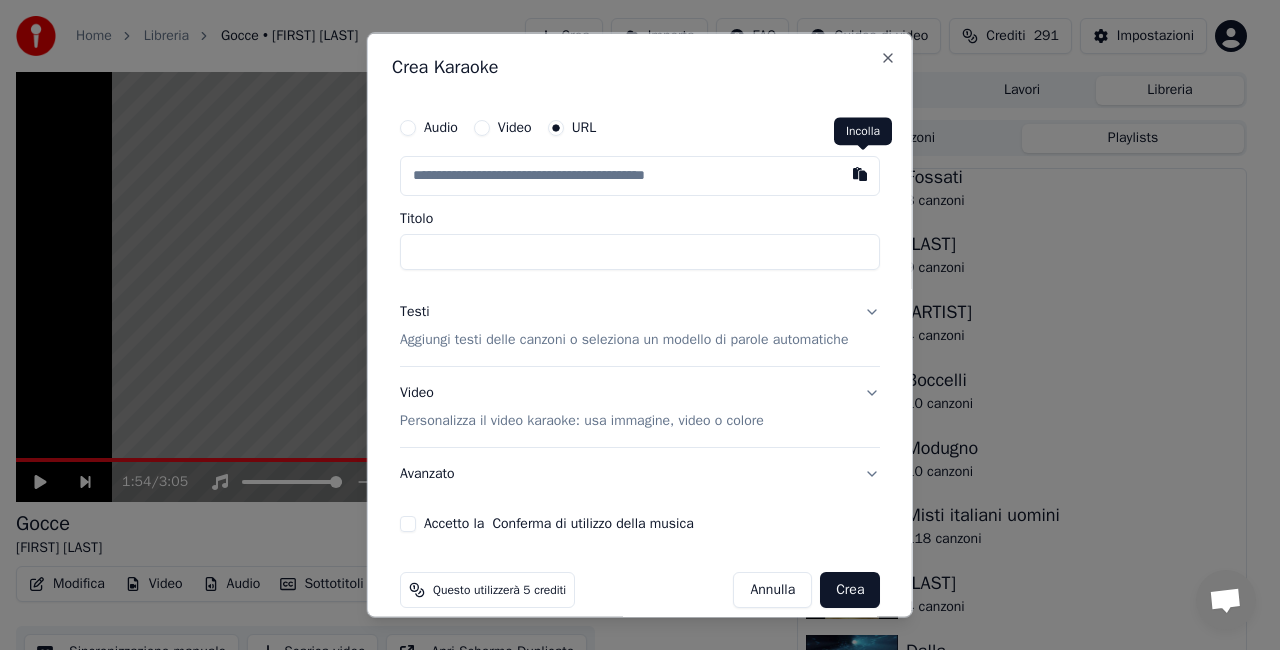 click at bounding box center (860, 174) 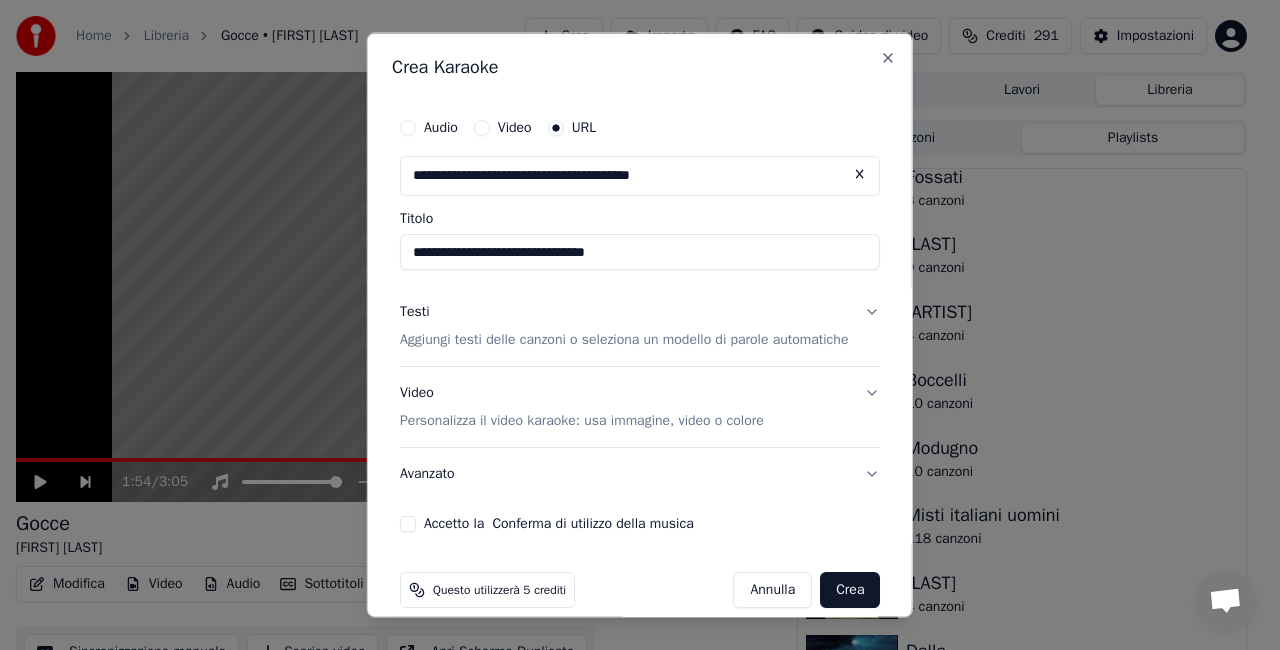 drag, startPoint x: 431, startPoint y: 250, endPoint x: 254, endPoint y: 274, distance: 178.6197 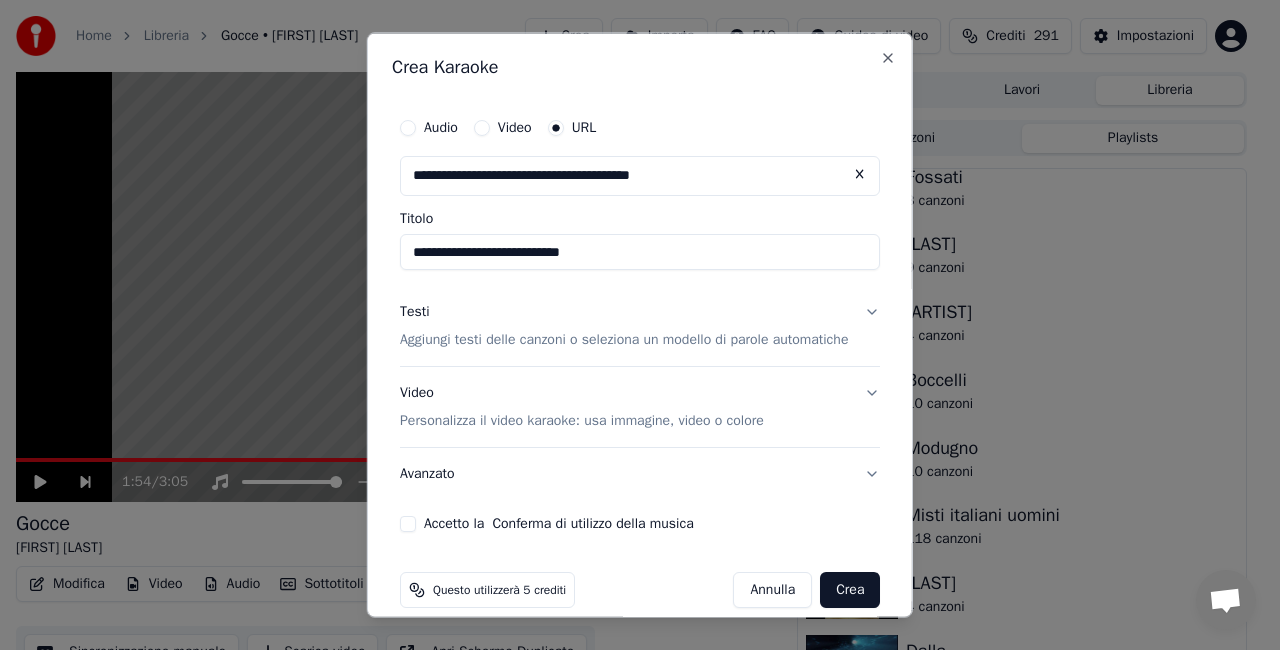 type on "**********" 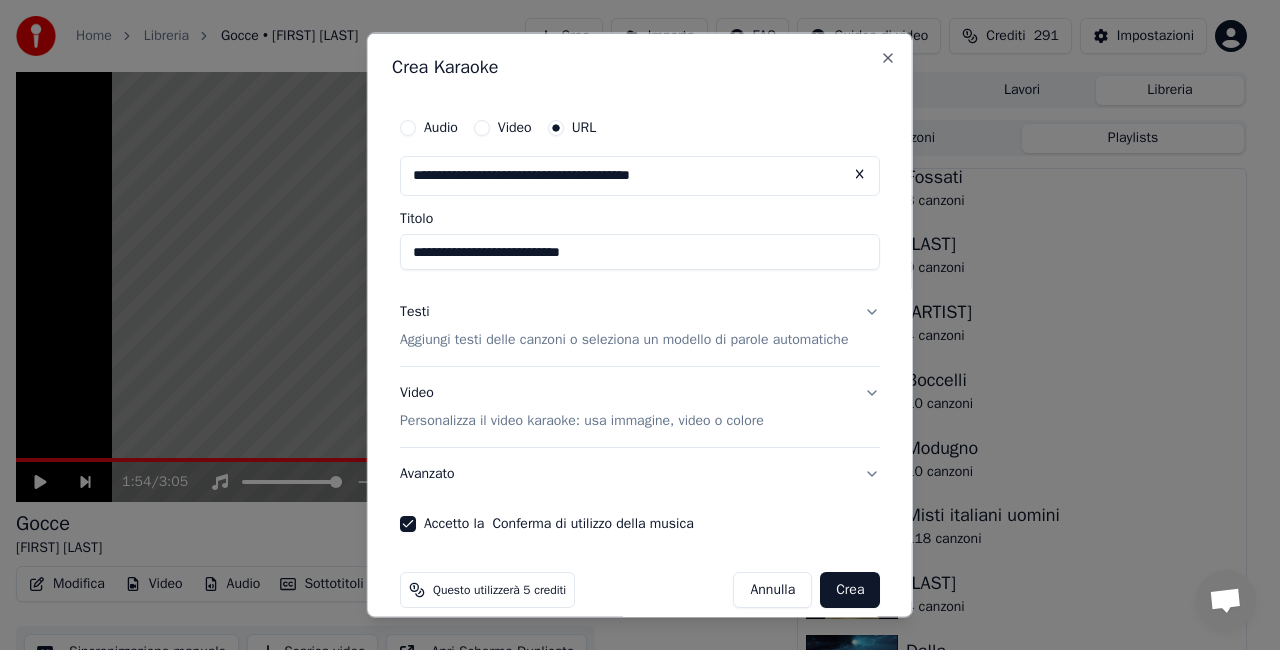 click on "Avanzato" at bounding box center (640, 473) 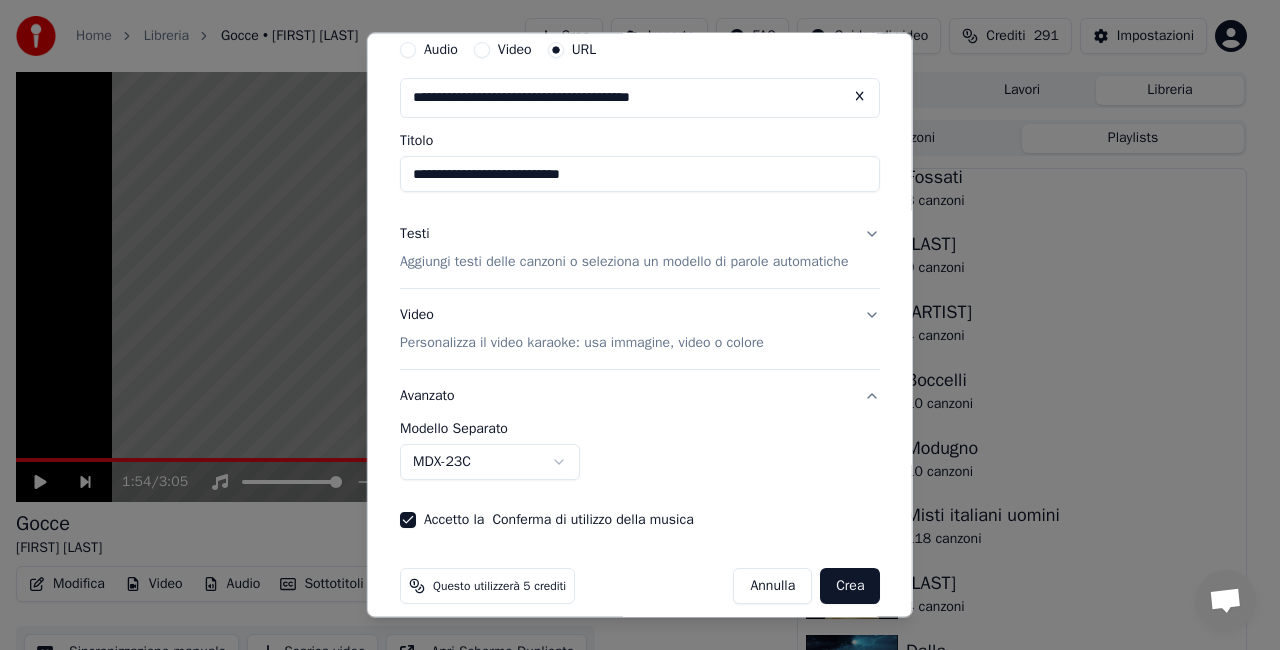 scroll, scrollTop: 95, scrollLeft: 0, axis: vertical 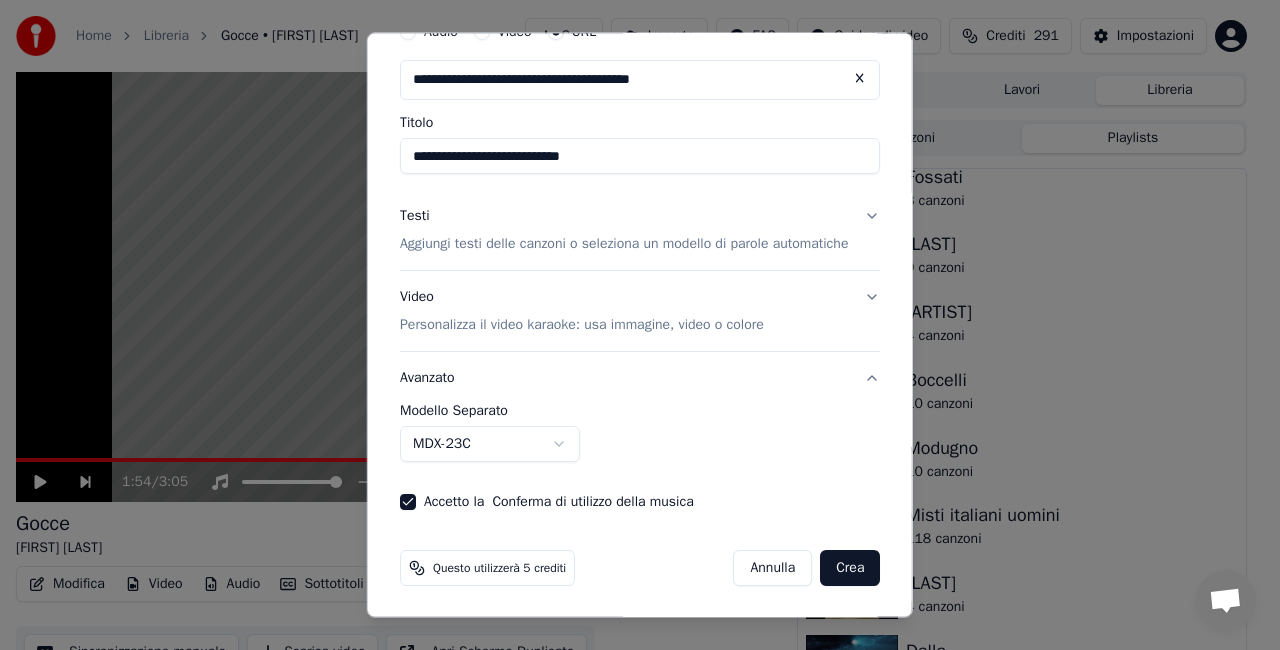 click on "Crea" at bounding box center [850, 568] 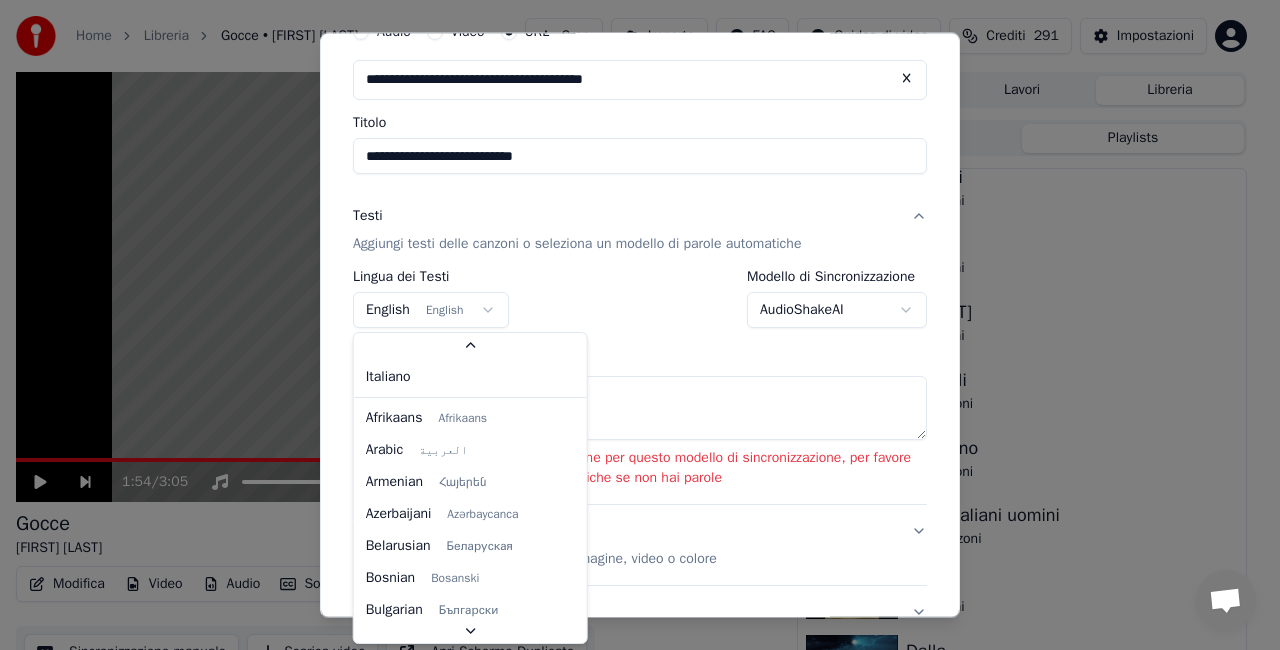 click on "Home Libreria Gocce • Franco Simone Crea Importa FAQ Guides di video Crediti 291 Impostazioni 1:54  /  3:05 Gocce Franco Simone Modifica Video Audio Sottotitoli Scarica Libreria cloud Sincronizzazione manuale Scarica video Apri Schermo Duplicato Coda ( 13 ) Lavori Libreria Canzoni Playlists Paoli 5 canzoni Mia Martini 4 canzoni Antonacci 3 canzoni Stranieri 32 canzoni Mengoni 4 canzoni Fossati 3 canzoni Battiato 9 canzoni Ranieri 4 canzoni Boccelli 10 canzoni Modugno 10 canzoni Misti italiani uomini 118 canzoni Castelnuovo 4 canzoni Dalla 11 canzoni Minghi 10 canzoni Pooh 7 canzoni Giacobbe 3 canzoni Camerini 3 canzoni De Gregori 5 canzoni Al Bano 4 canzoni Celentano 5 canzoni zarillo 6 canzoni Ricchi e poveri 3 canzoni Ranieri 2 canzoni Il volo 2 canzoni Iglesias 5 canzoni Misti italiani donne 22 canzoni Mina 7 canzoni Zucchero 4 canzoni Vecchioni 24 canzoni Zero 17 canzoni Baglioni 5 canzoni Battisti 4 canzoni Nomadi 2 canzoni Ferro 5 canzoni Modà 7 canzoni Venditti 4 canzoni De Andrè 5 canzoni Simone" at bounding box center [631, 325] 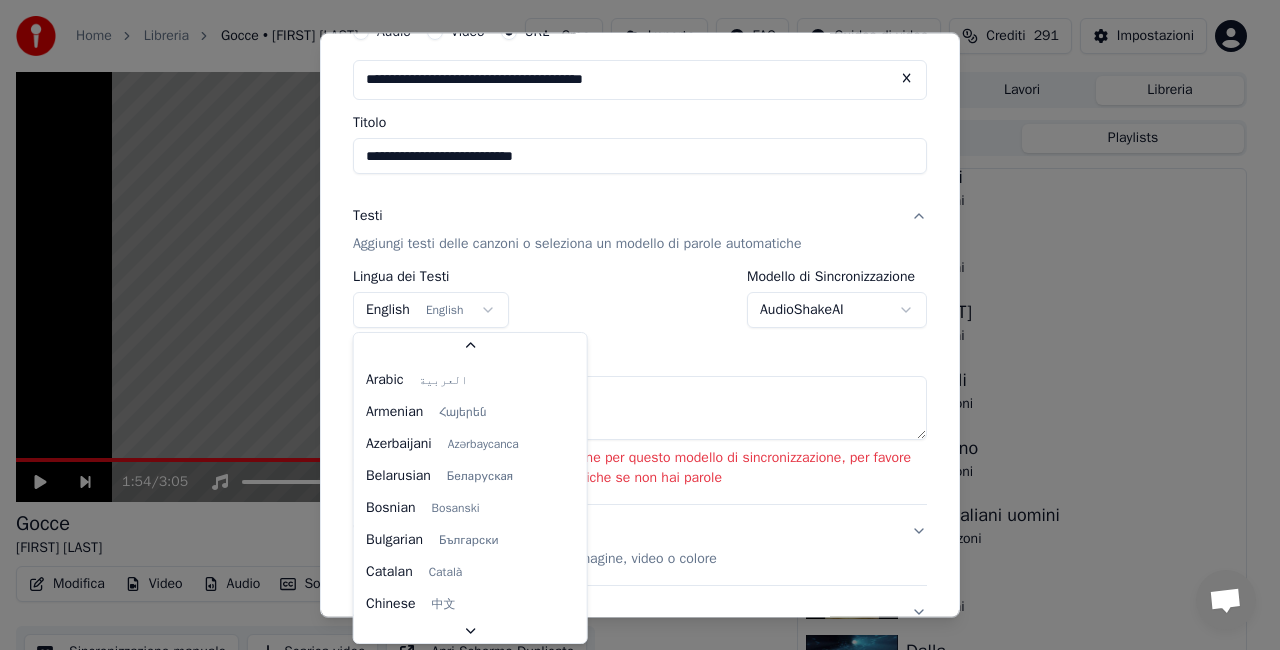 scroll, scrollTop: 160, scrollLeft: 0, axis: vertical 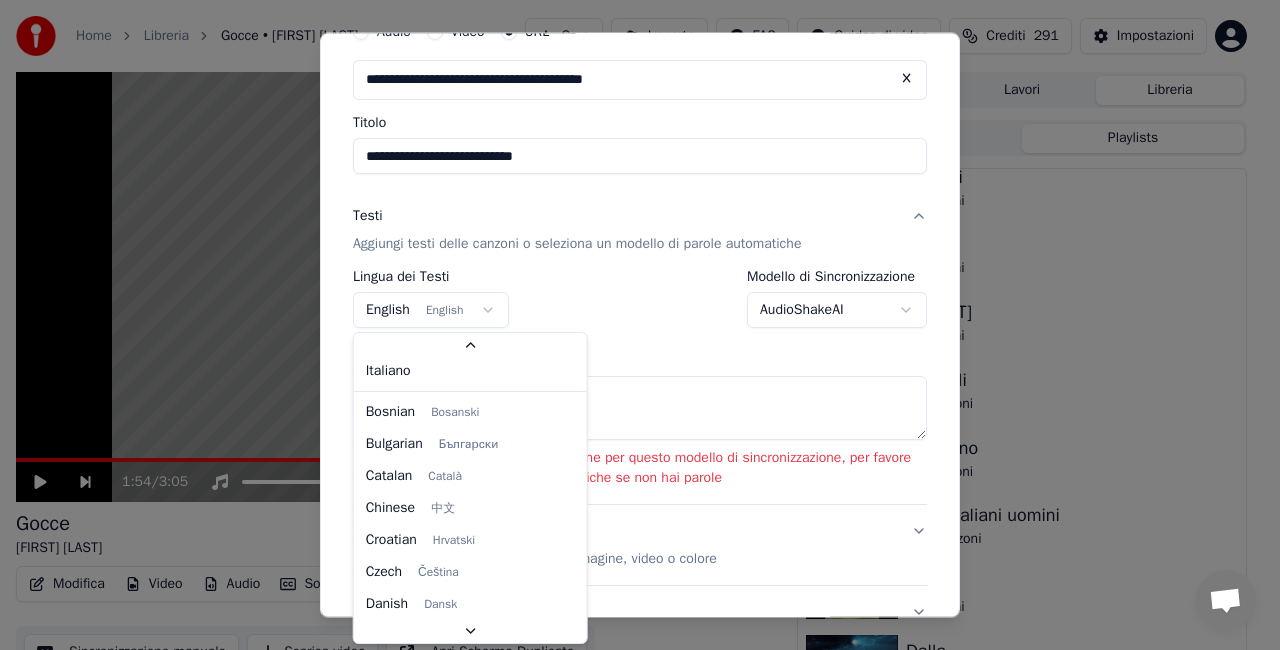 select on "**" 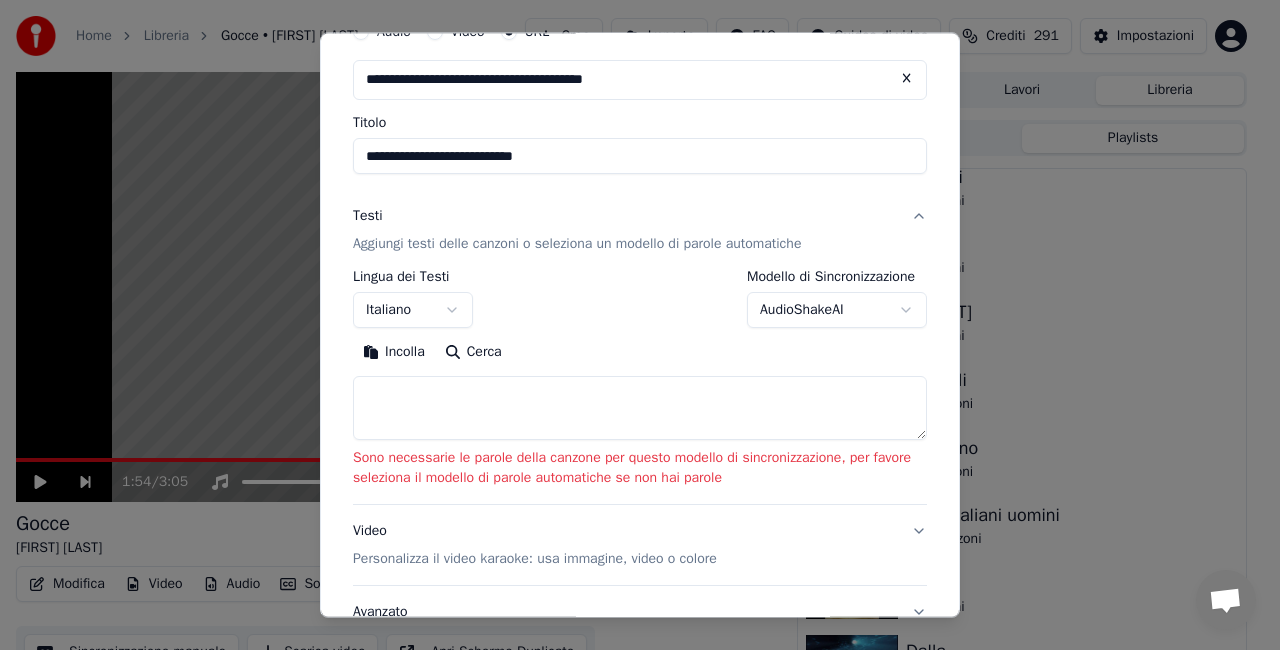 click on "Home Libreria Gocce • Franco Simone Crea Importa FAQ Guides di video Crediti 291 Impostazioni 1:54  /  3:05 Gocce Franco Simone Modifica Video Audio Sottotitoli Scarica Libreria cloud Sincronizzazione manuale Scarica video Apri Schermo Duplicato Coda ( 13 ) Lavori Libreria Canzoni Playlists Paoli 5 canzoni Mia Martini 4 canzoni Antonacci 3 canzoni Stranieri 32 canzoni Mengoni 4 canzoni Fossati 3 canzoni Battiato 9 canzoni Ranieri 4 canzoni Boccelli 10 canzoni Modugno 10 canzoni Misti italiani uomini 118 canzoni Castelnuovo 4 canzoni Dalla 11 canzoni Minghi 10 canzoni Pooh 7 canzoni Giacobbe 3 canzoni Camerini 3 canzoni De Gregori 5 canzoni Al Bano 4 canzoni Celentano 5 canzoni zarillo 6 canzoni Ricchi e poveri 3 canzoni Ranieri 2 canzoni Il volo 2 canzoni Iglesias 5 canzoni Misti italiani donne 22 canzoni Mina 7 canzoni Zucchero 4 canzoni Vecchioni 24 canzoni Zero 17 canzoni Baglioni 5 canzoni Battisti 4 canzoni Nomadi 2 canzoni Ferro 5 canzoni Modà 7 canzoni Venditti 4 canzoni De Andrè 5 canzoni Simone" at bounding box center [631, 325] 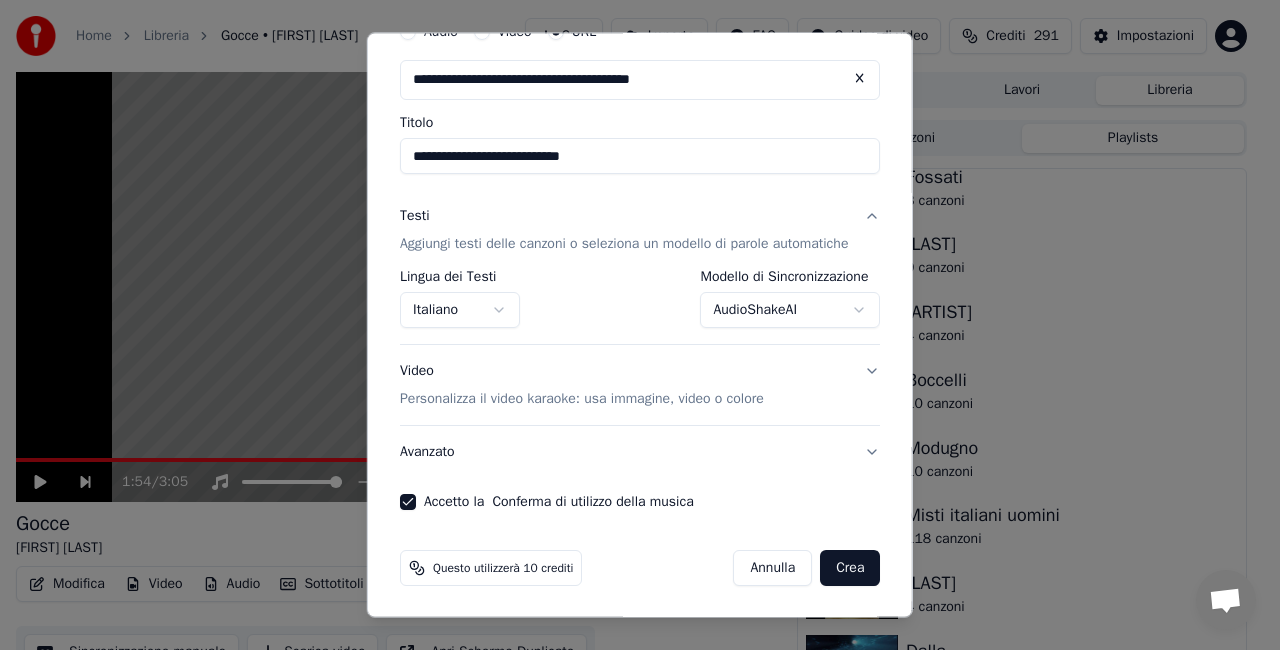 click on "Crea" at bounding box center (850, 568) 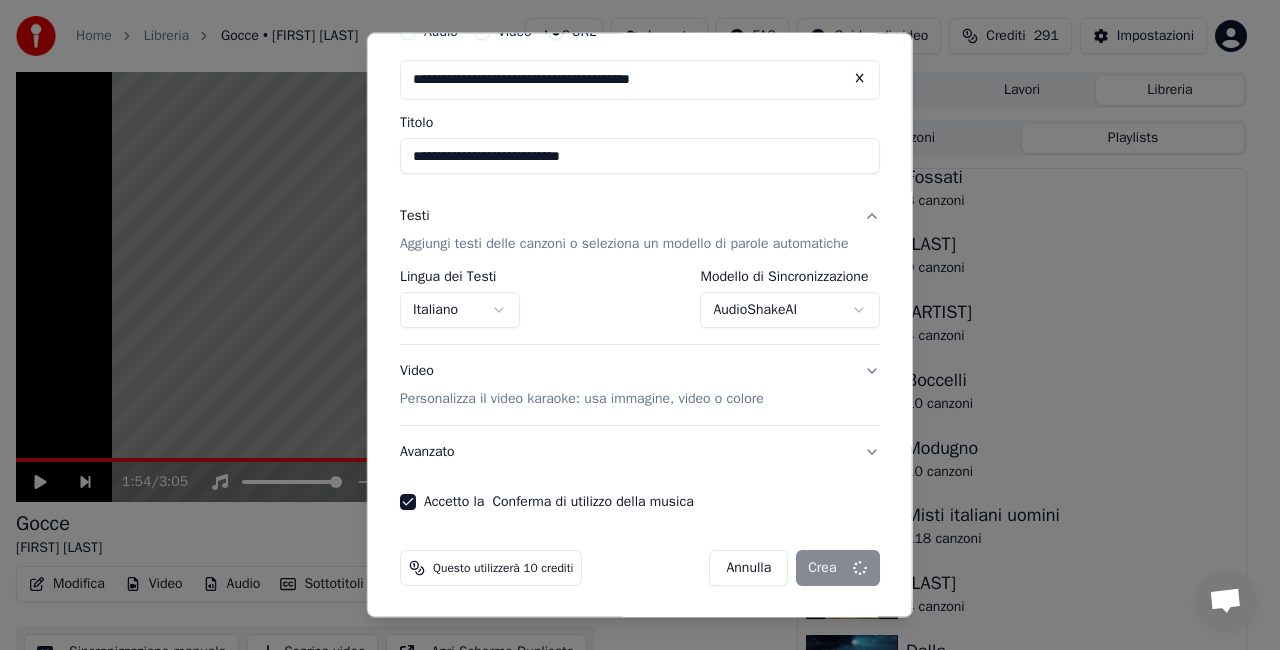 select on "**********" 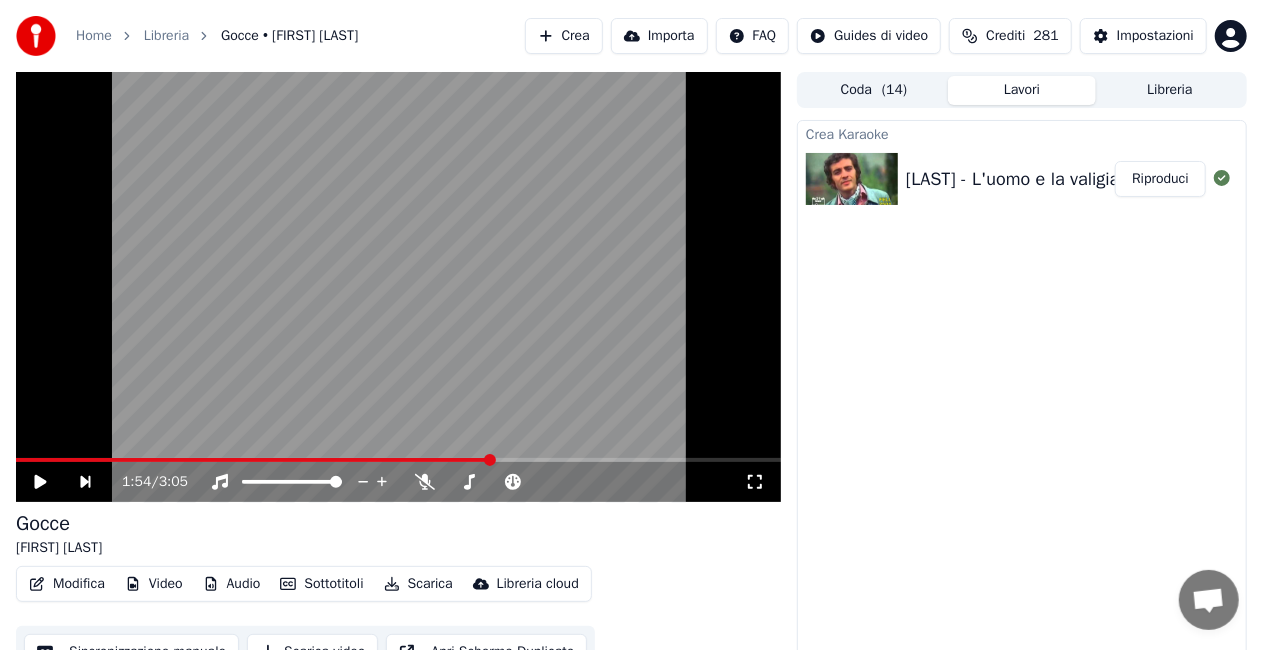 click on "Libreria" at bounding box center [1170, 90] 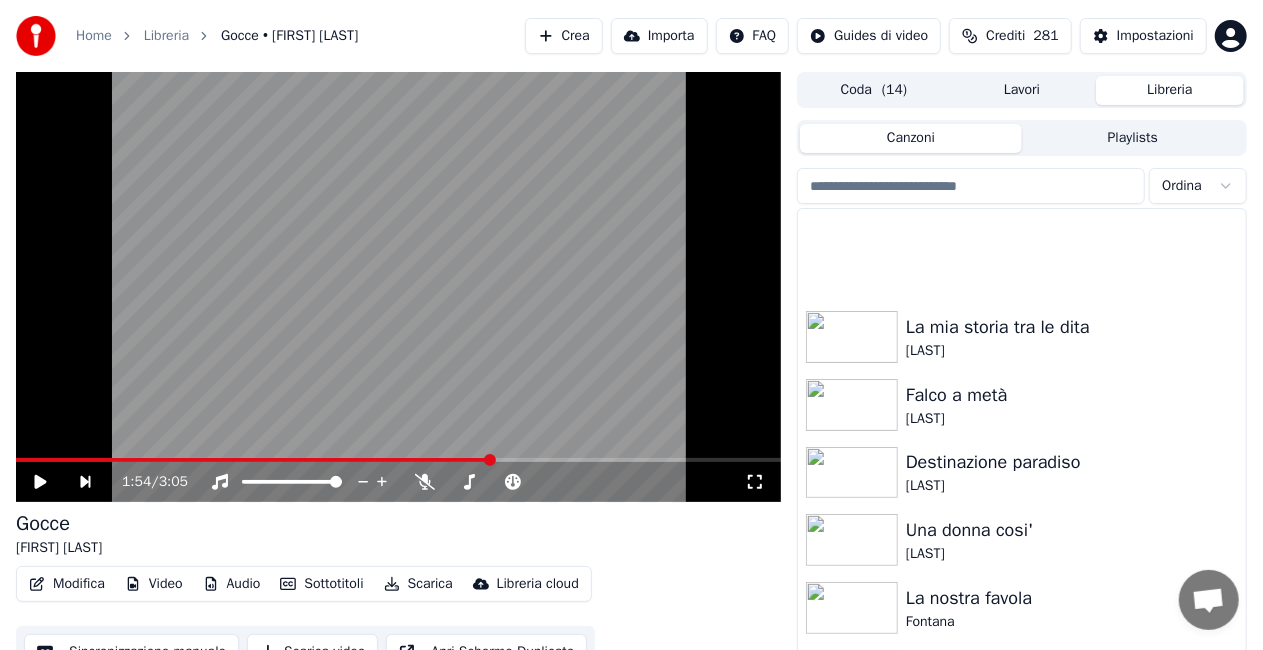 scroll, scrollTop: 26924, scrollLeft: 0, axis: vertical 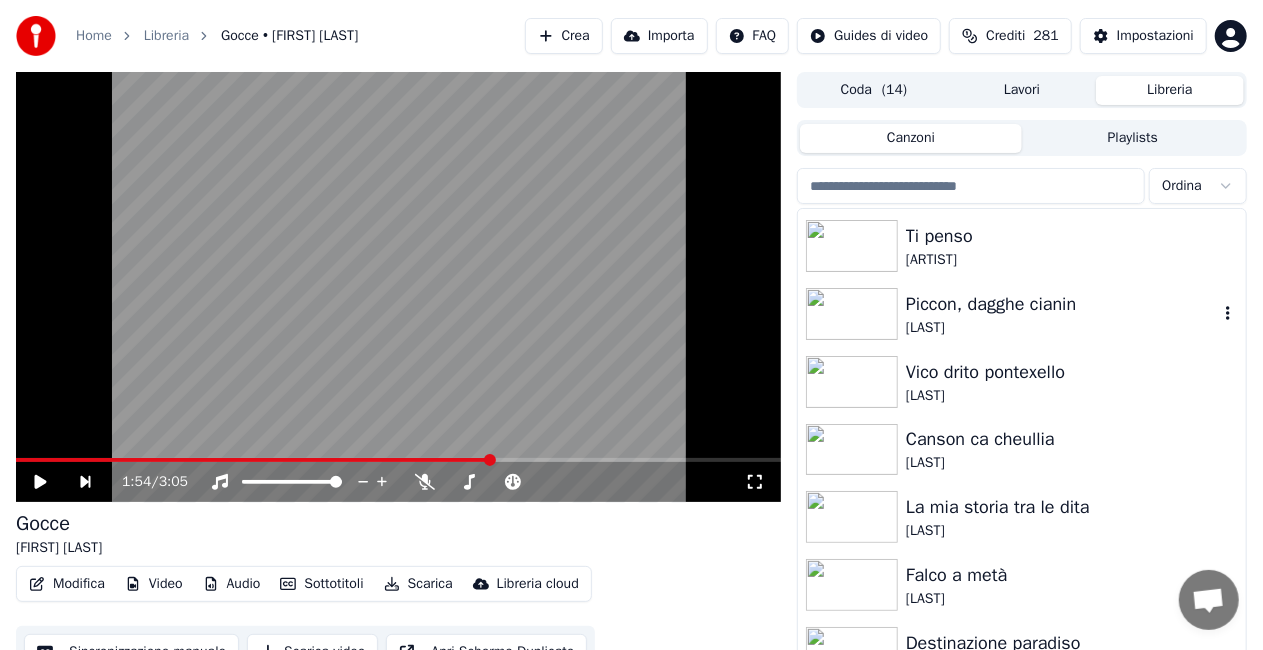 click on "Piccon, dagghe cianin" at bounding box center (1062, 304) 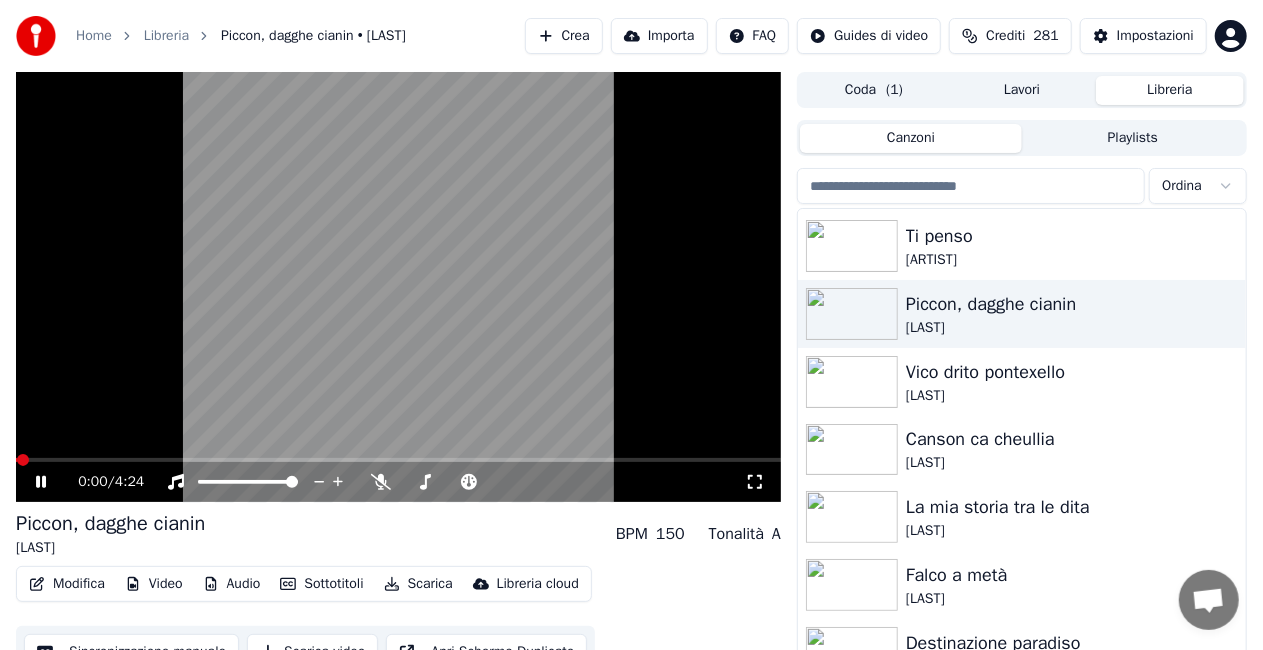 click 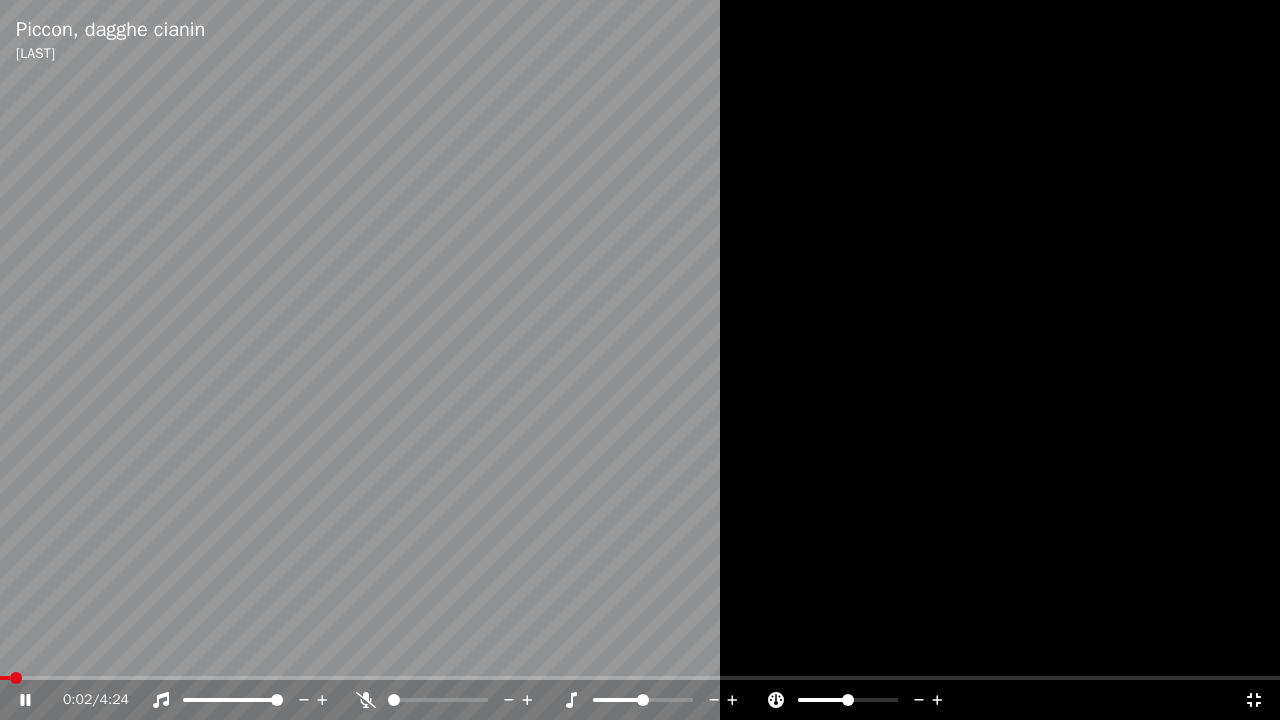 click 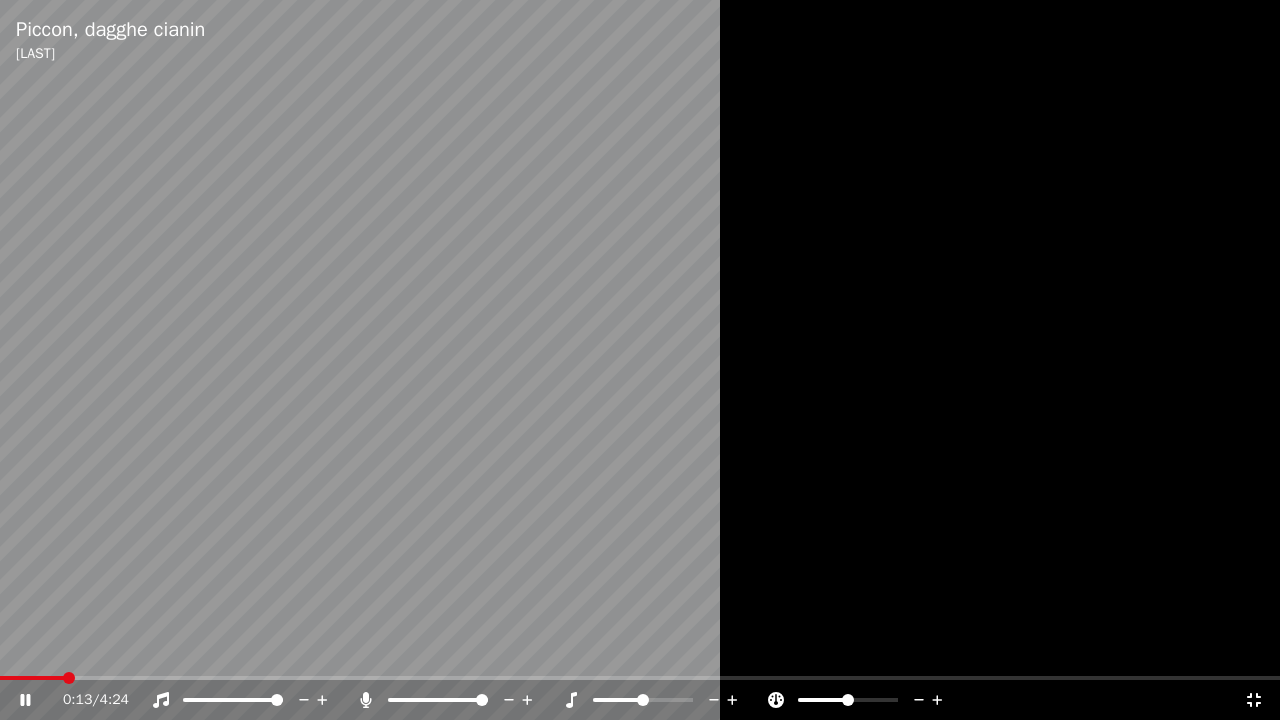 click 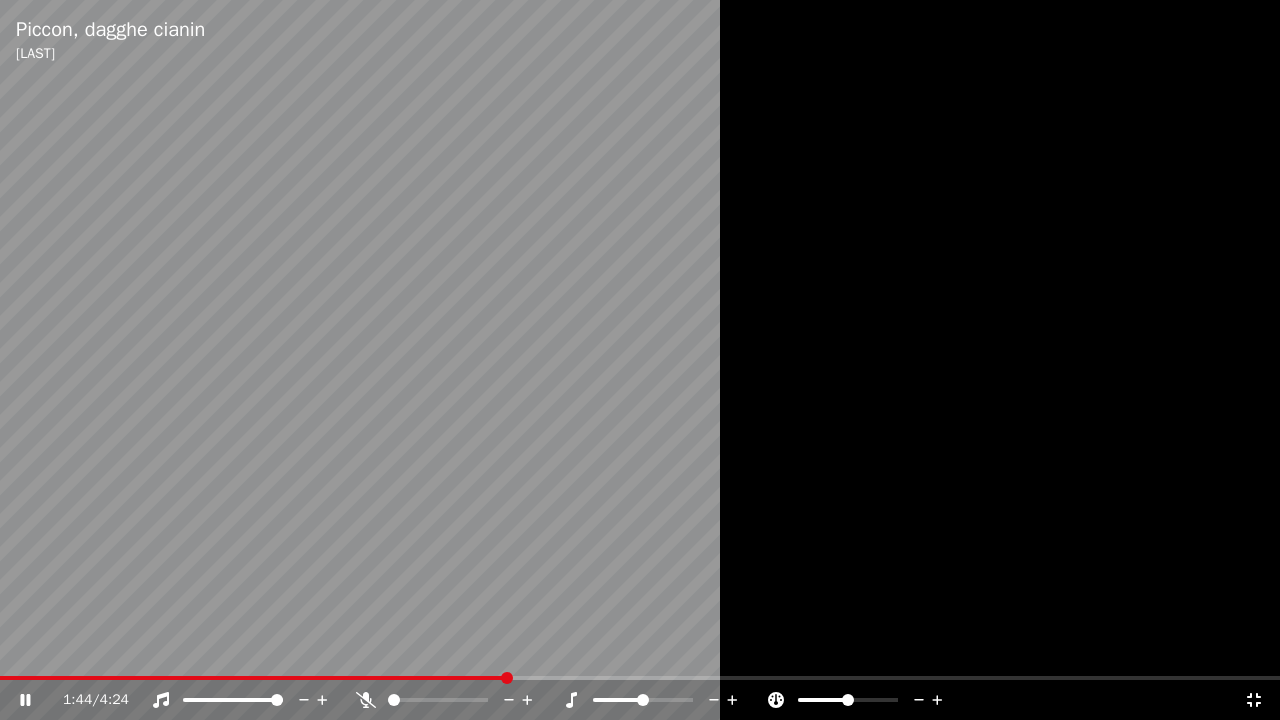 click at bounding box center (640, 360) 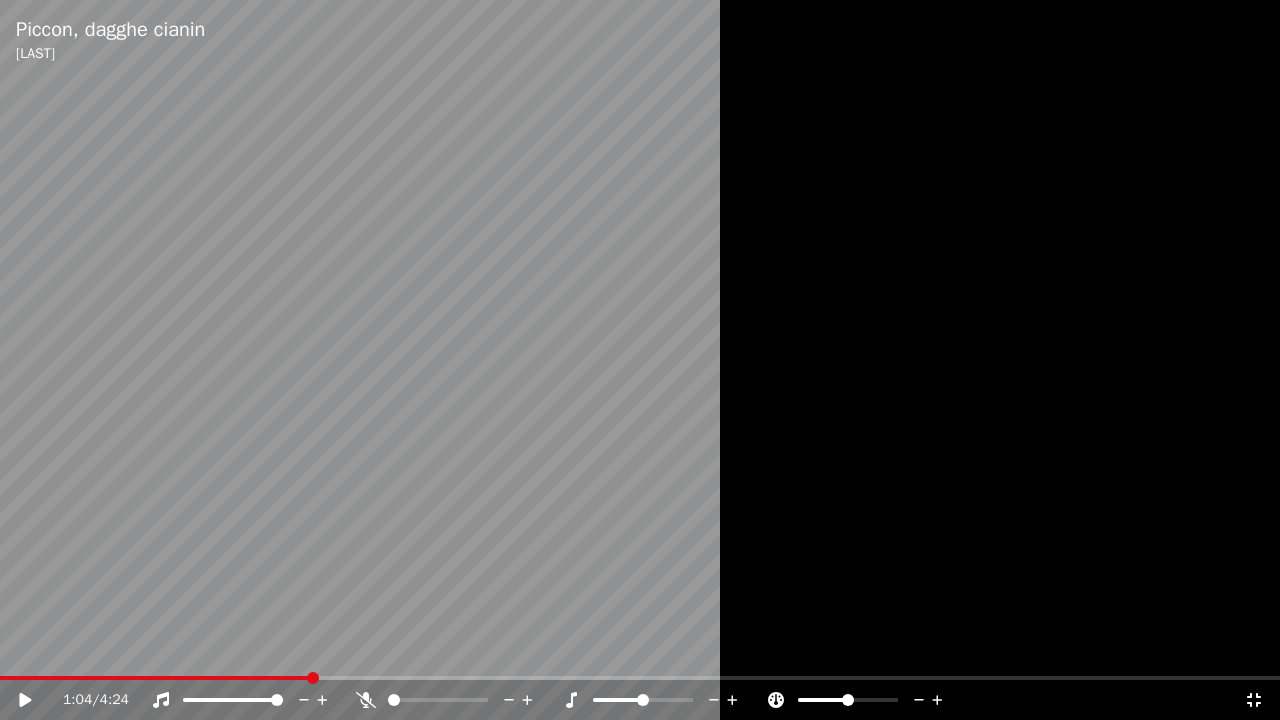 click at bounding box center [155, 678] 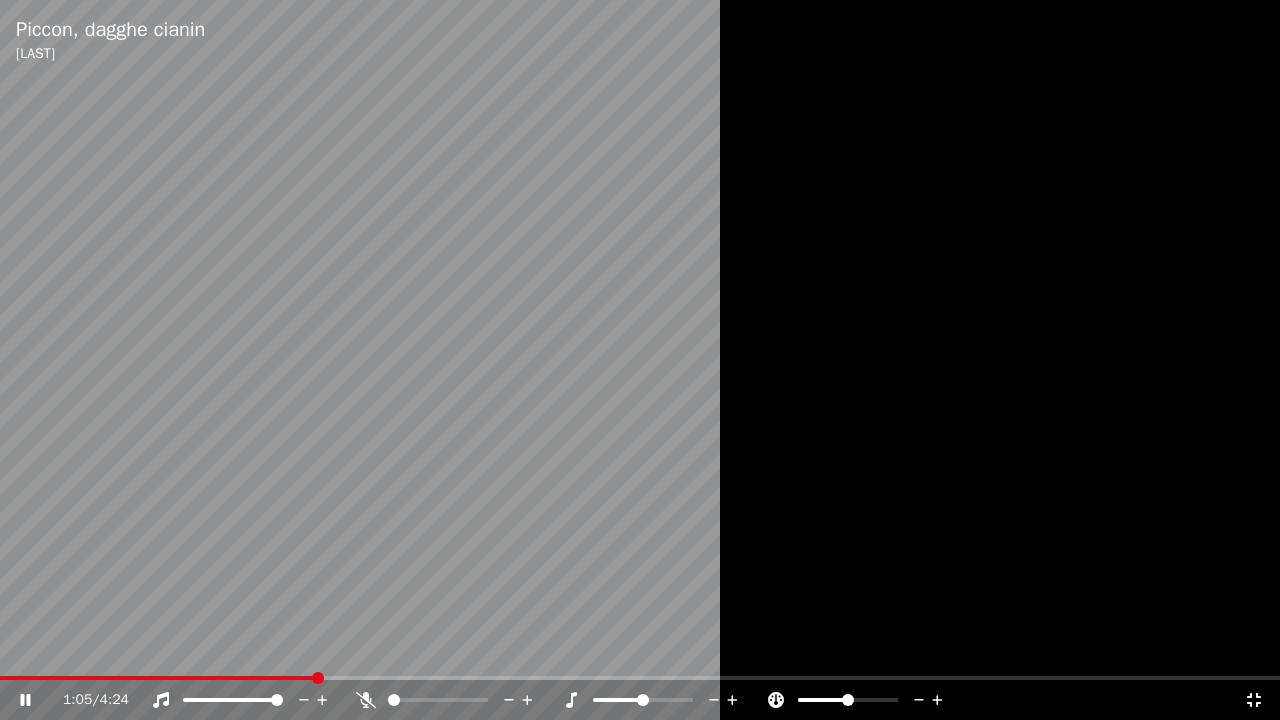click 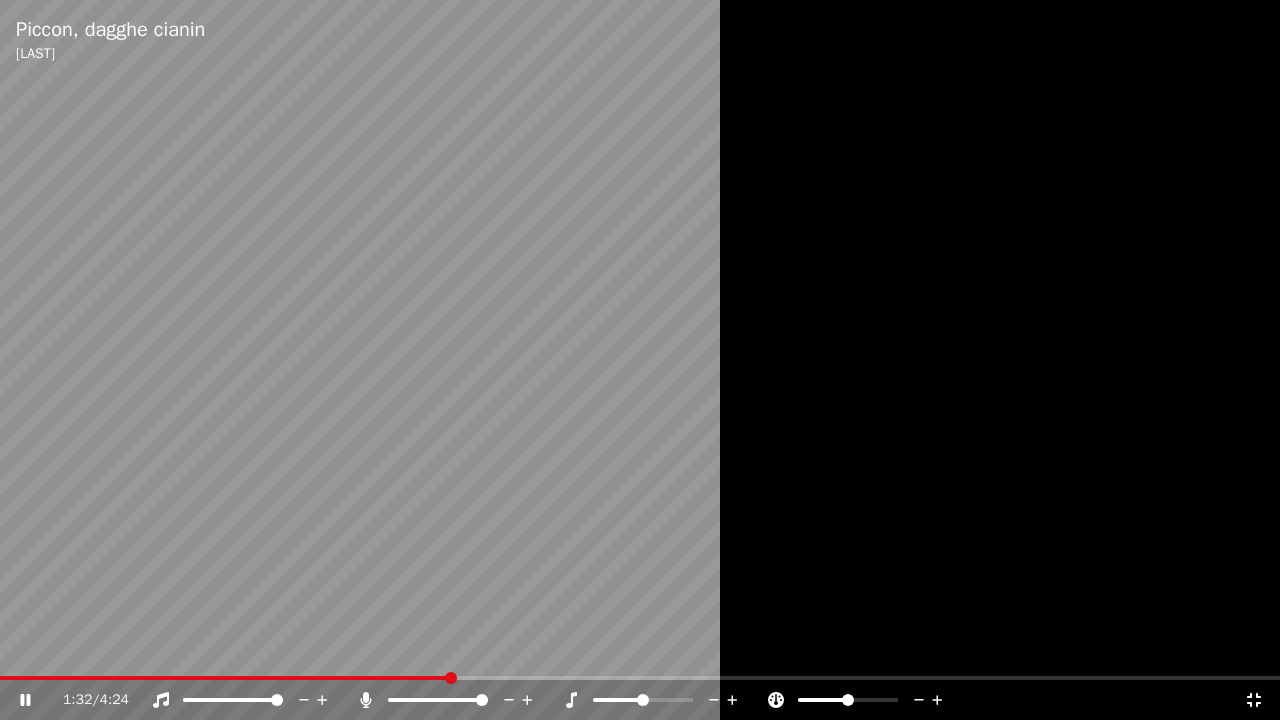 click at bounding box center (640, 360) 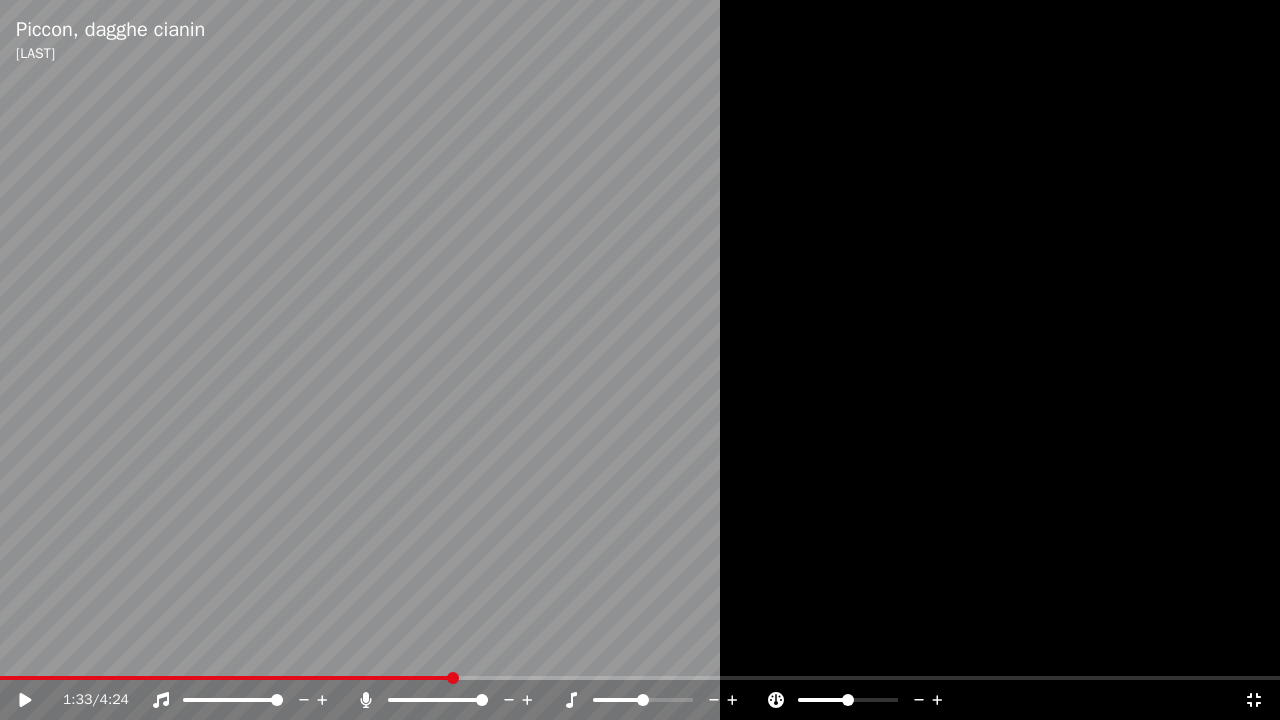 click 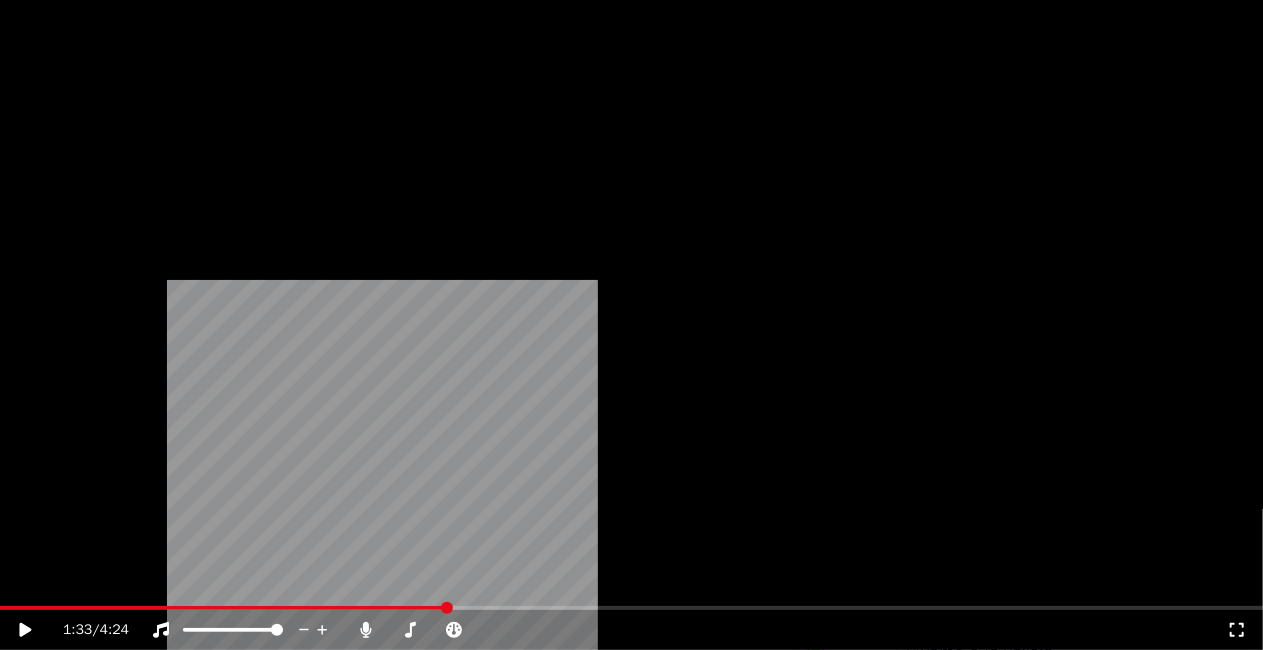 scroll, scrollTop: 27324, scrollLeft: 0, axis: vertical 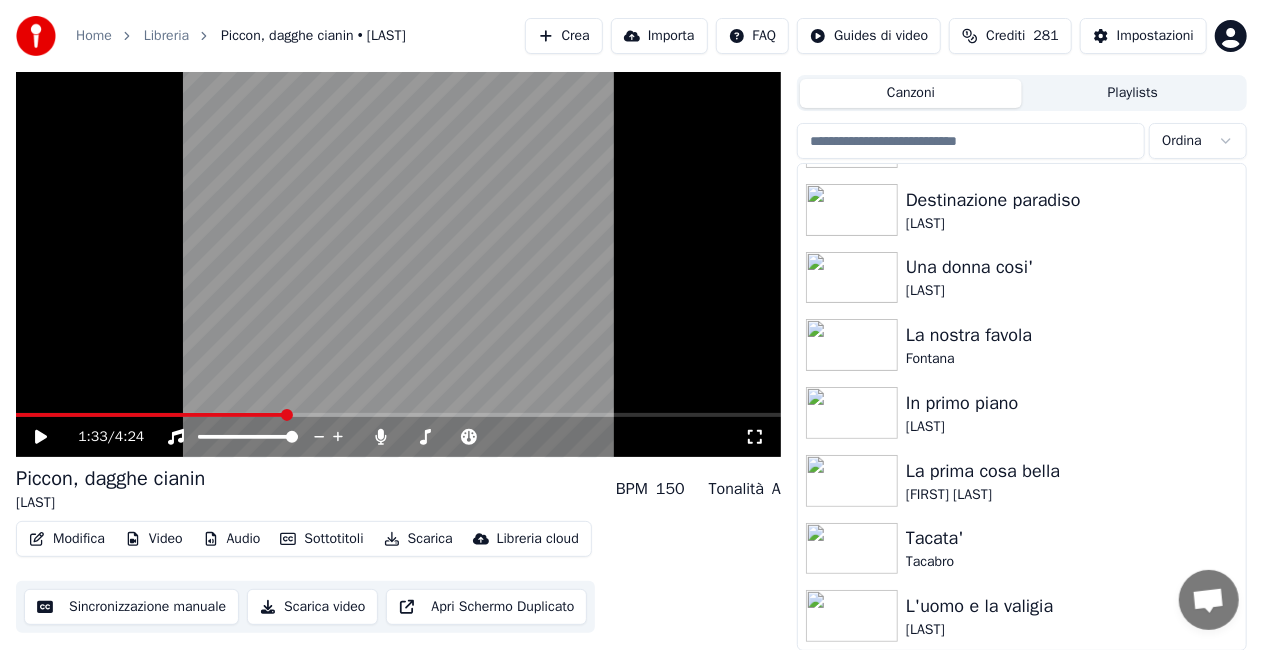 click on "L'uomo e la valigia" at bounding box center (1062, 606) 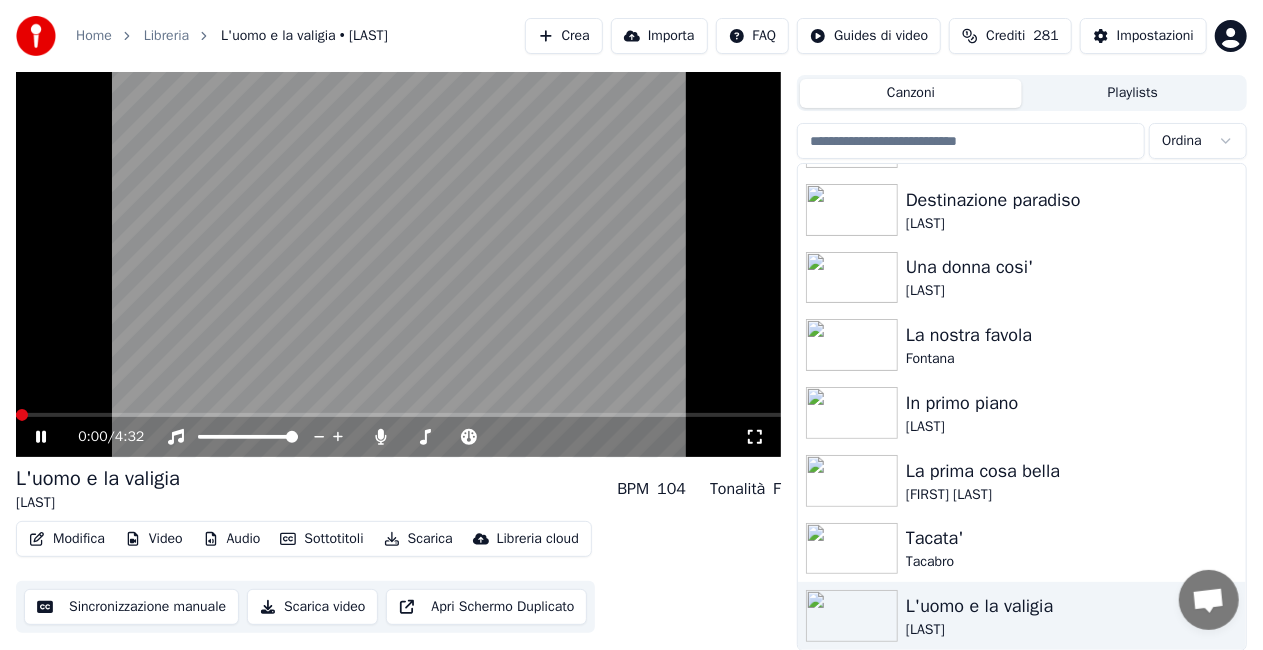 click 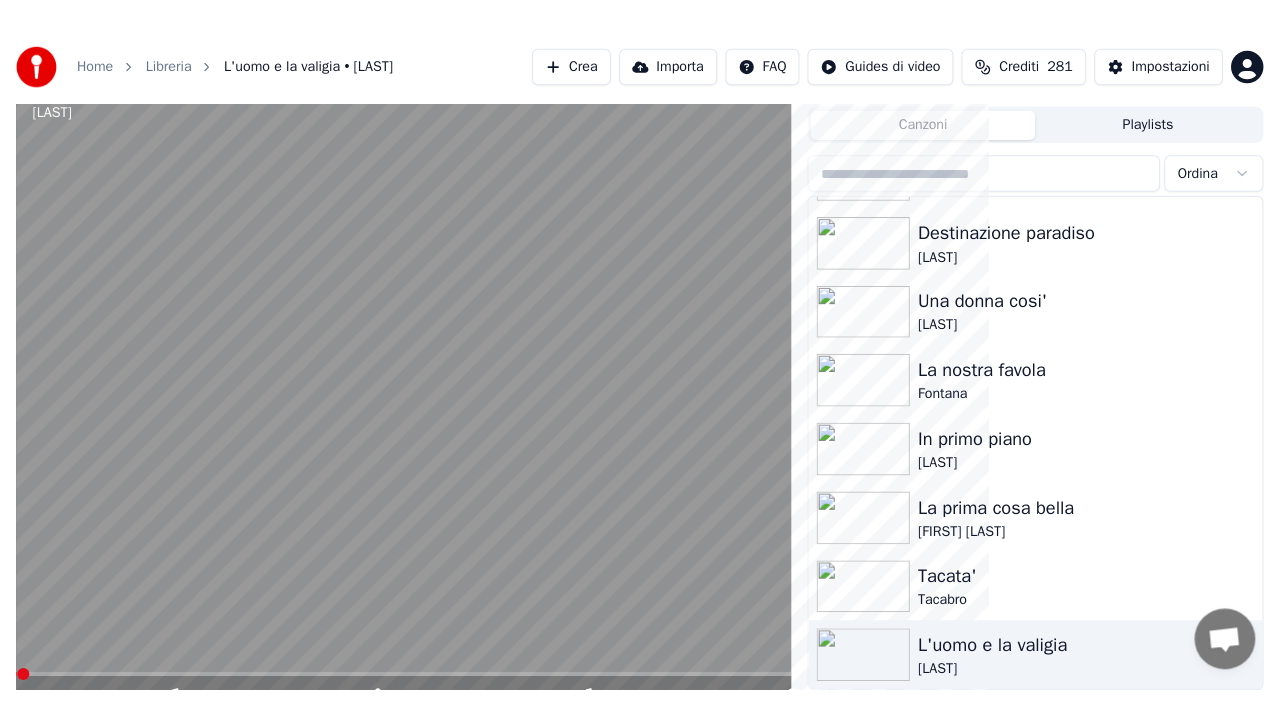 scroll, scrollTop: 28, scrollLeft: 0, axis: vertical 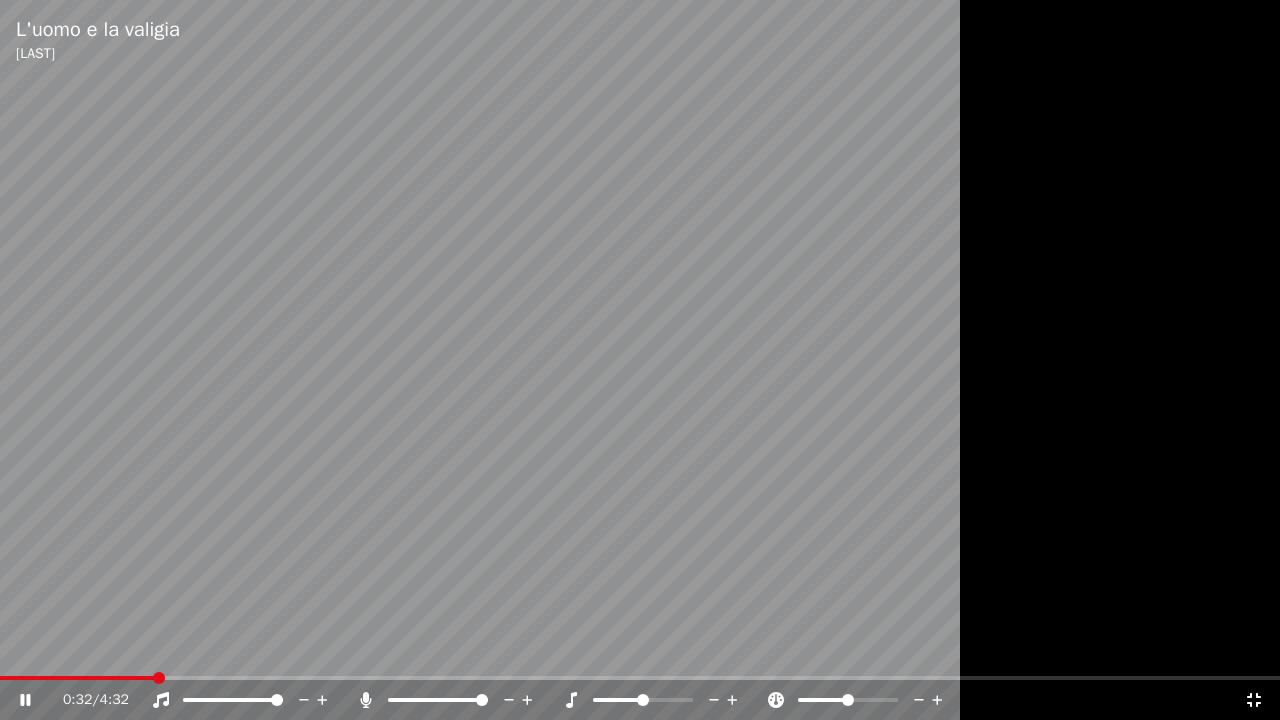 click 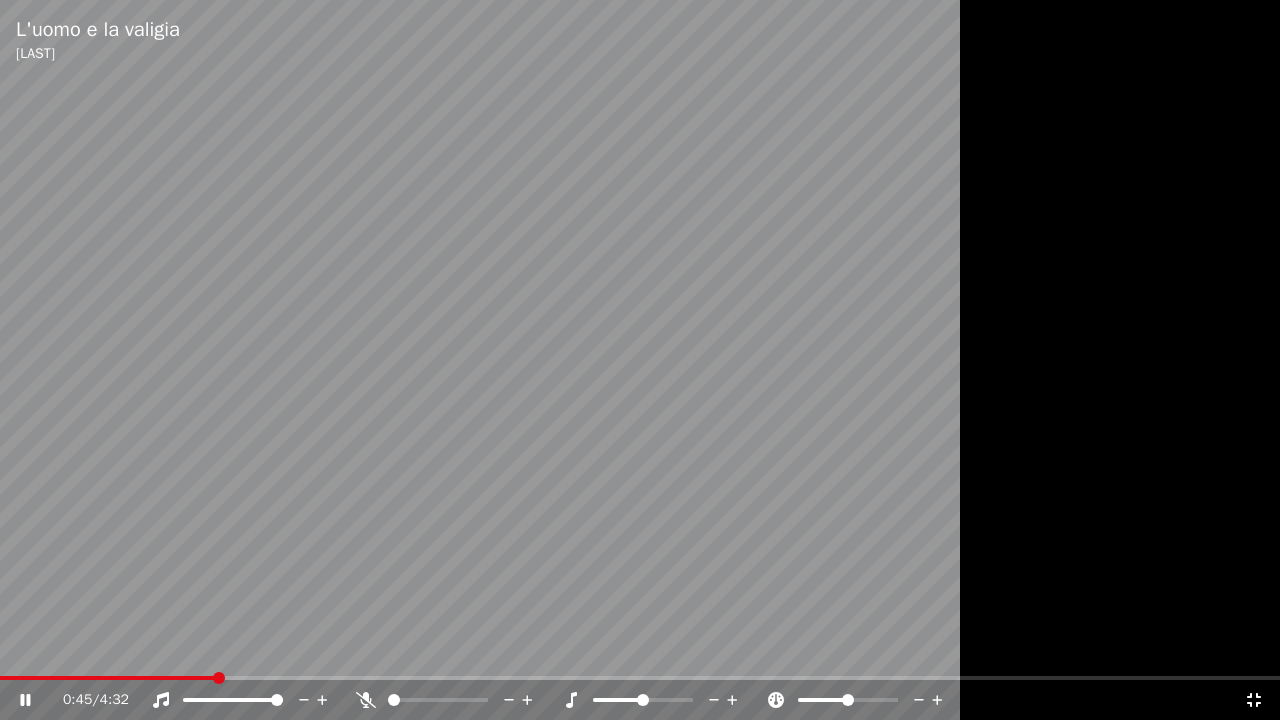 click 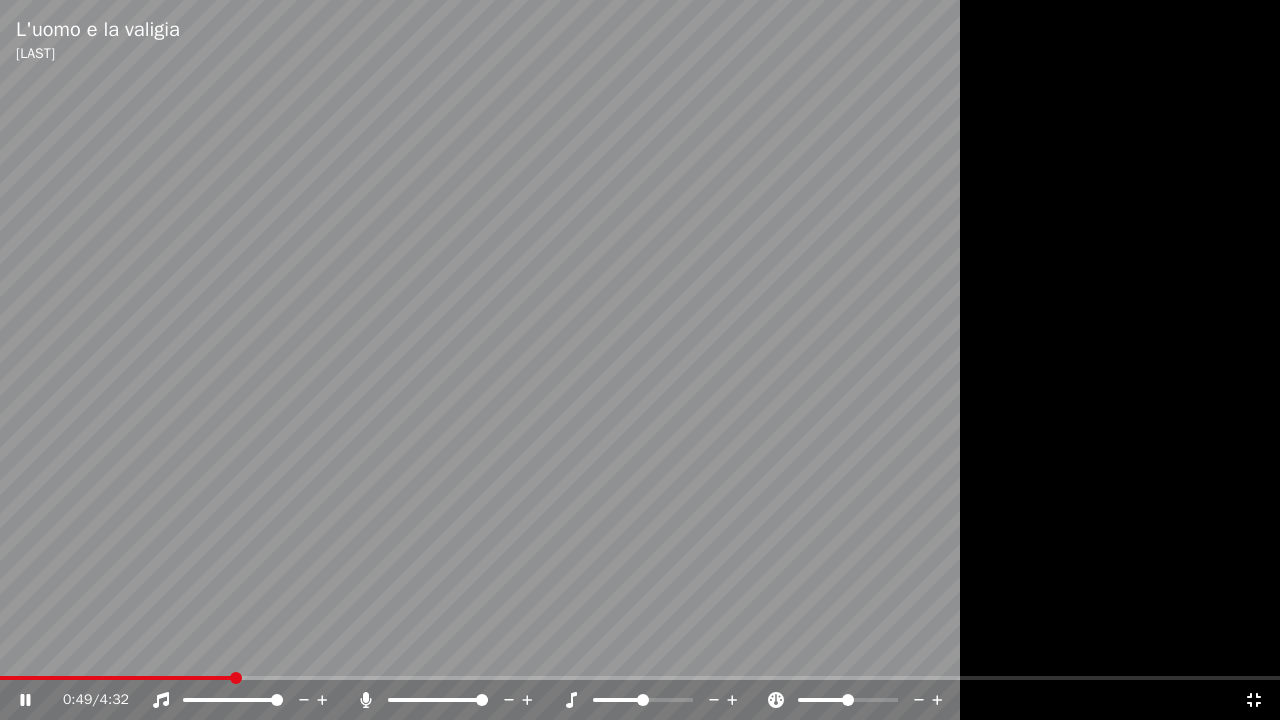 click 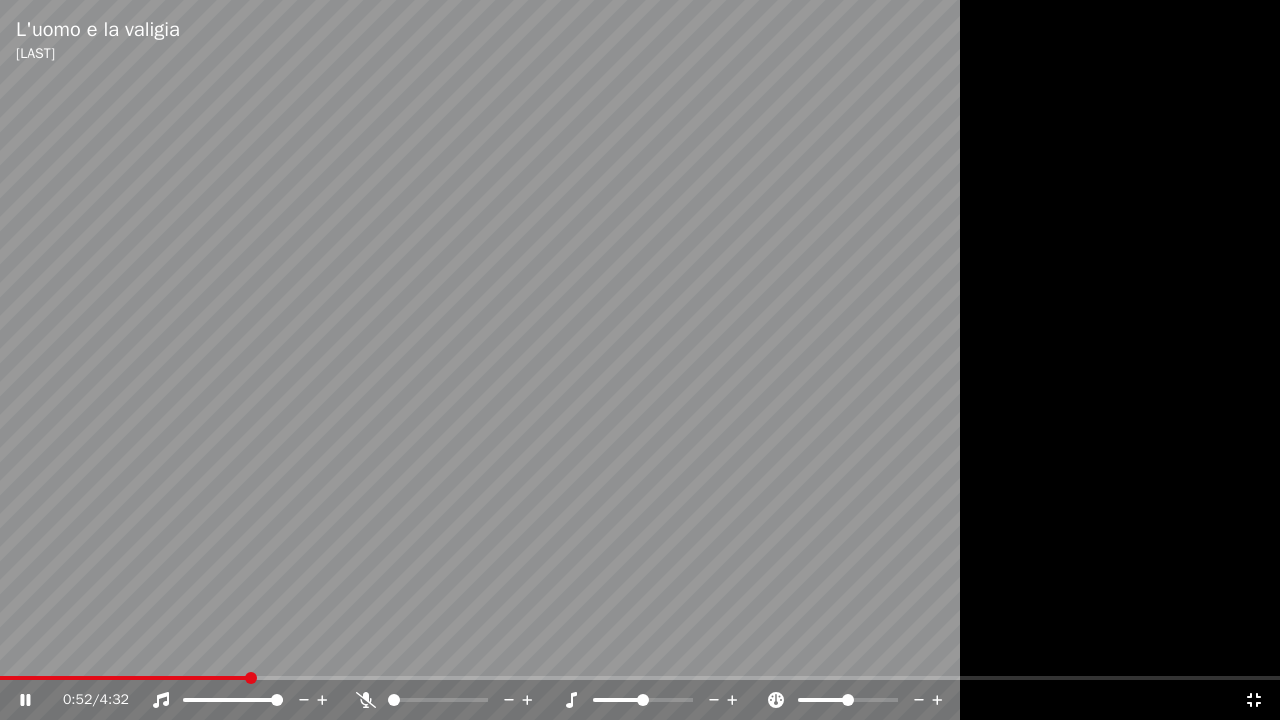 click 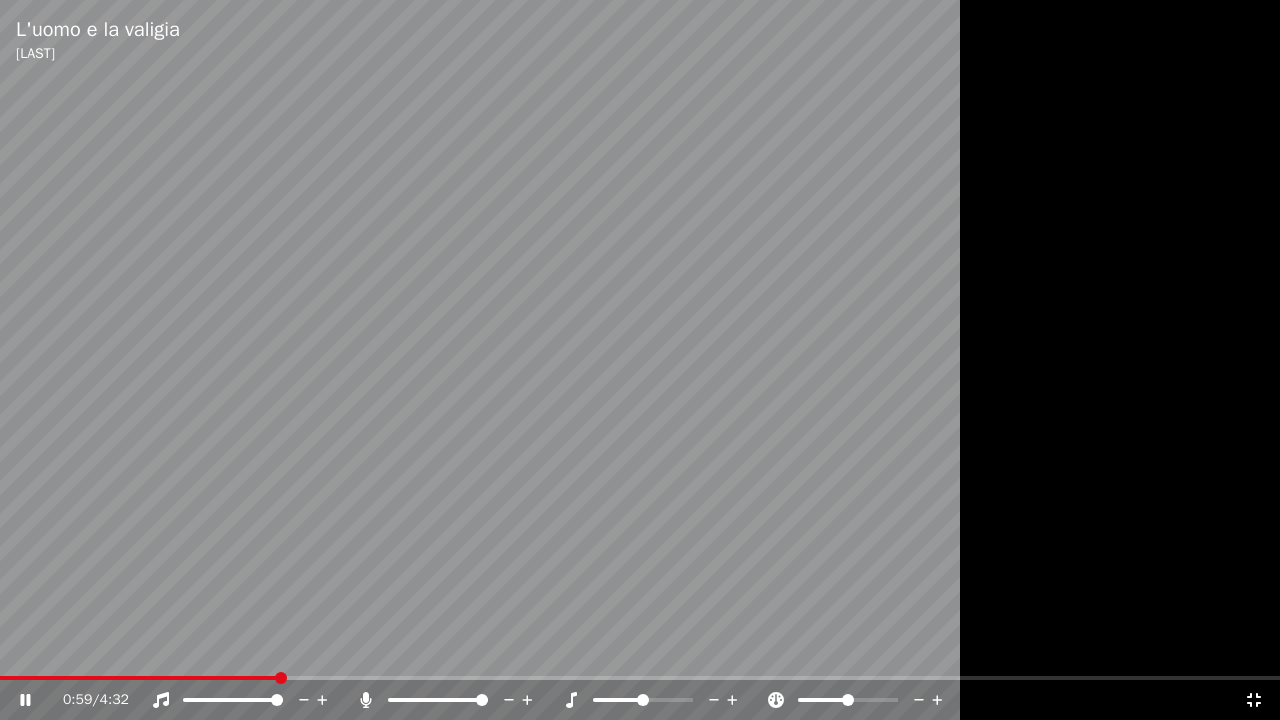 click 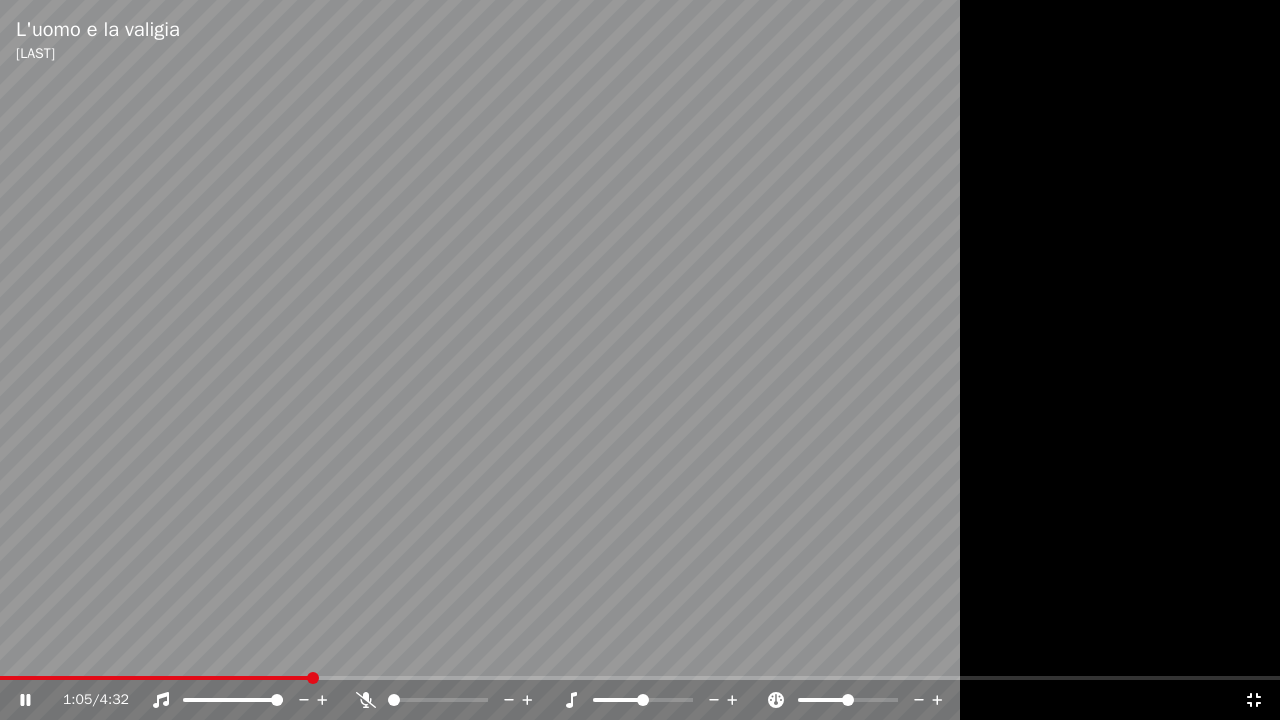 click 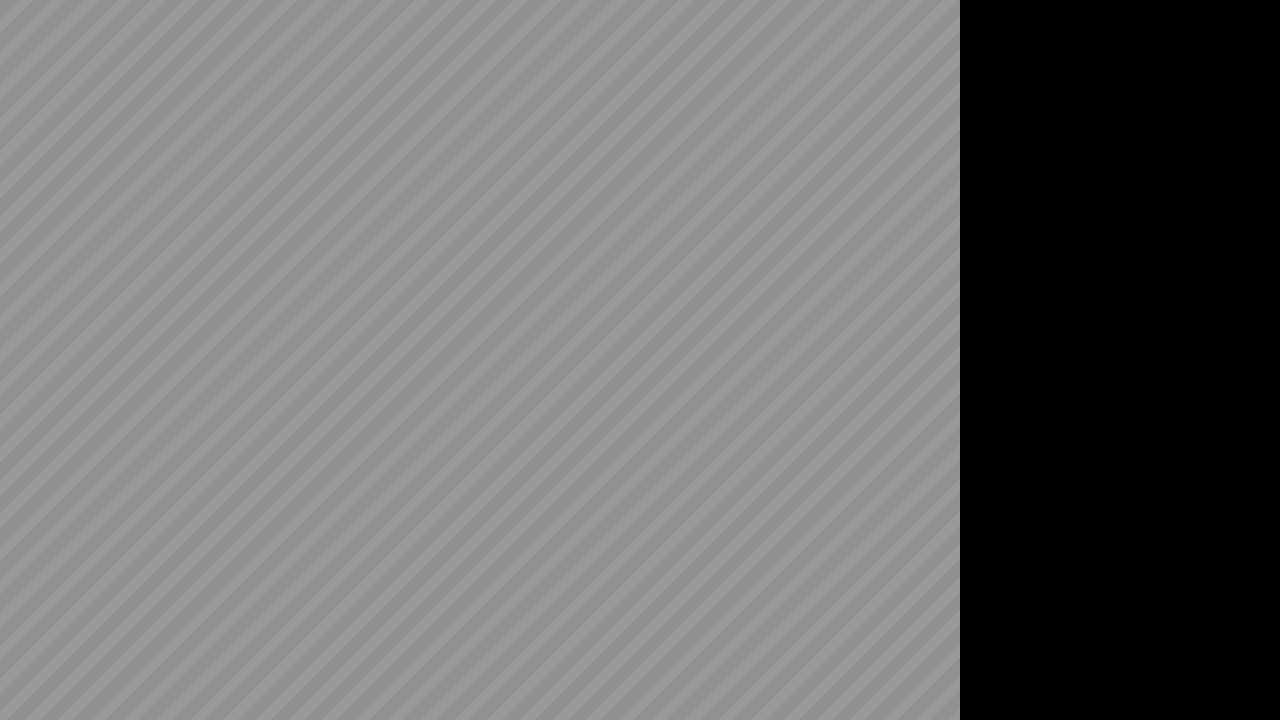 click at bounding box center (640, 360) 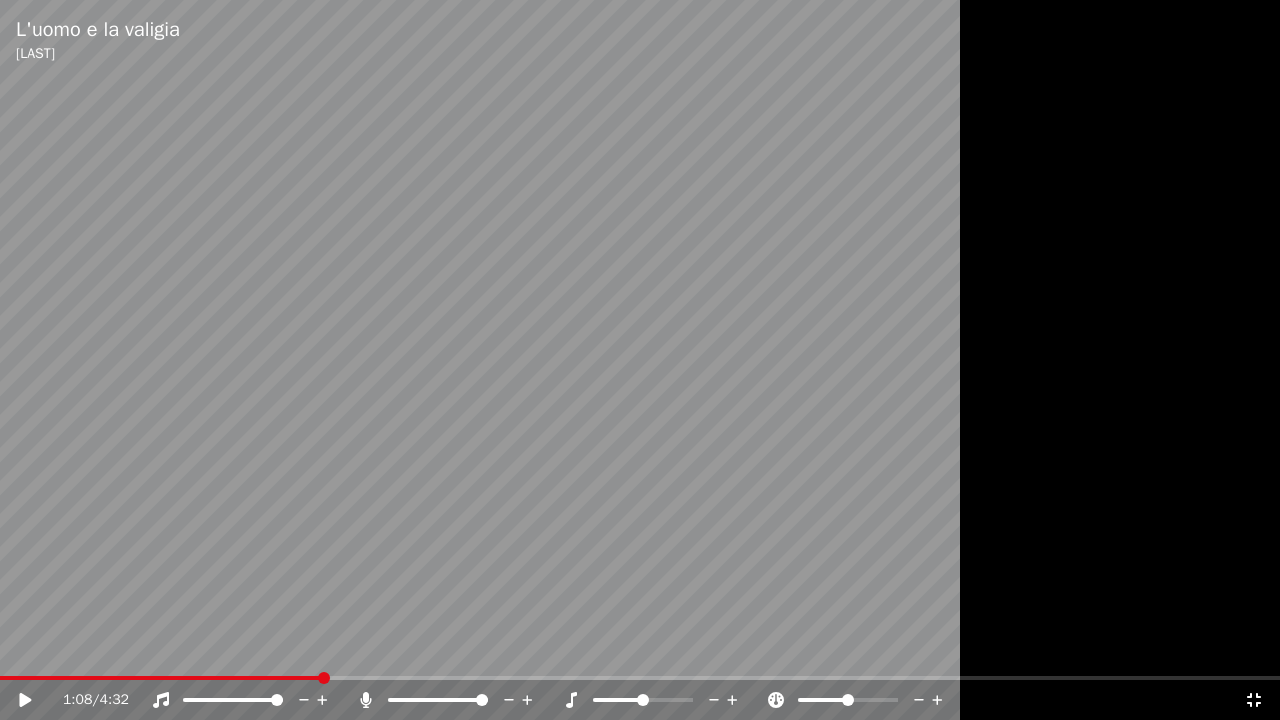 click at bounding box center [640, 360] 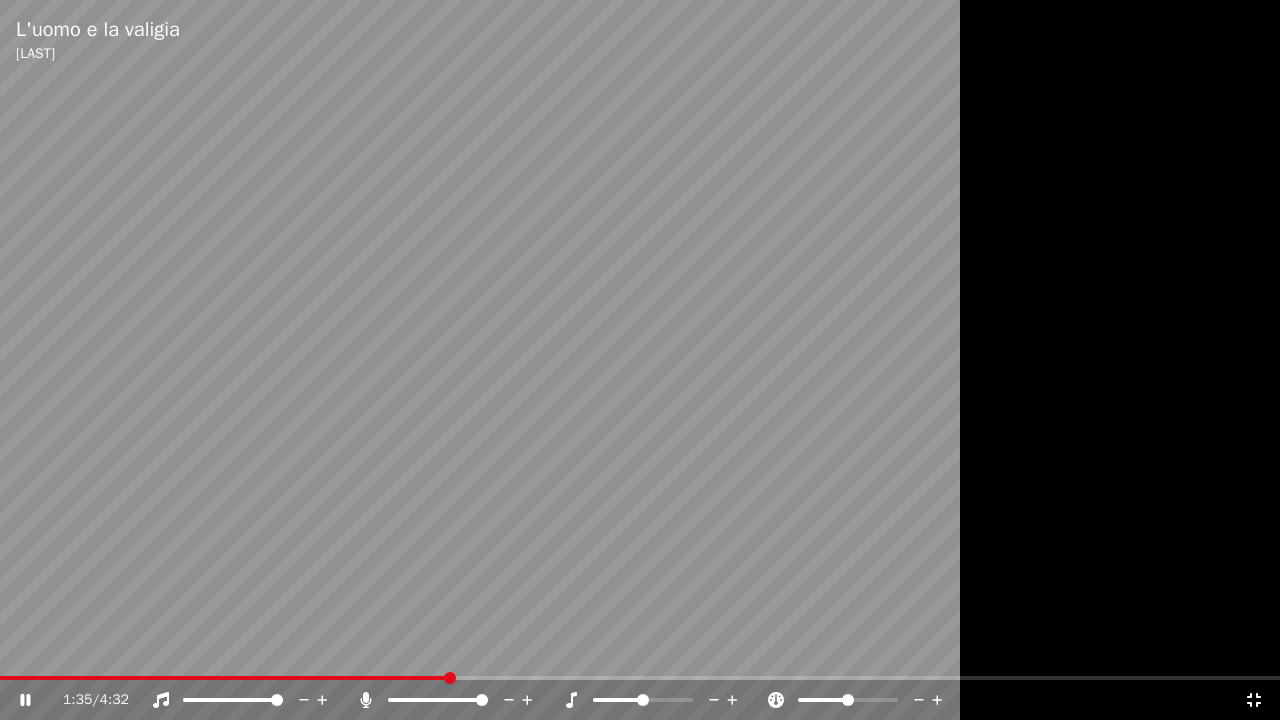 click 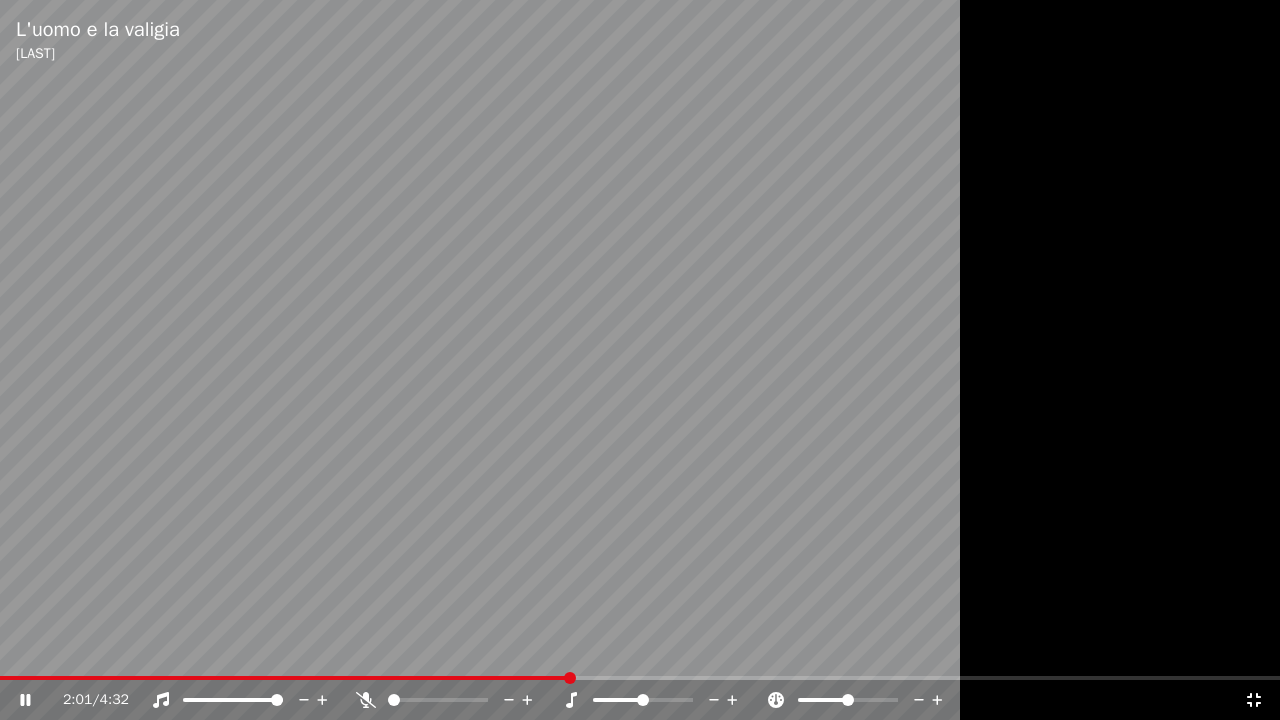 click 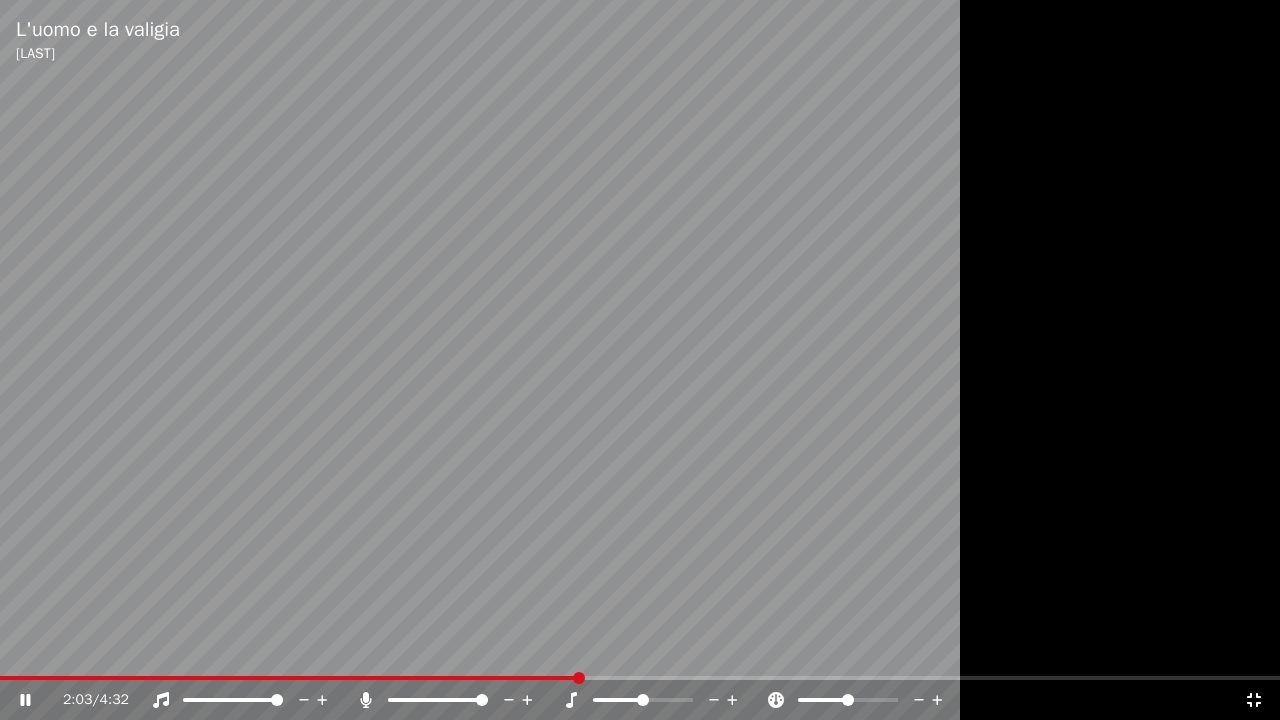 click 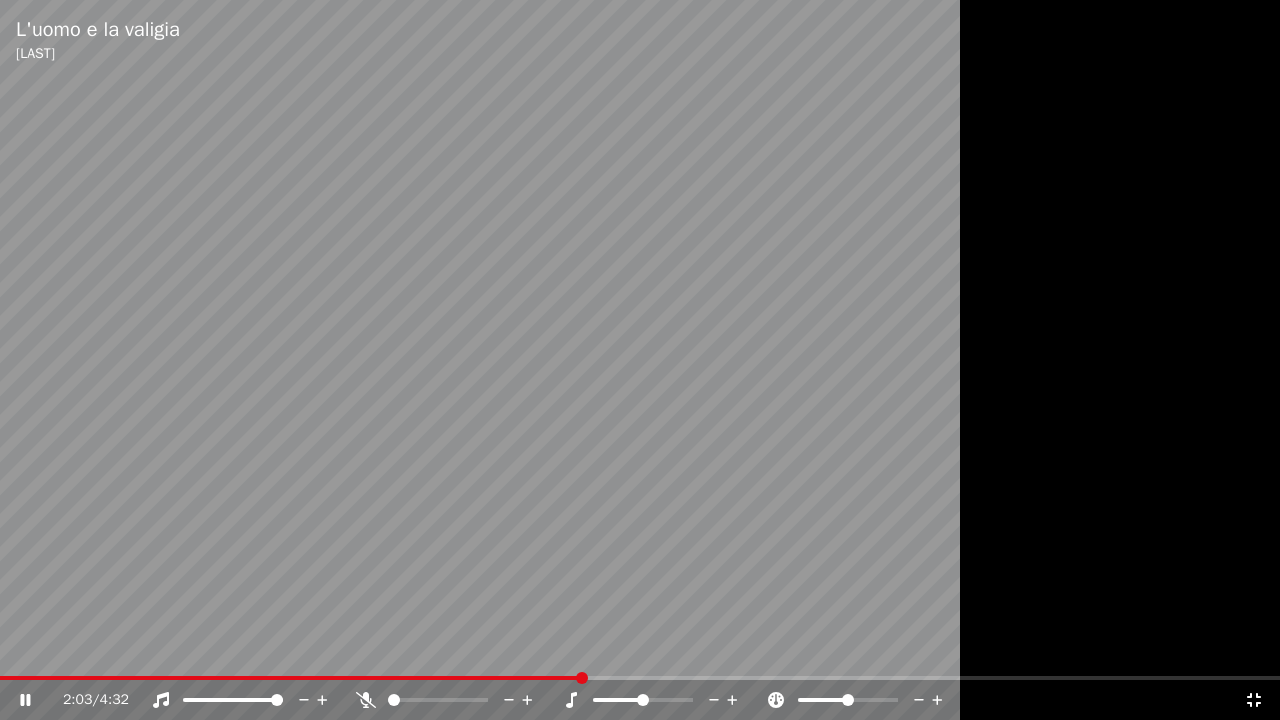 click 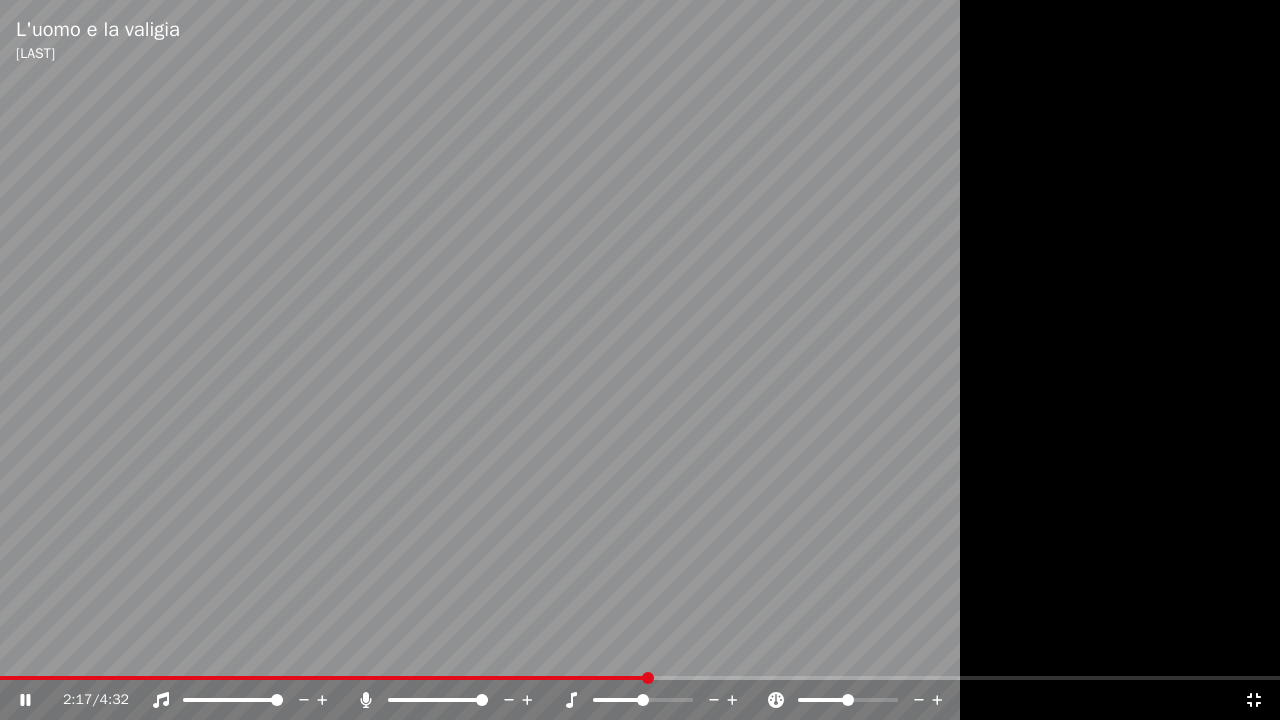 click at bounding box center [640, 360] 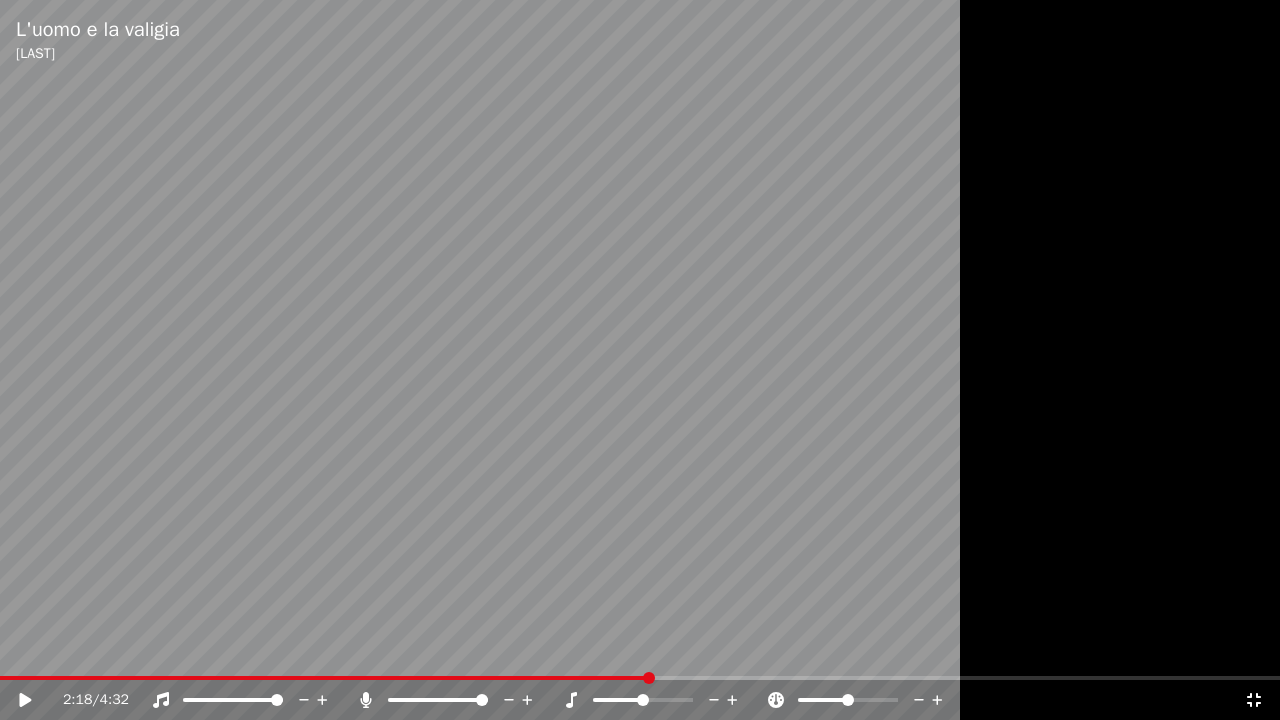 click 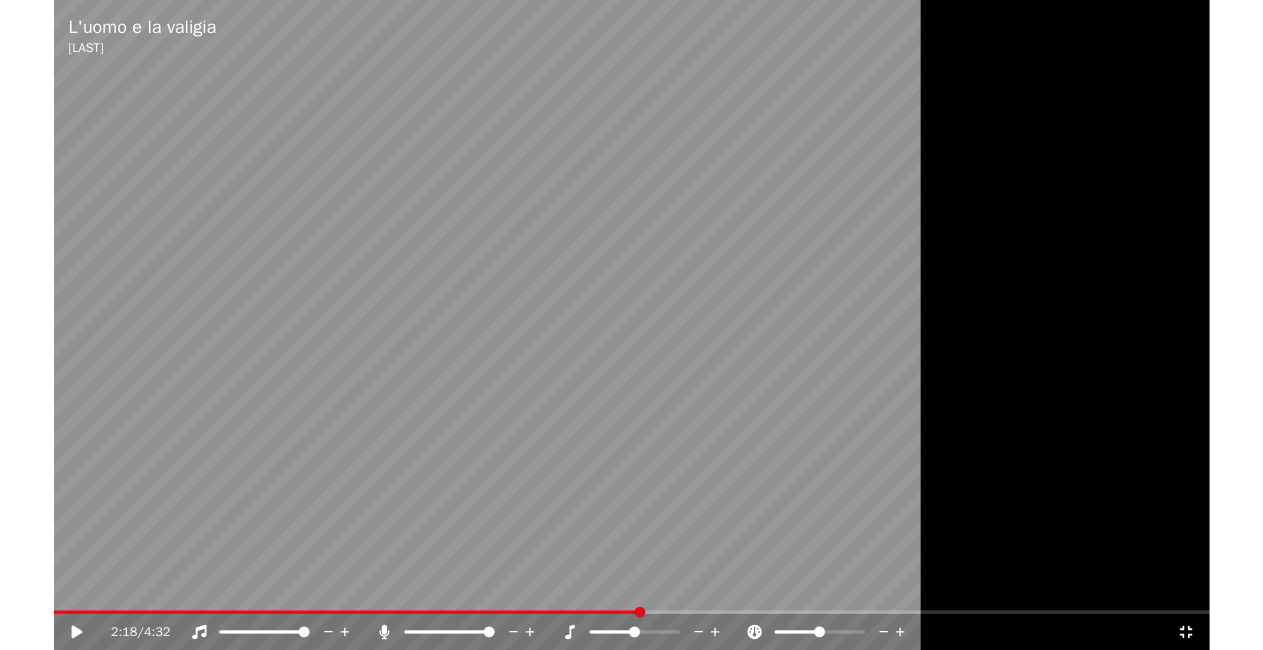 scroll, scrollTop: 27324, scrollLeft: 0, axis: vertical 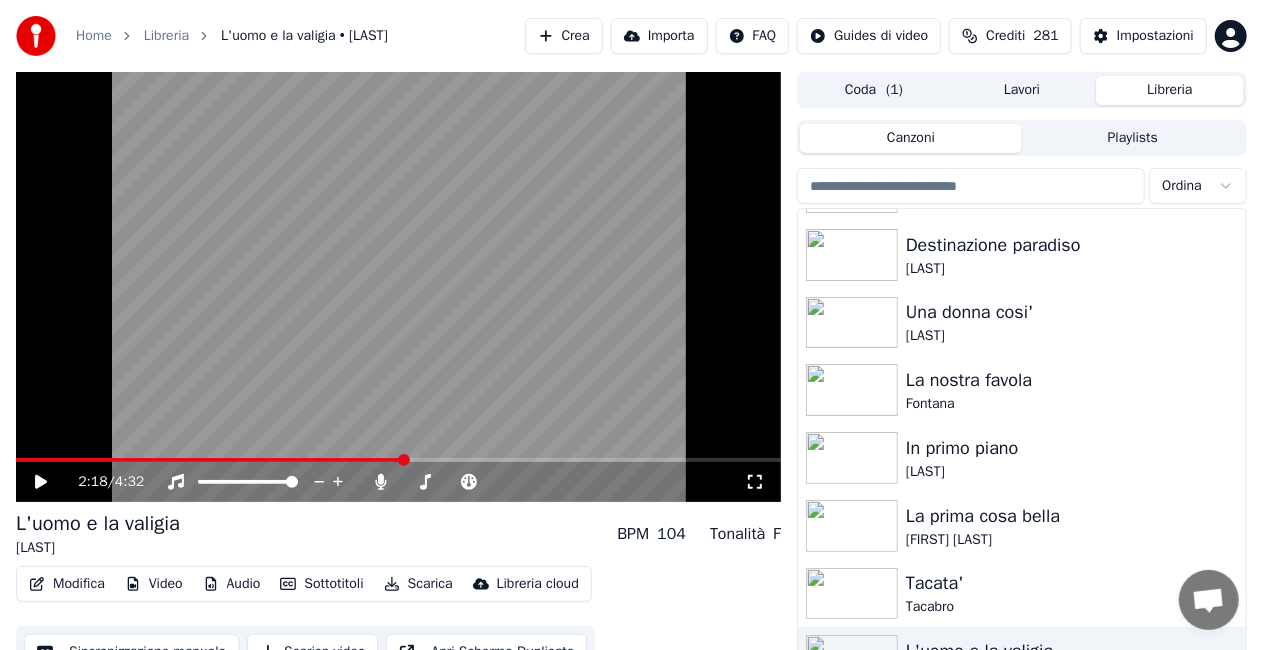 click at bounding box center [398, 287] 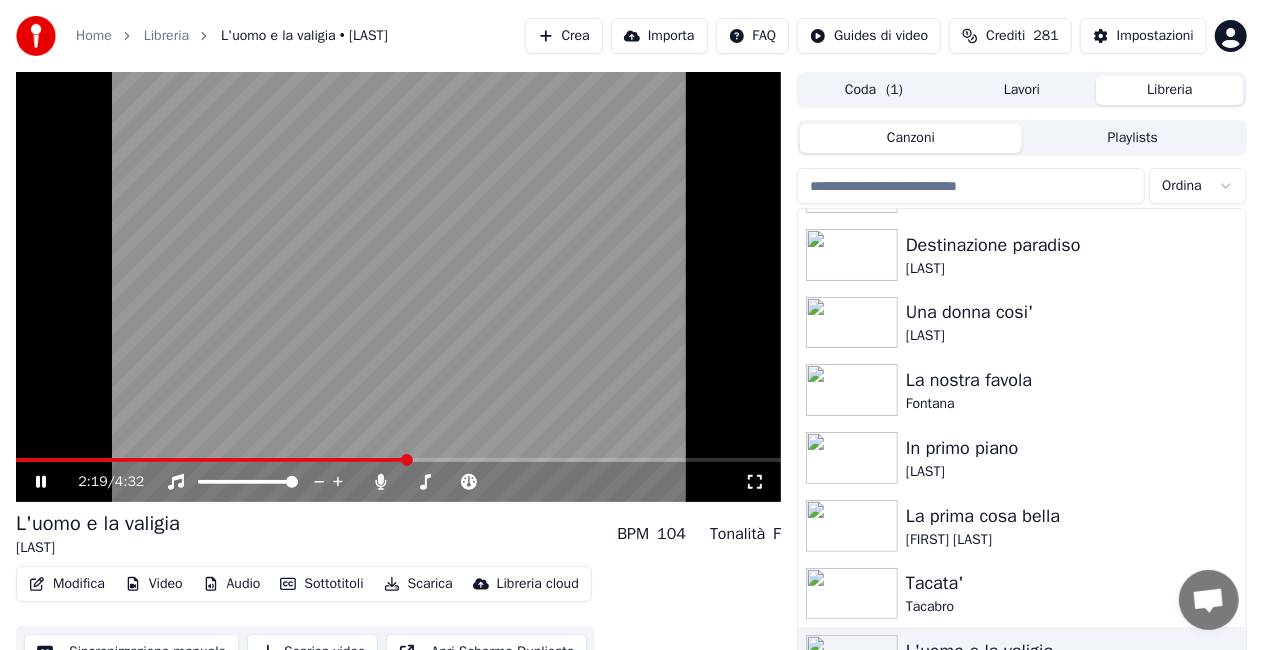 click 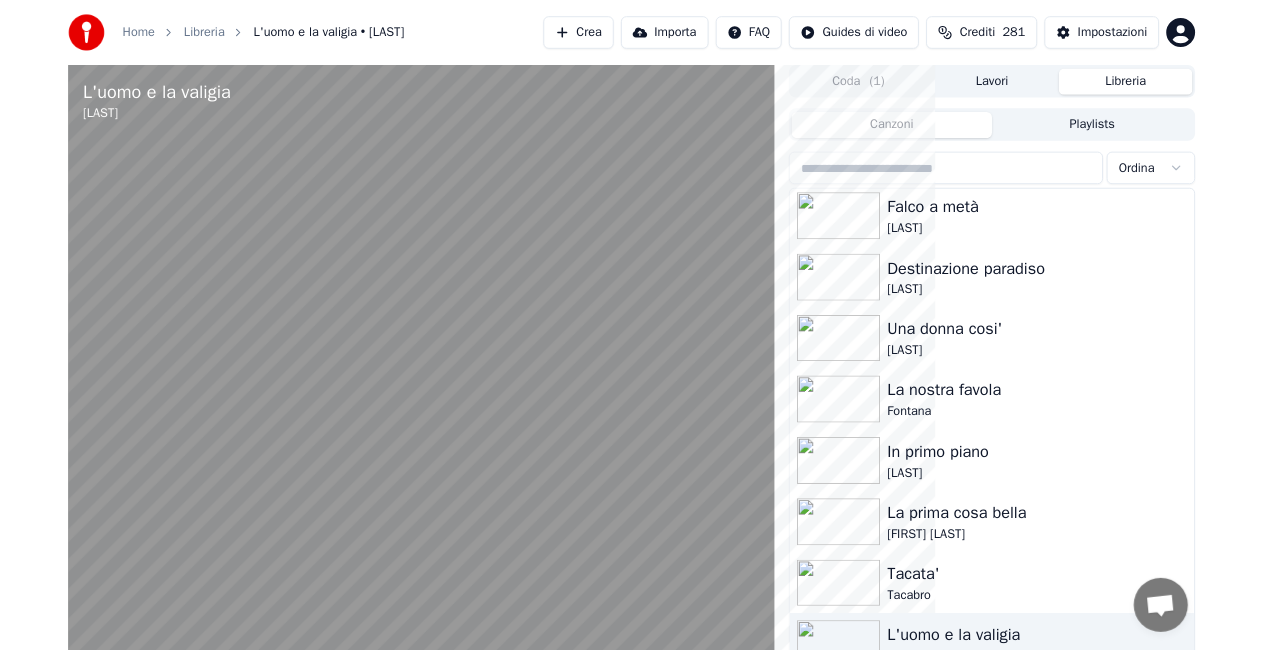 scroll, scrollTop: 27271, scrollLeft: 0, axis: vertical 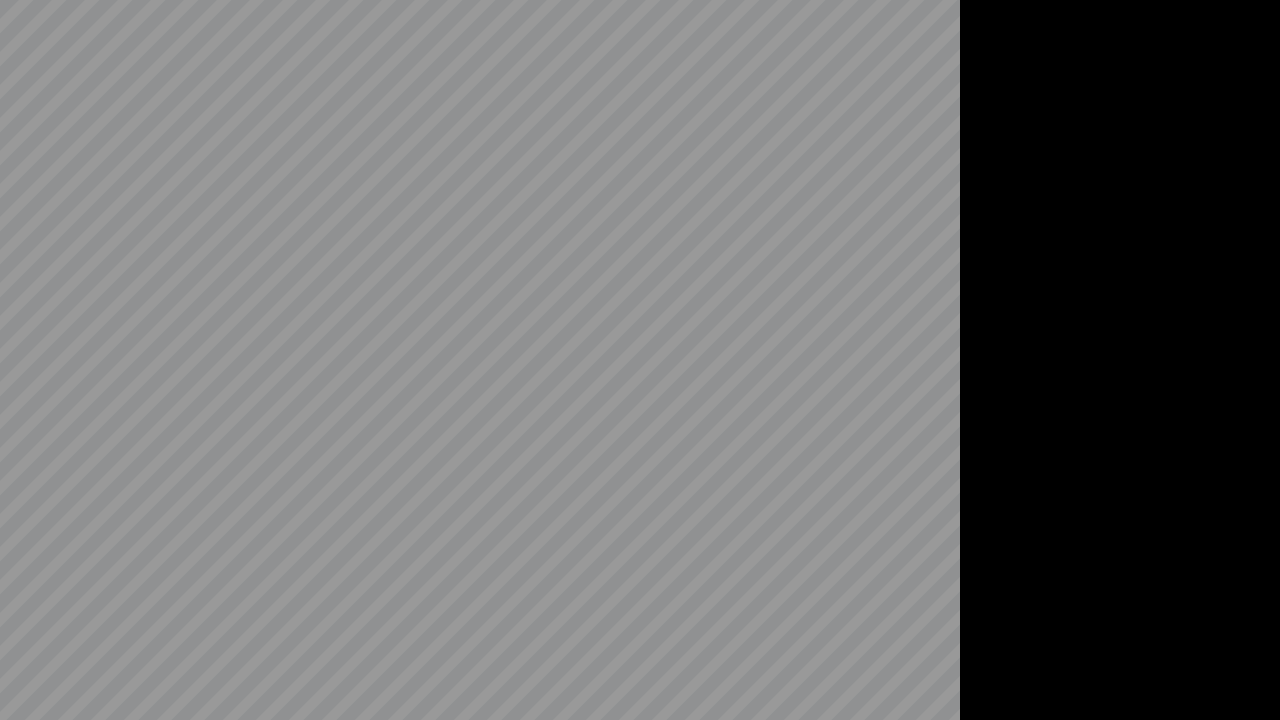 click at bounding box center [640, 360] 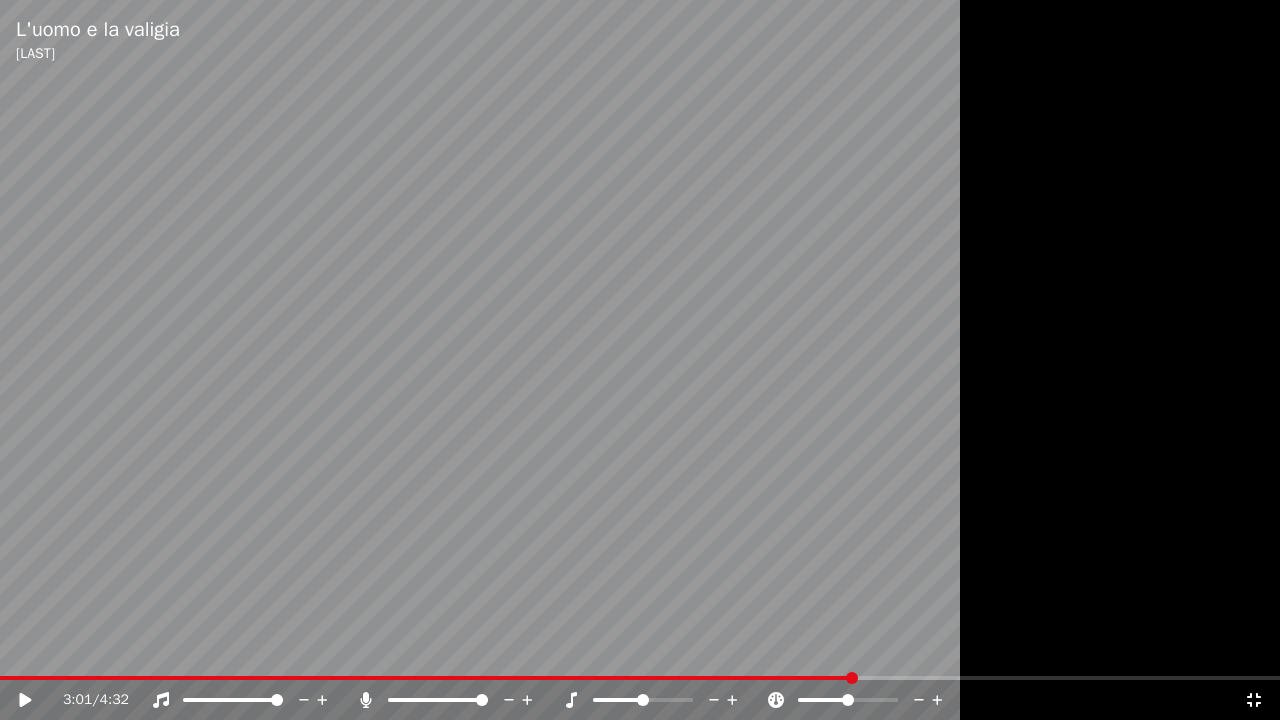 click 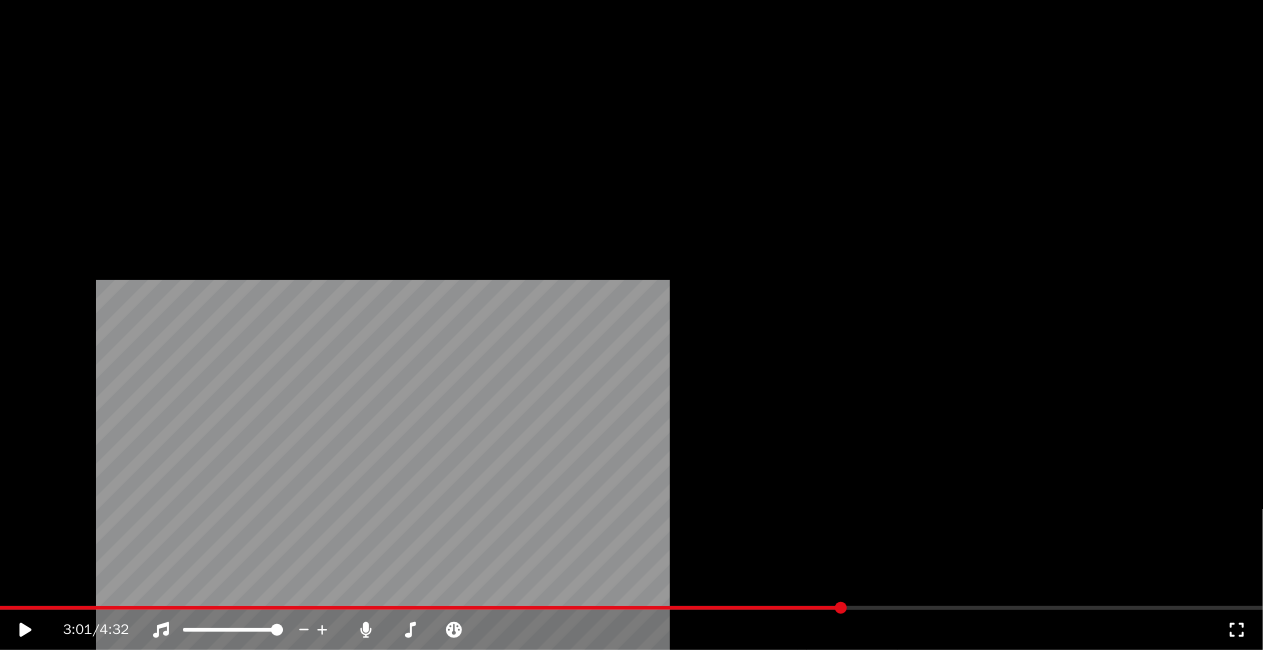 scroll, scrollTop: 26324, scrollLeft: 0, axis: vertical 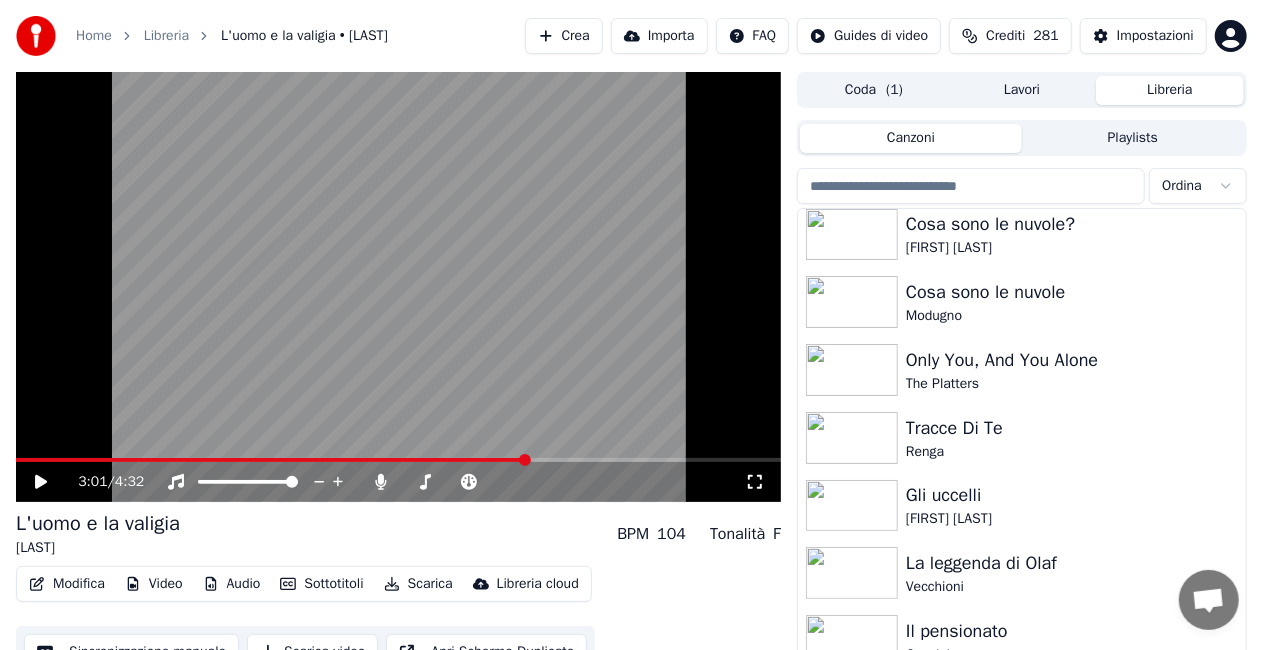 click at bounding box center [971, 186] 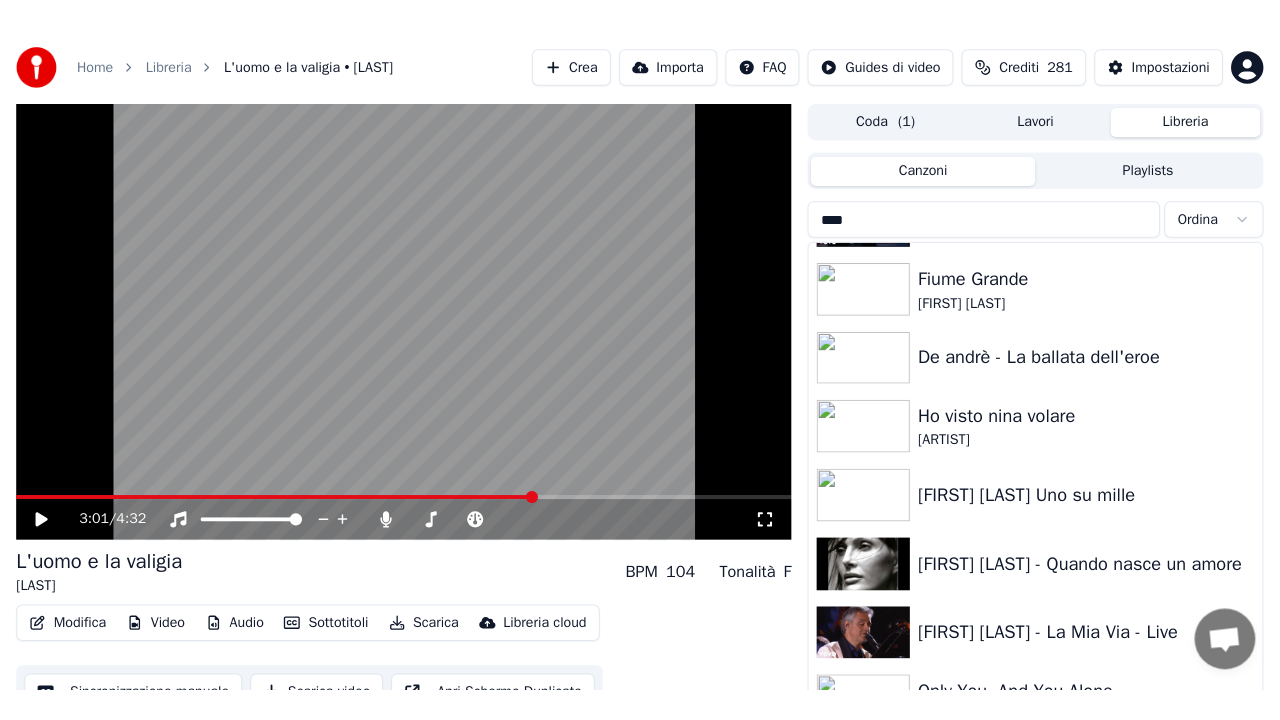scroll, scrollTop: 464, scrollLeft: 0, axis: vertical 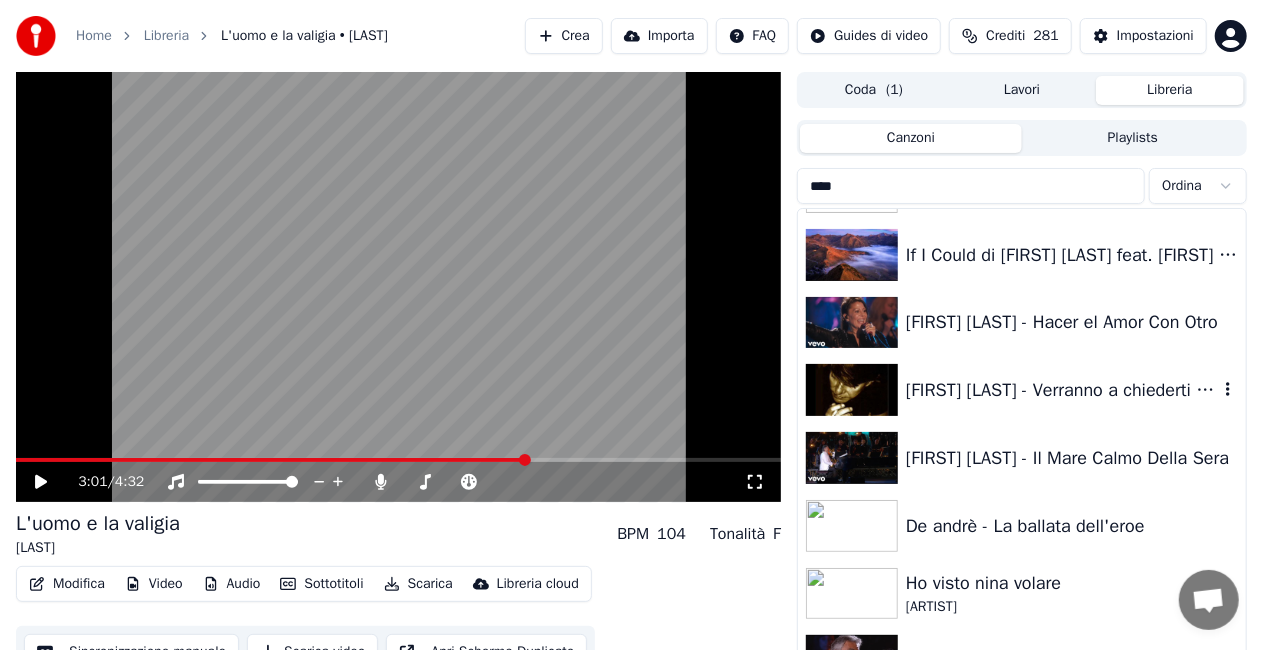 click on "Fabrizio de André - Verranno a chiederti del nostro amore" at bounding box center [1062, 390] 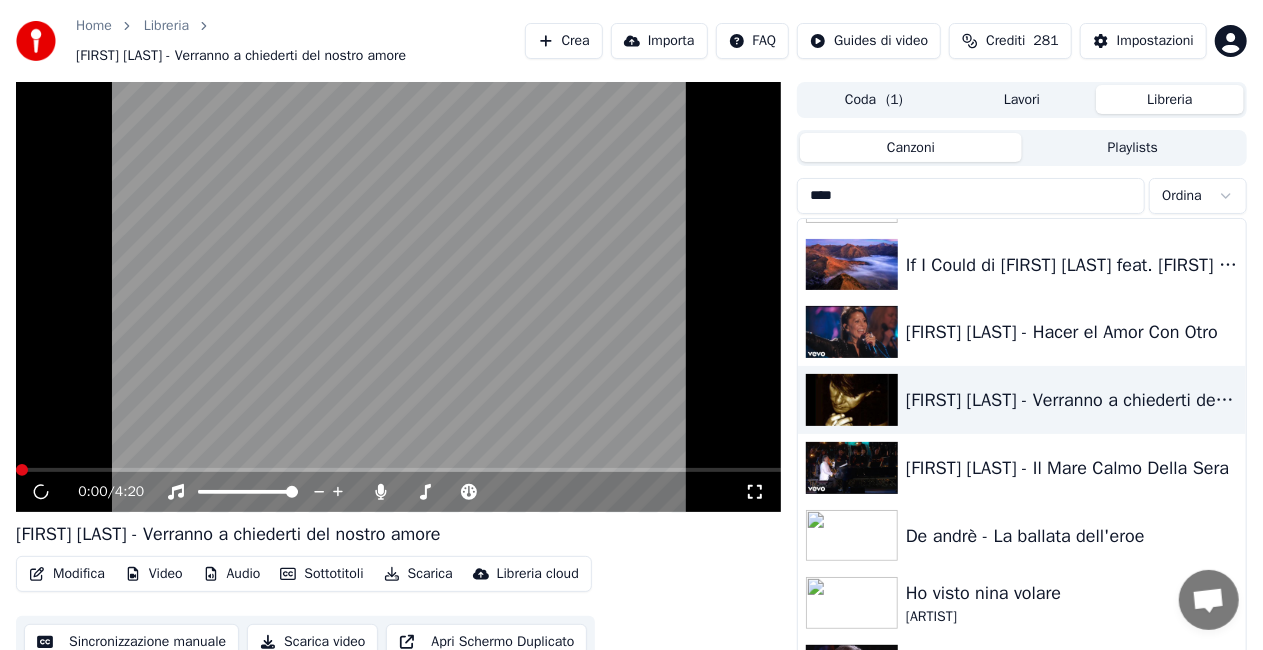 click 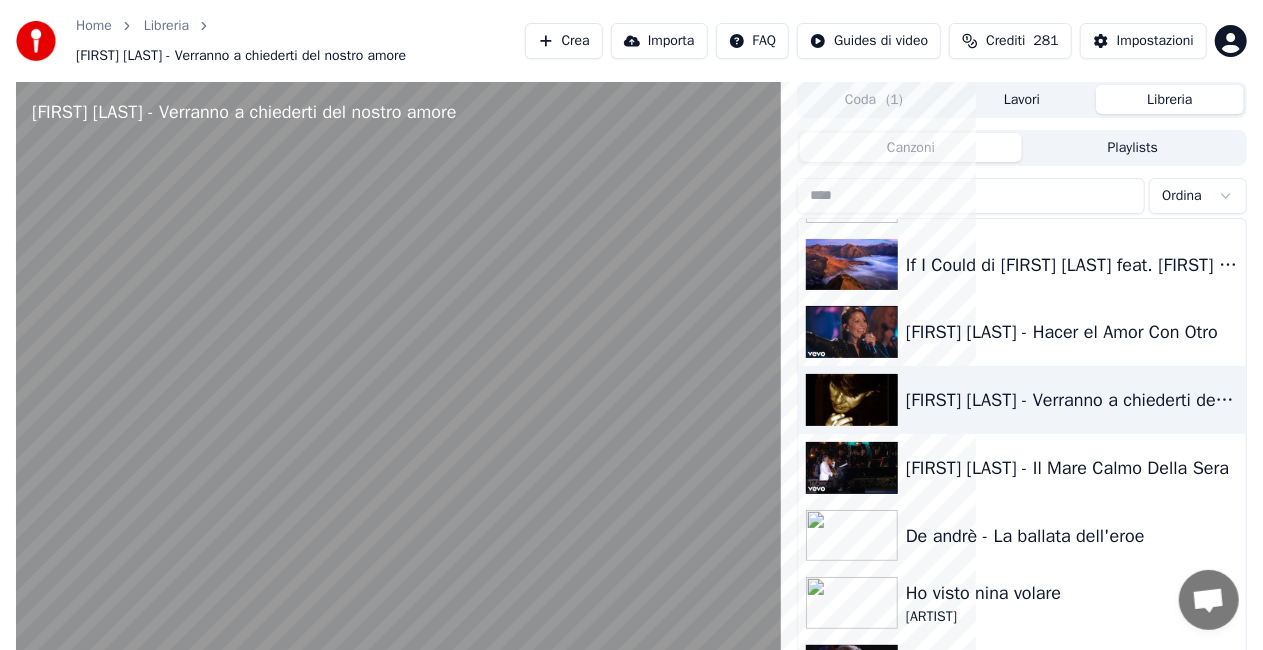 scroll, scrollTop: 411, scrollLeft: 0, axis: vertical 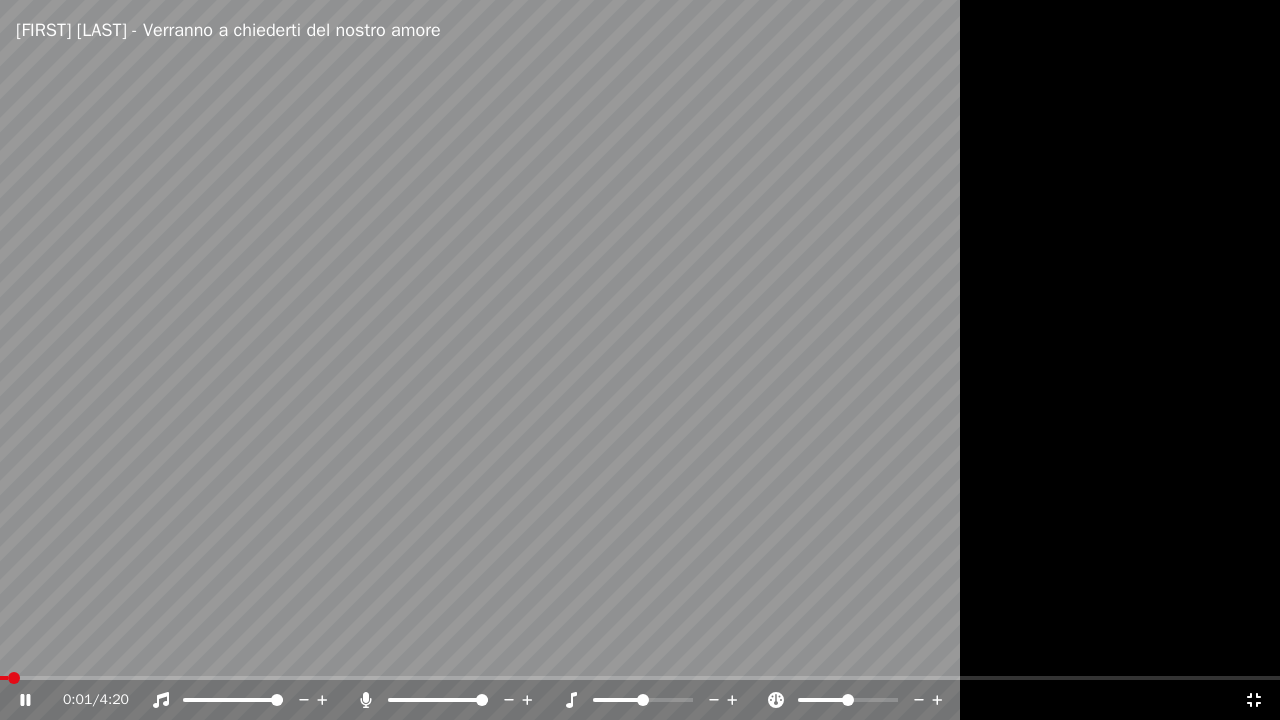 click 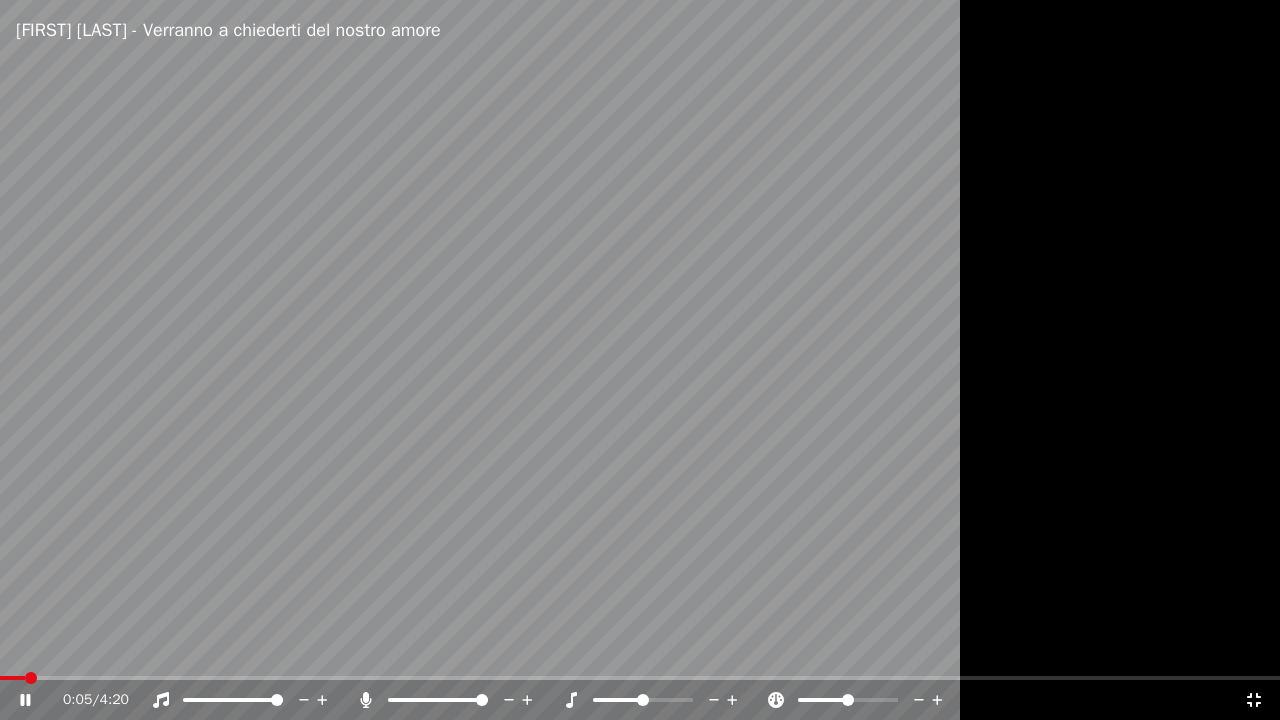 click 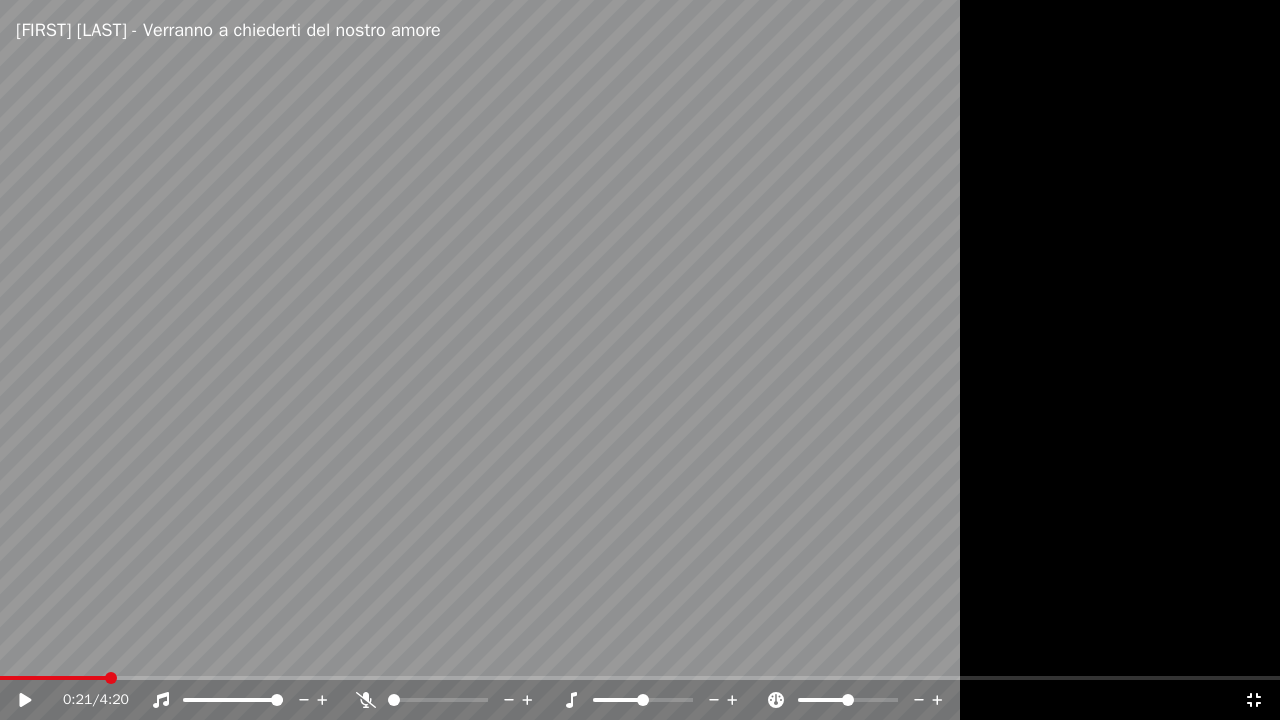 click 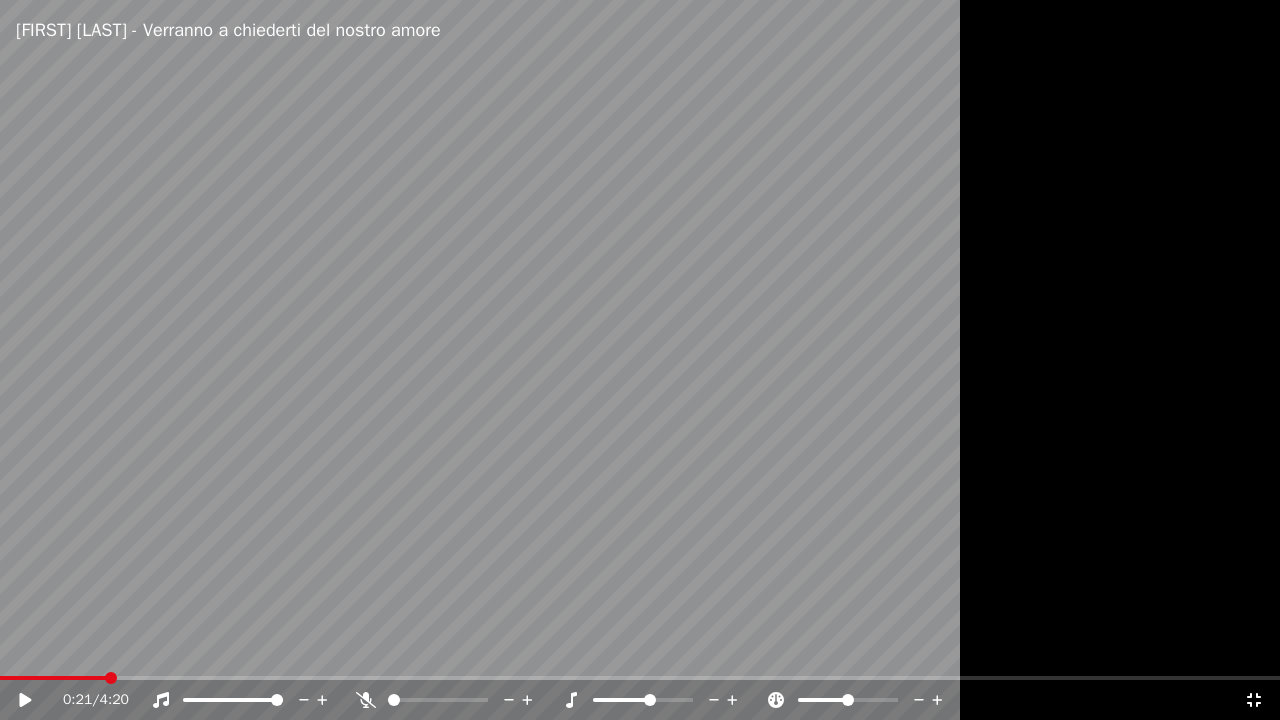 click 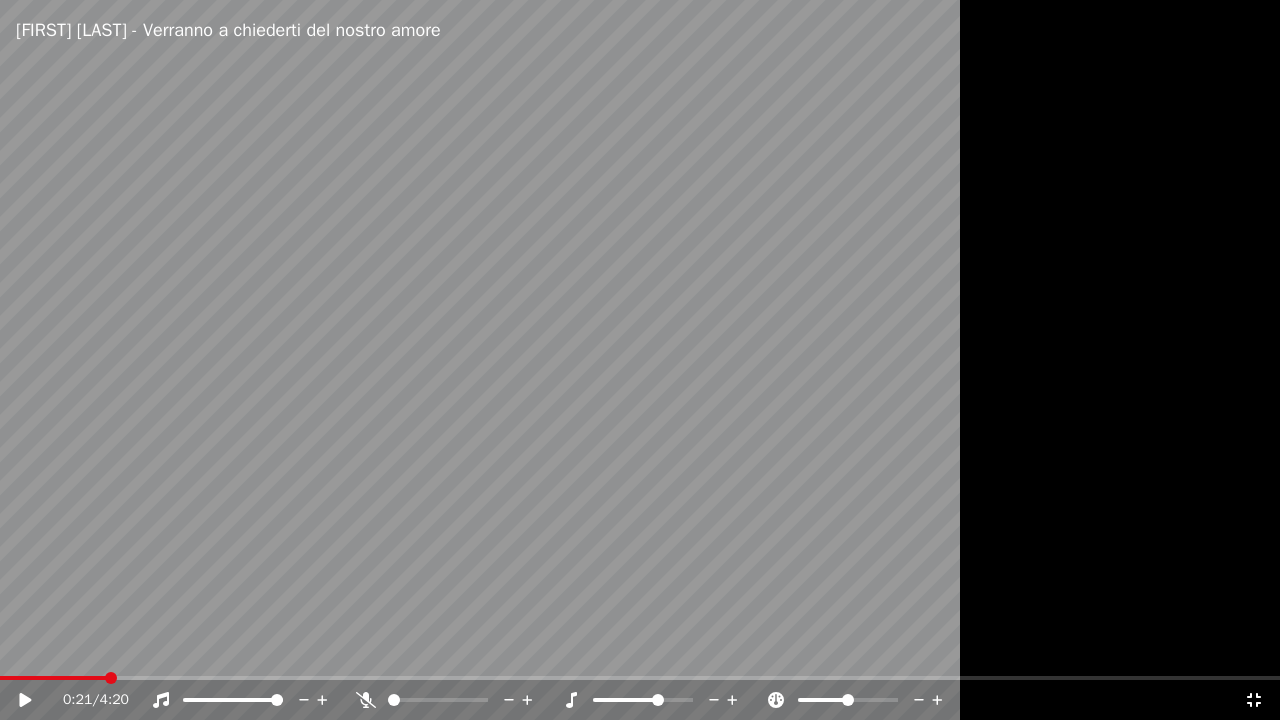 click 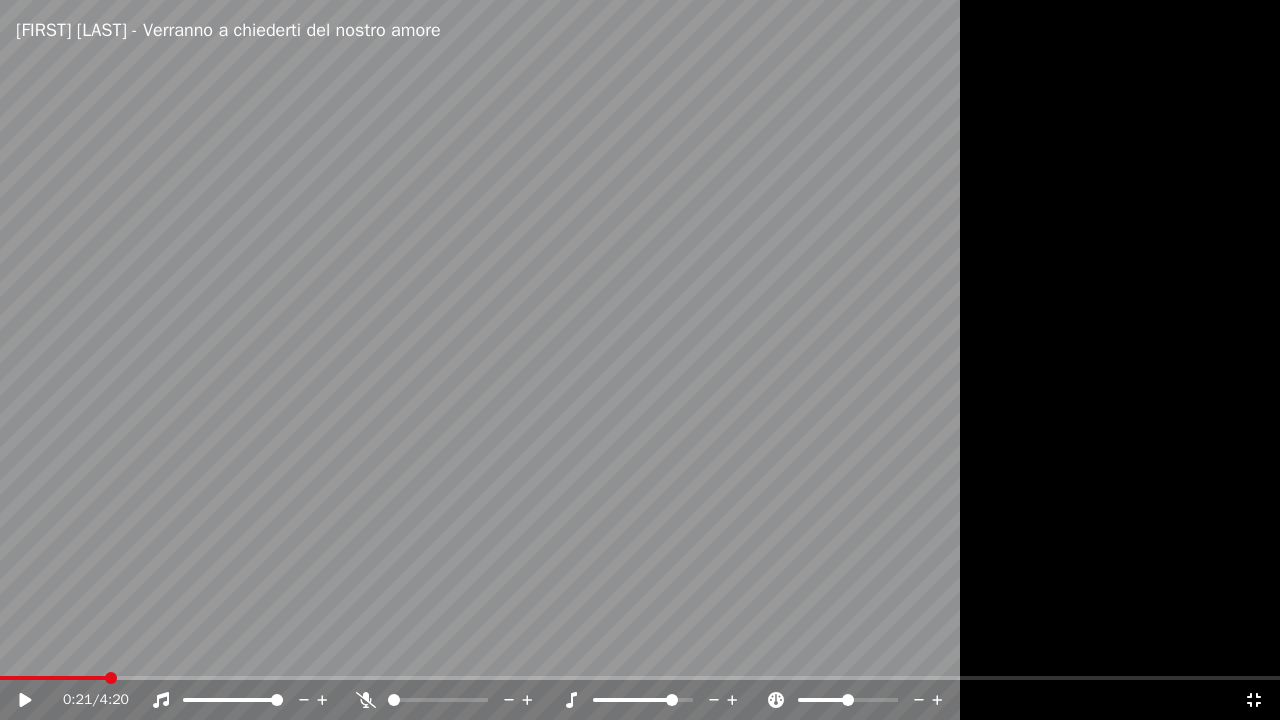 click 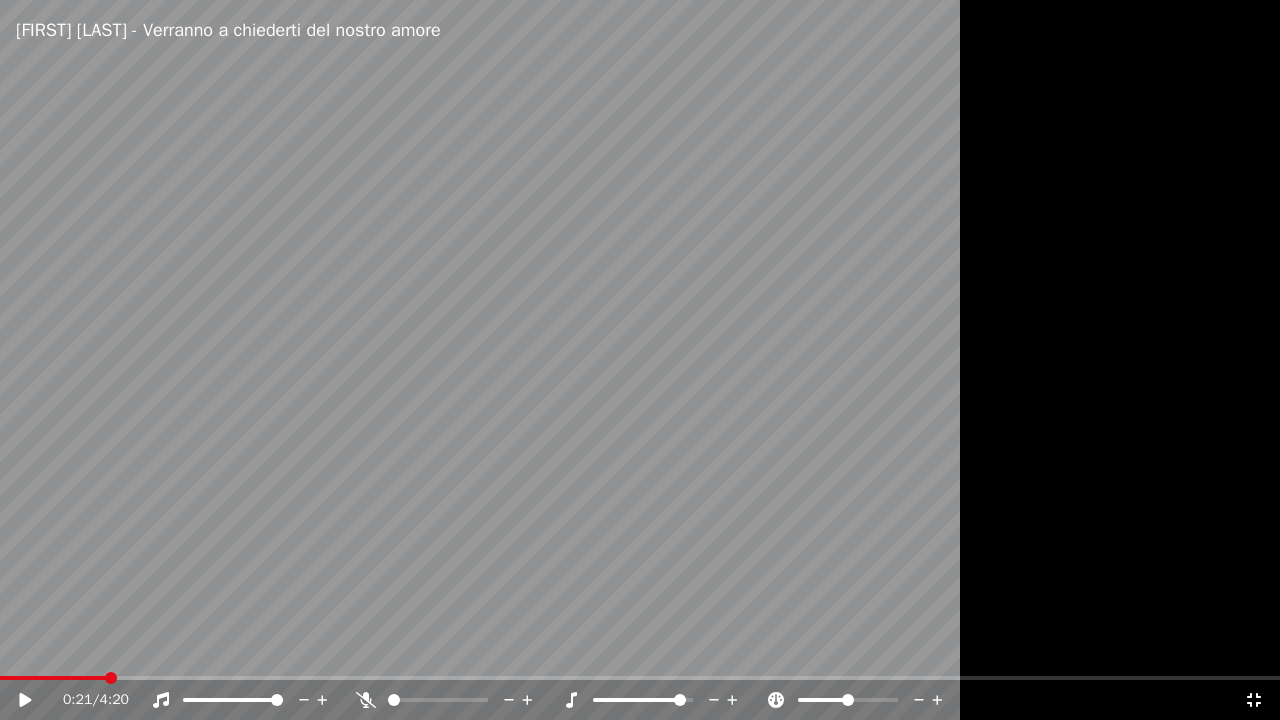 click 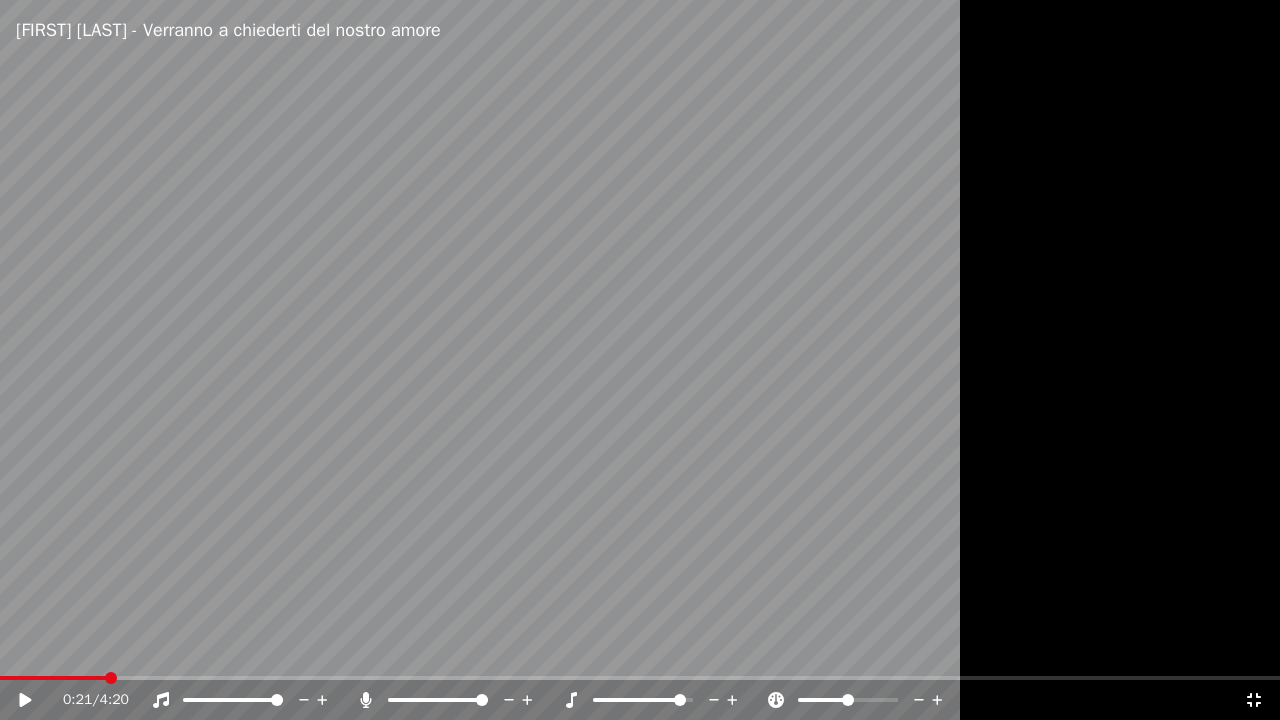 click at bounding box center (53, 678) 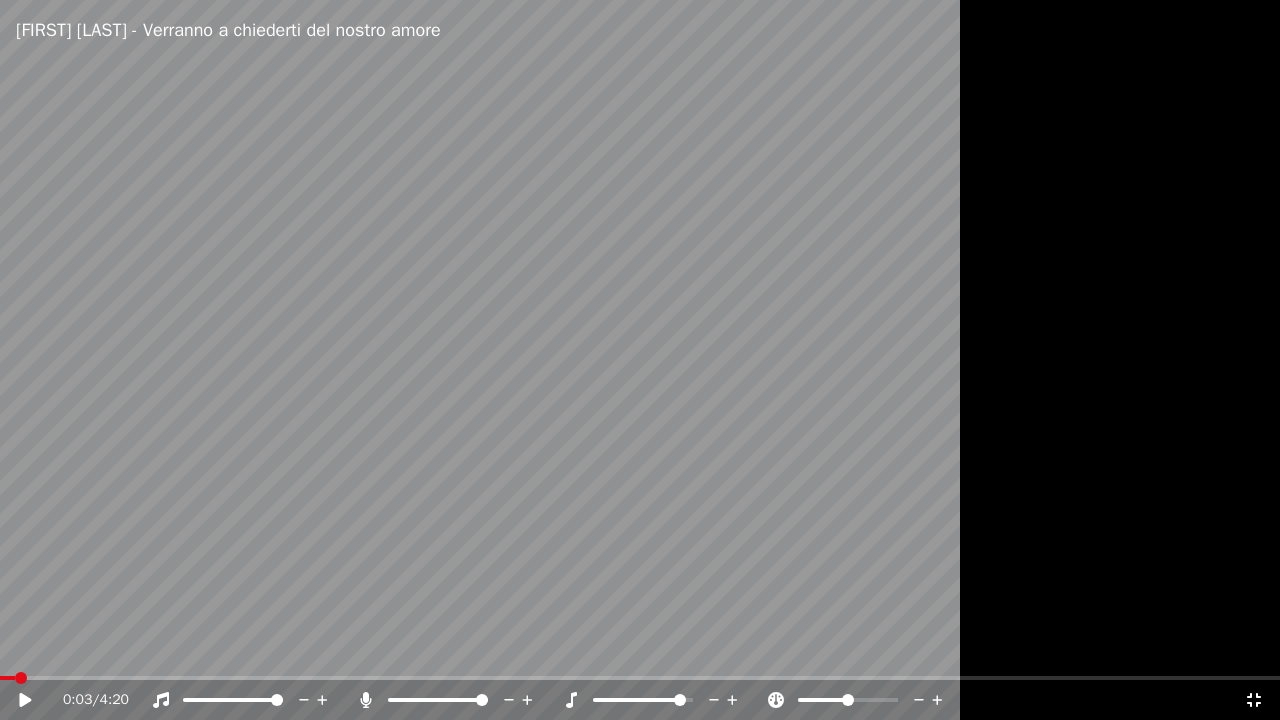 click at bounding box center (640, 360) 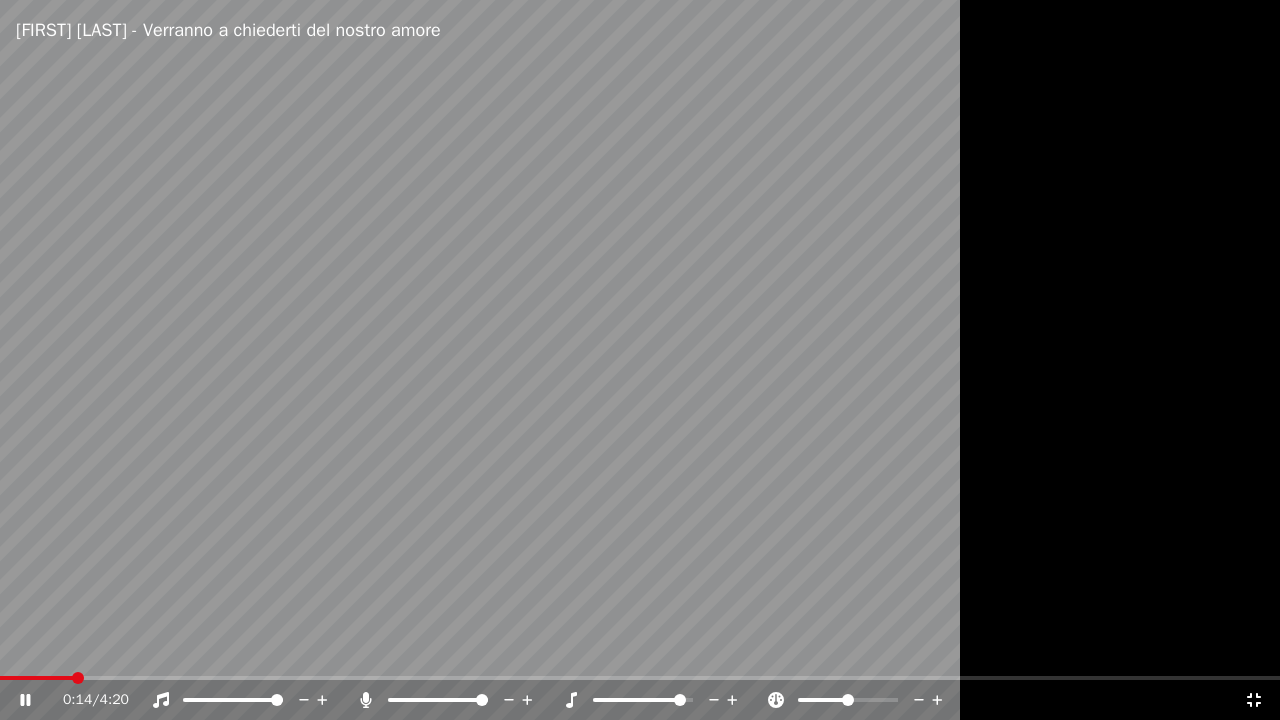click 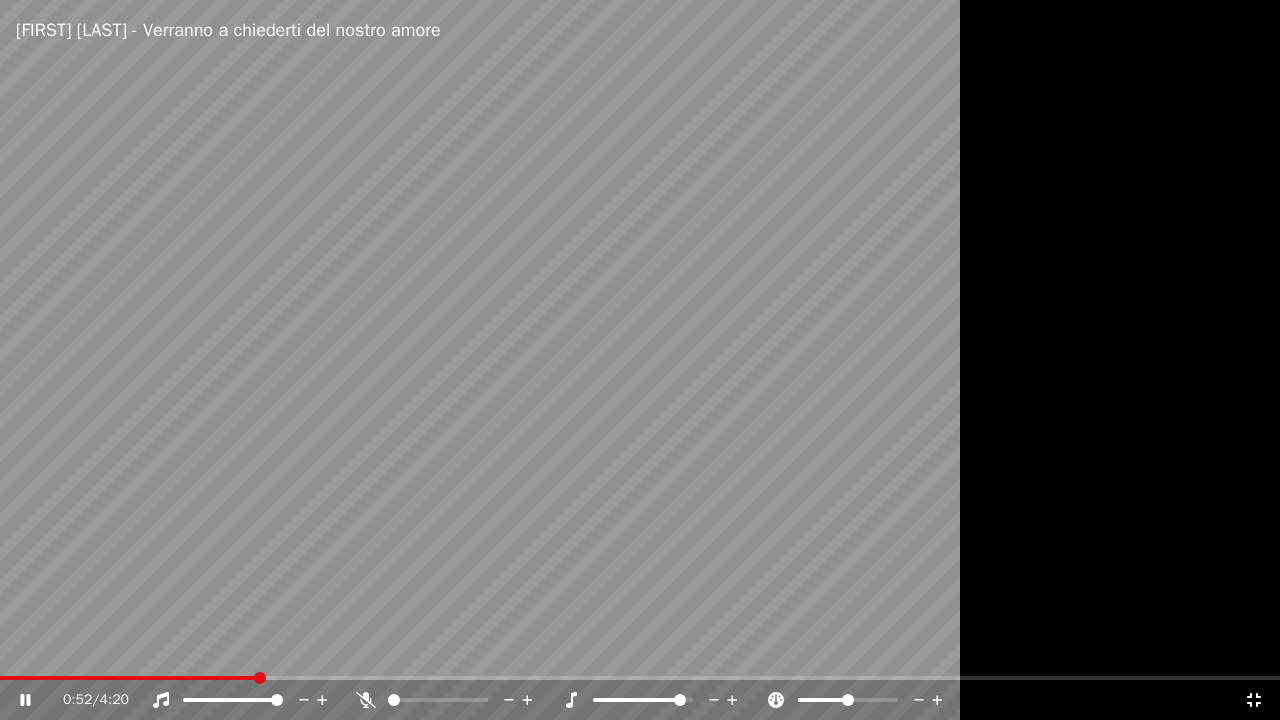 click 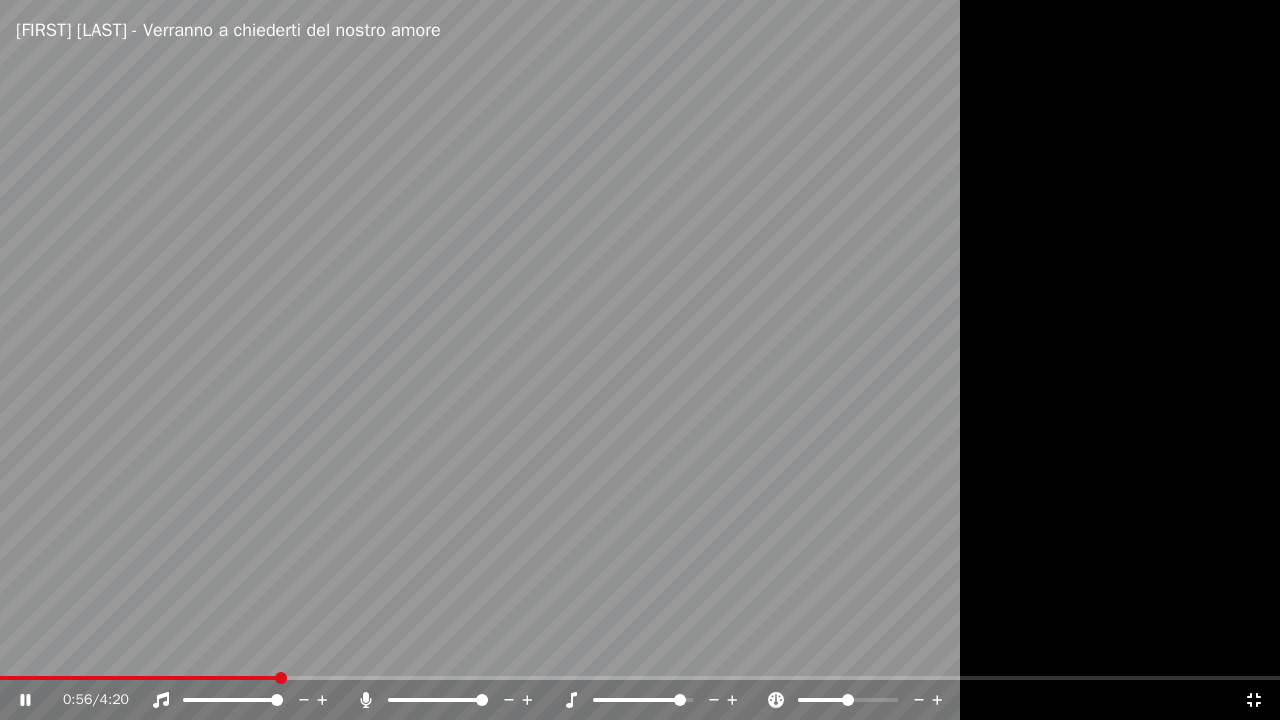 click 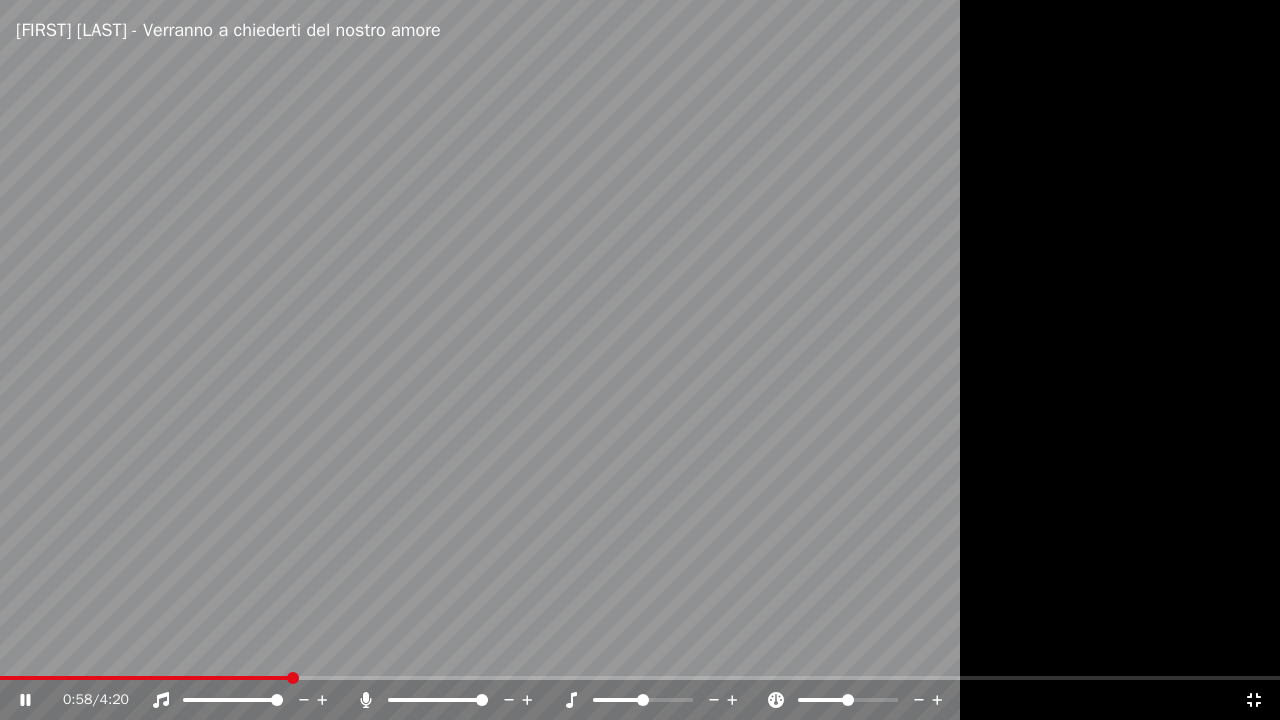 click at bounding box center [640, 360] 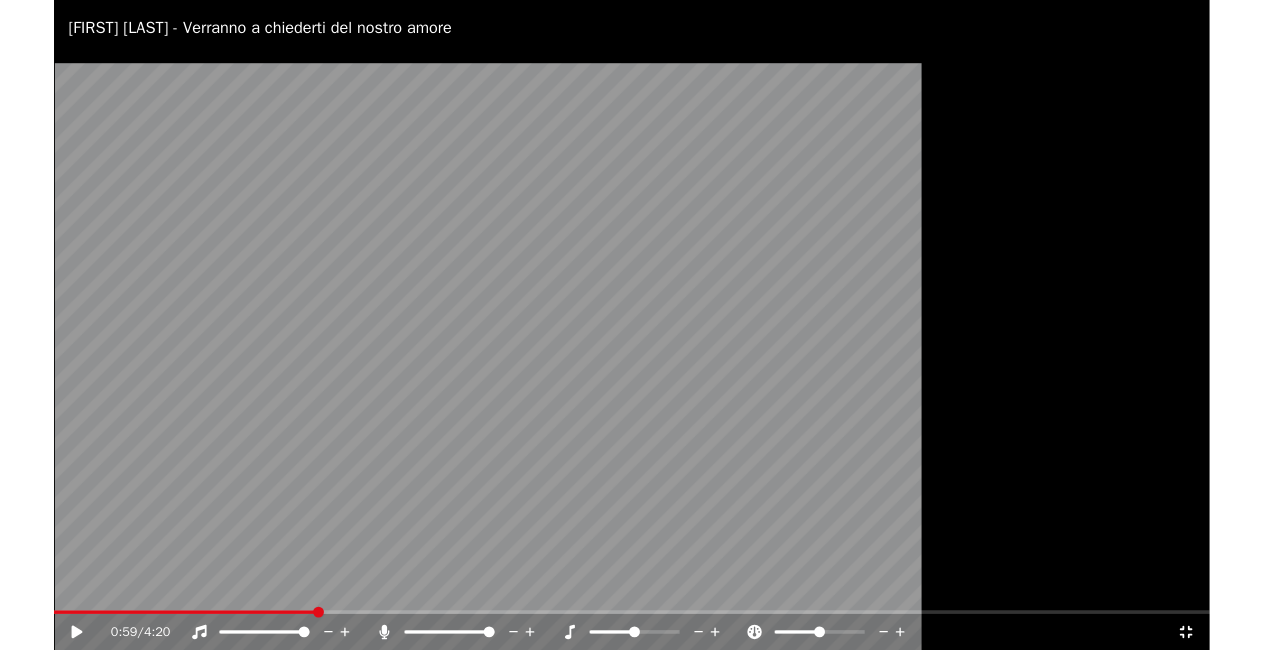 scroll, scrollTop: 464, scrollLeft: 0, axis: vertical 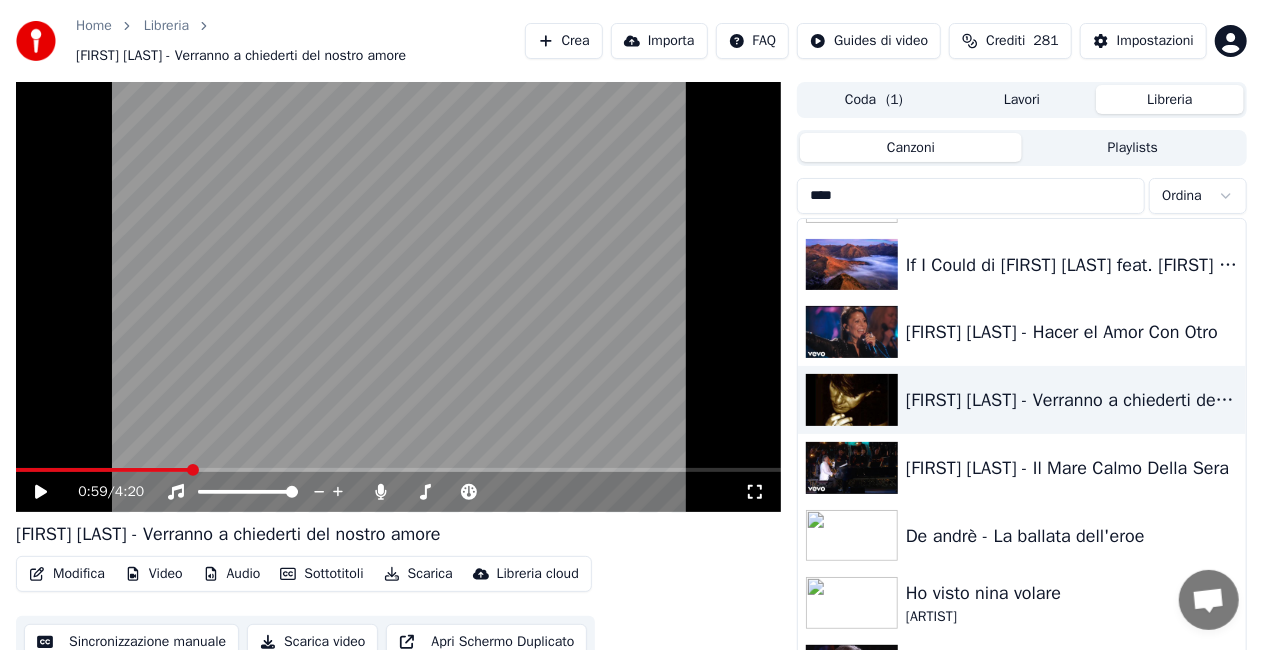 drag, startPoint x: 884, startPoint y: 202, endPoint x: 633, endPoint y: 218, distance: 251.50945 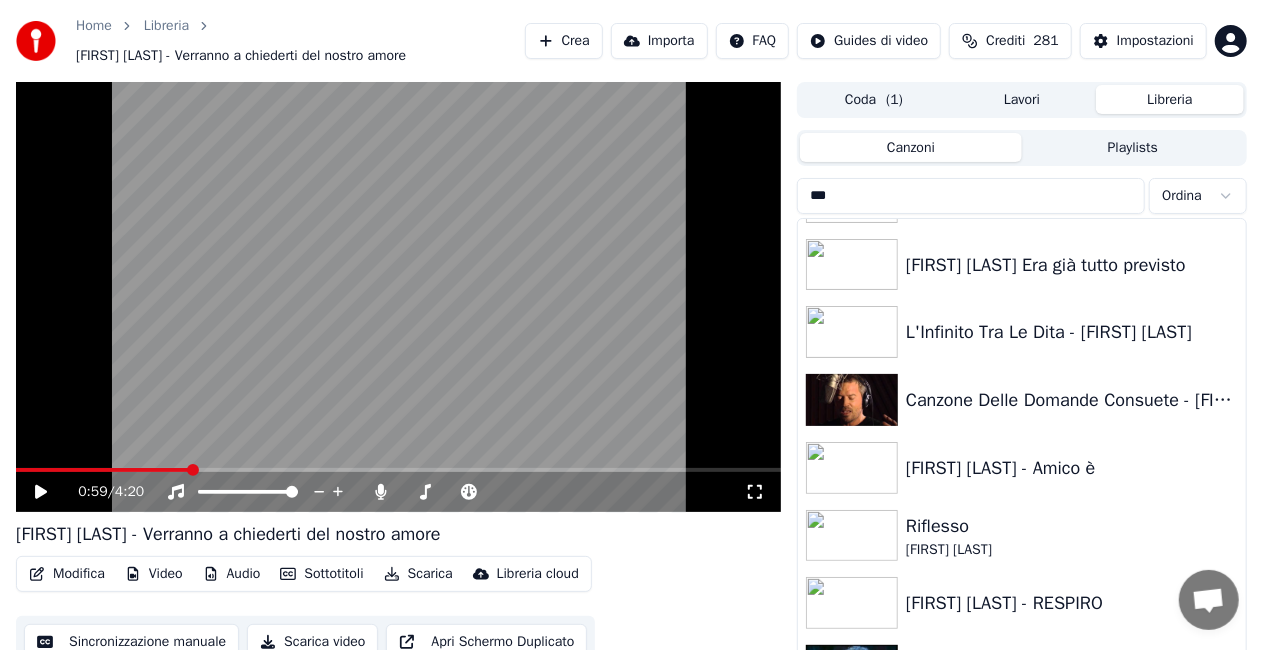 scroll, scrollTop: 56, scrollLeft: 0, axis: vertical 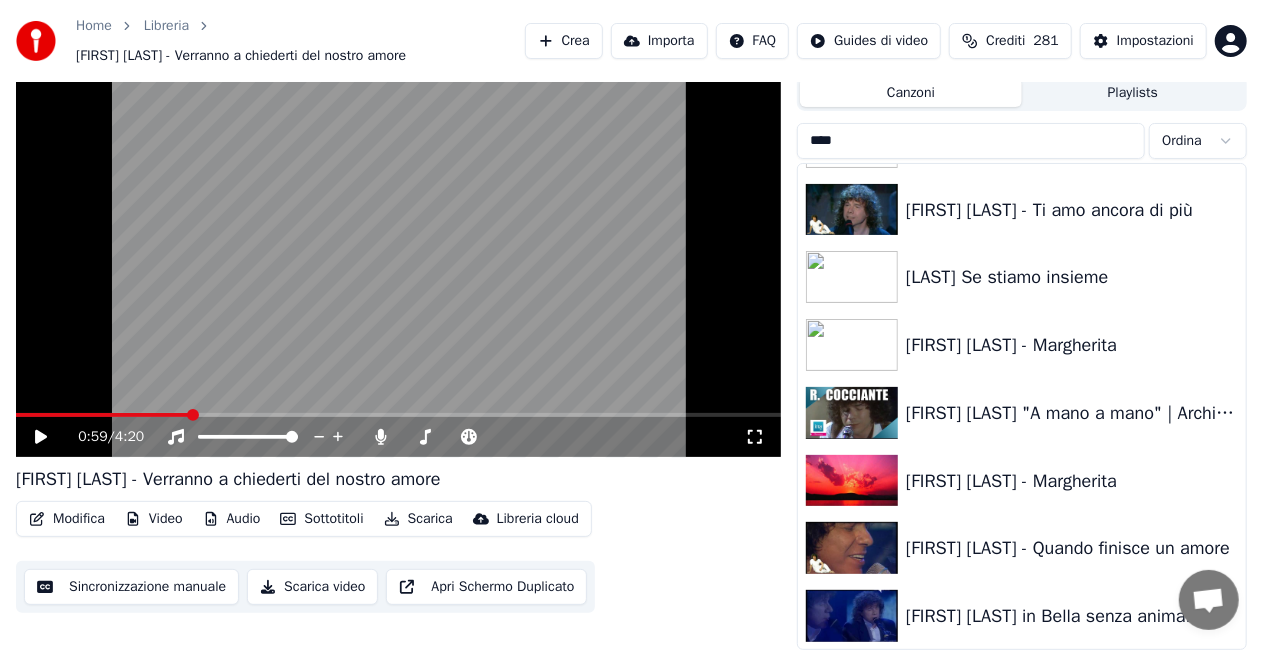 type on "****" 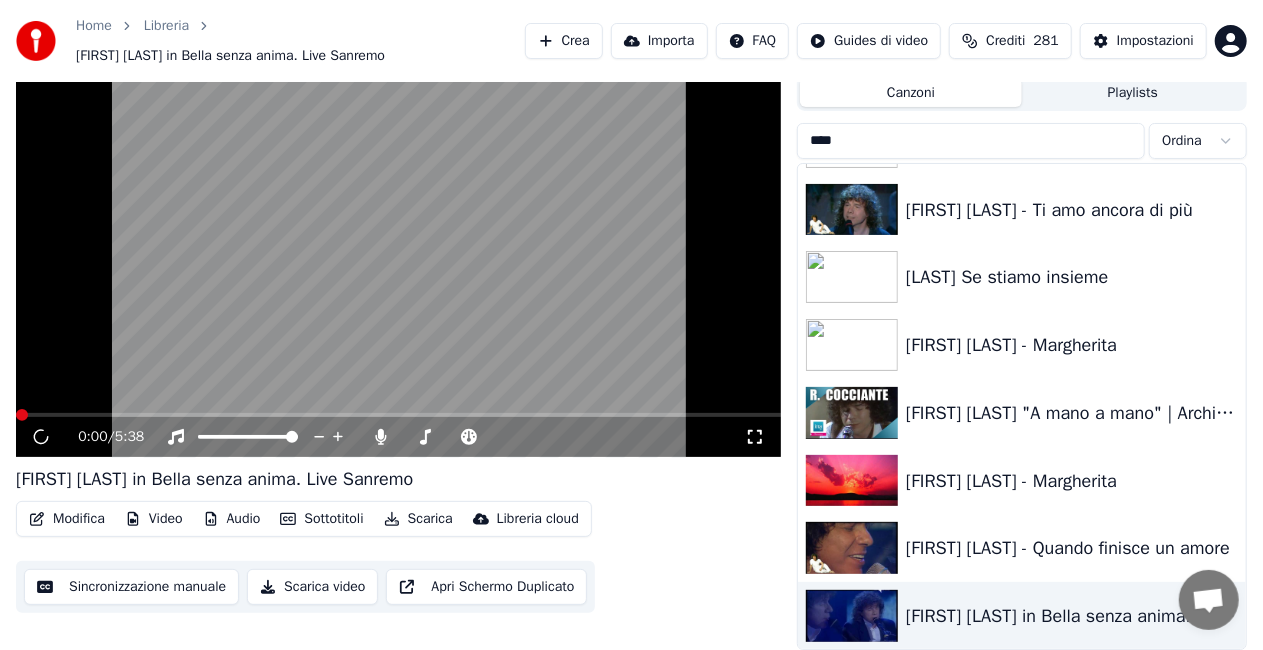 click 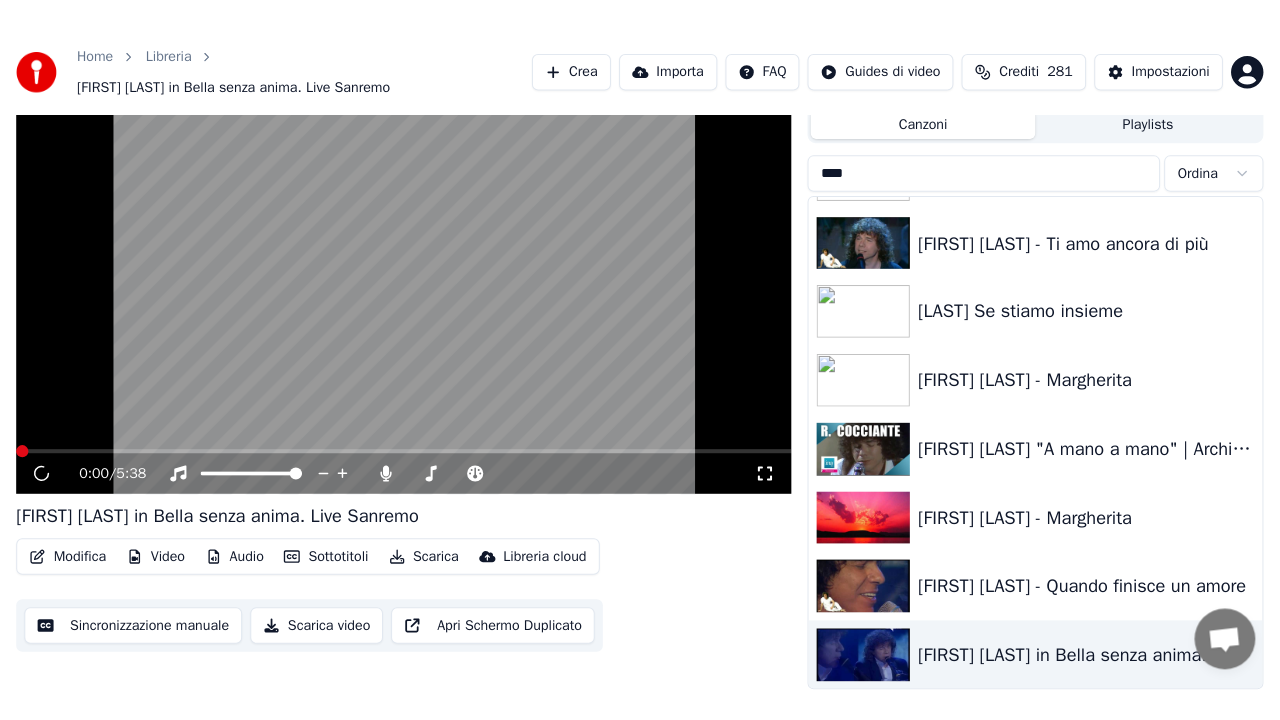 scroll, scrollTop: 38, scrollLeft: 0, axis: vertical 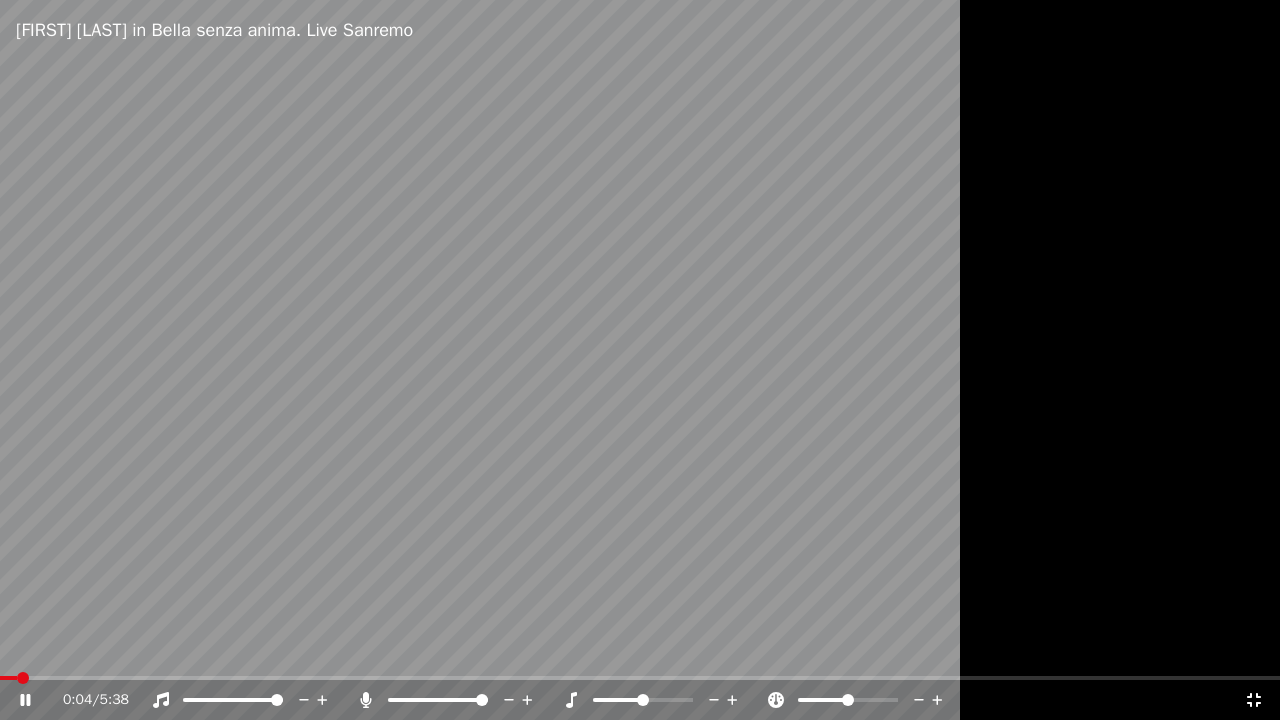 click 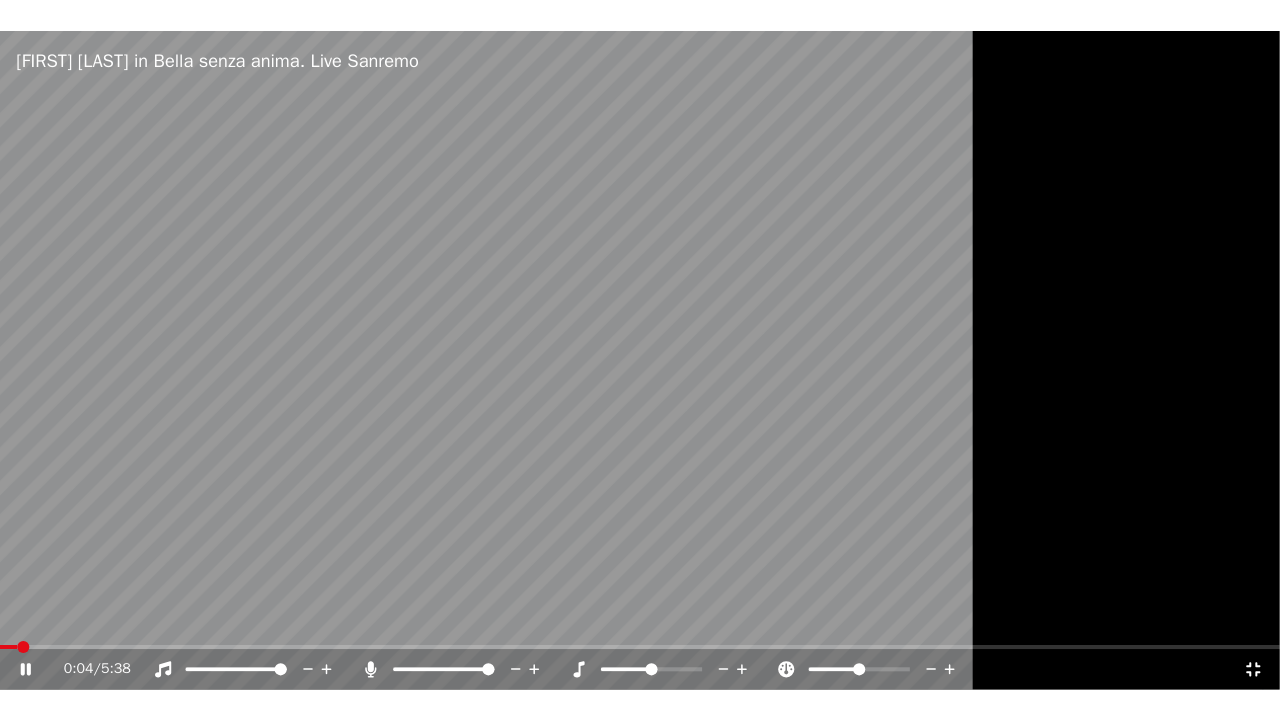 scroll, scrollTop: 56, scrollLeft: 0, axis: vertical 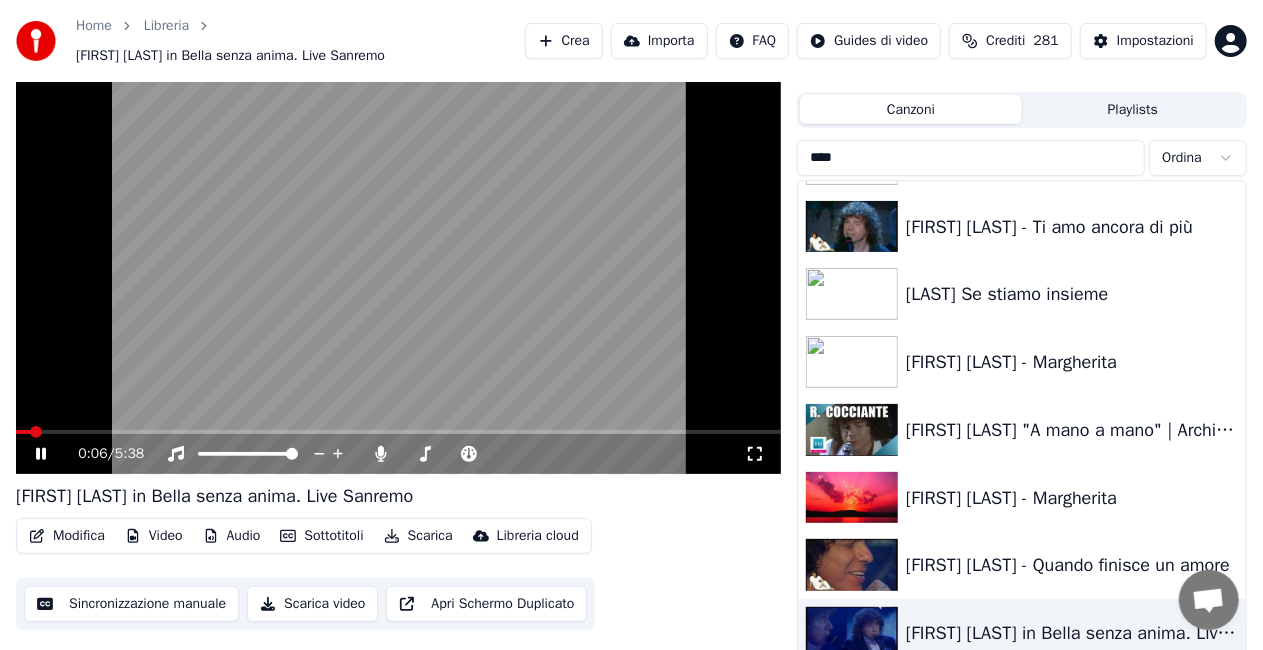 drag, startPoint x: 752, startPoint y: 451, endPoint x: 751, endPoint y: 474, distance: 23.021729 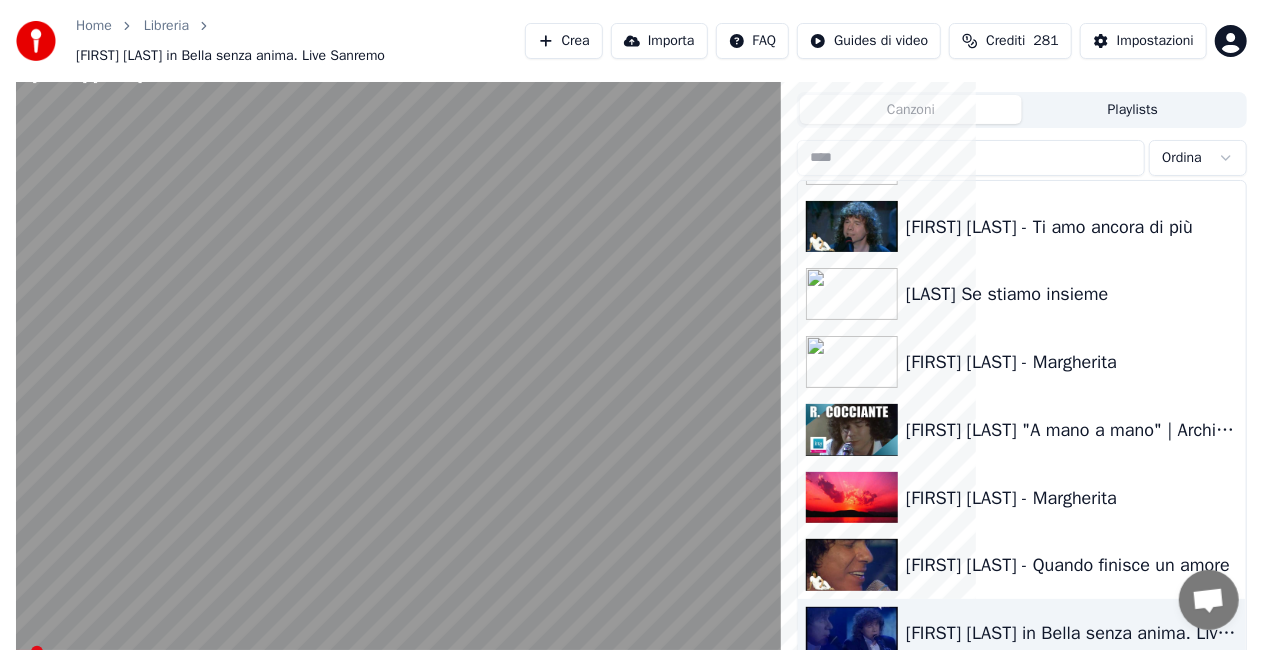 scroll, scrollTop: 3, scrollLeft: 0, axis: vertical 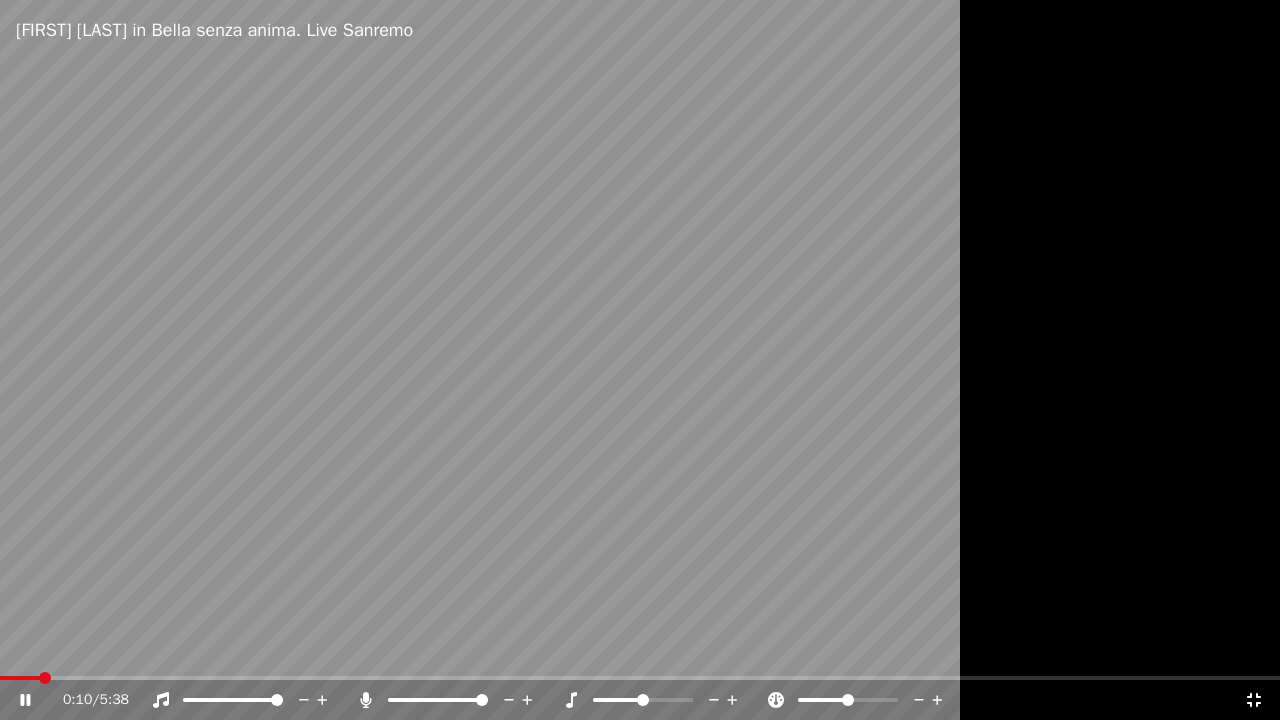 click 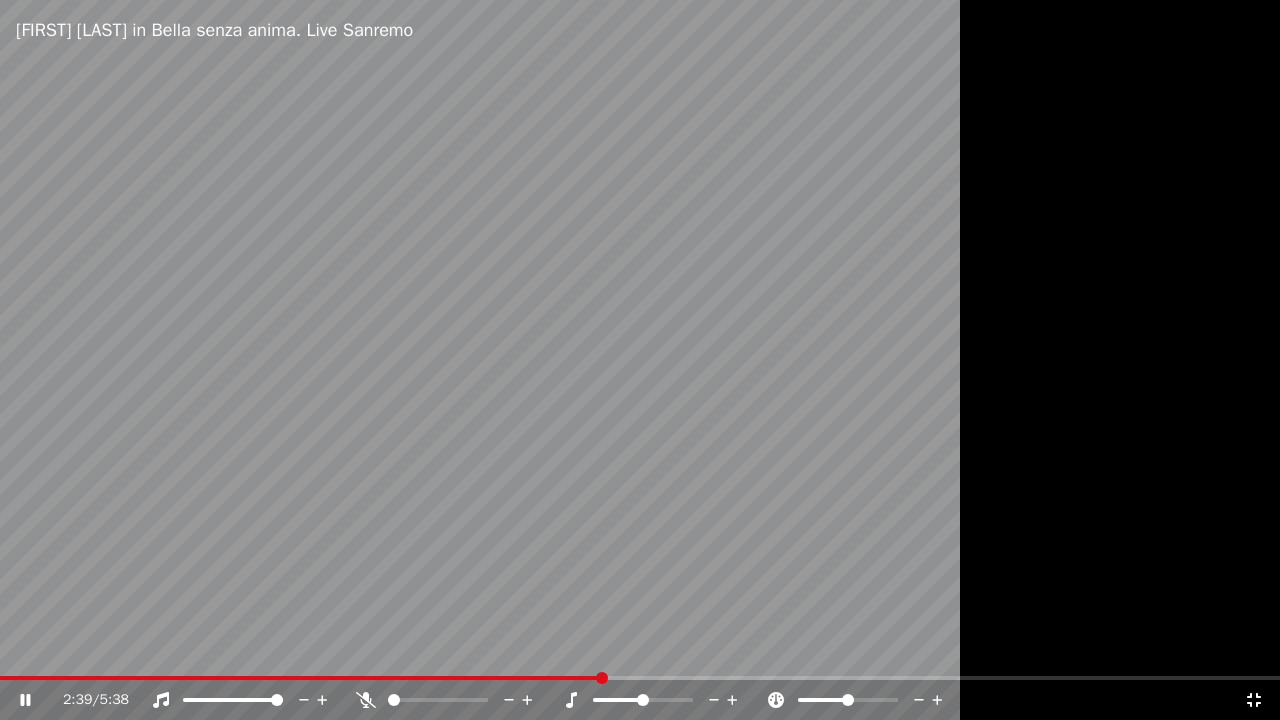 click 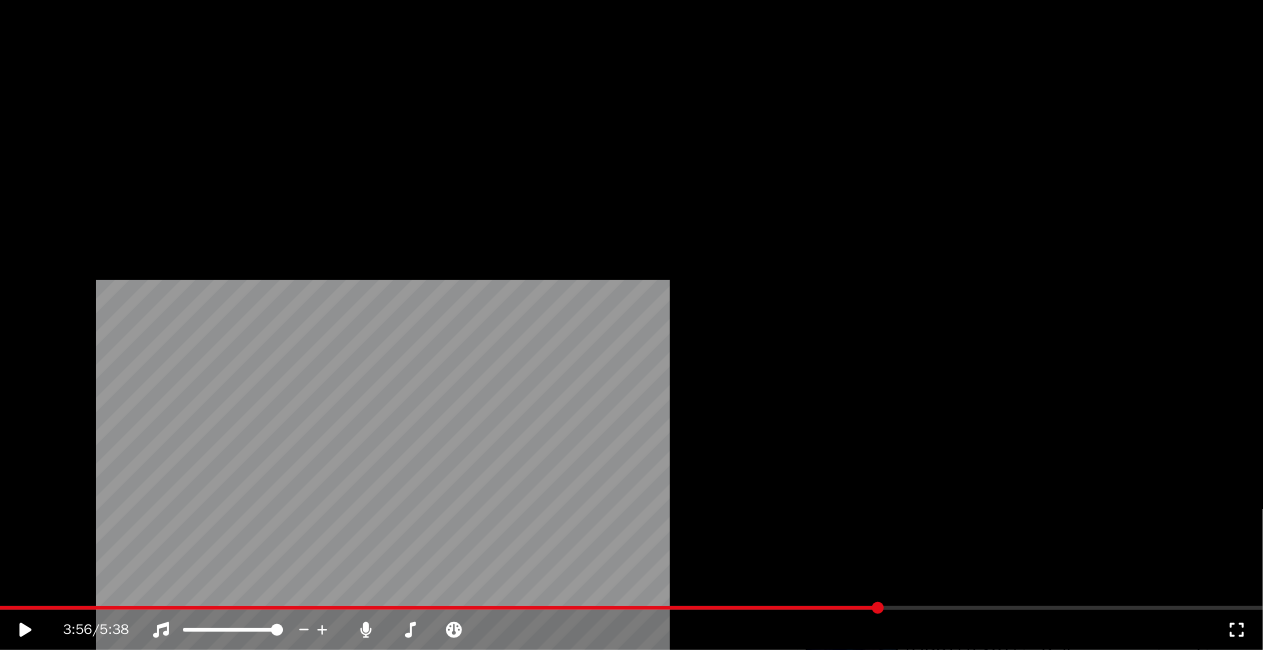scroll, scrollTop: 0, scrollLeft: 0, axis: both 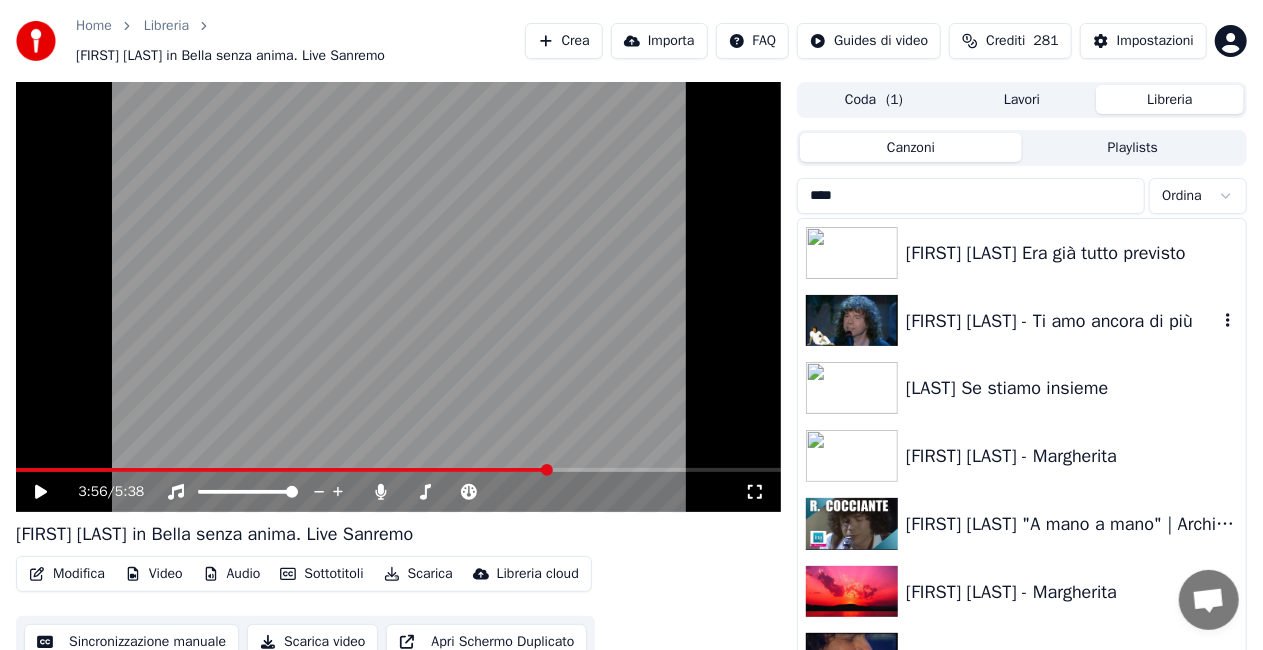 click on "Riccardo Cocciante - Ti amo ancora di più" at bounding box center (1062, 321) 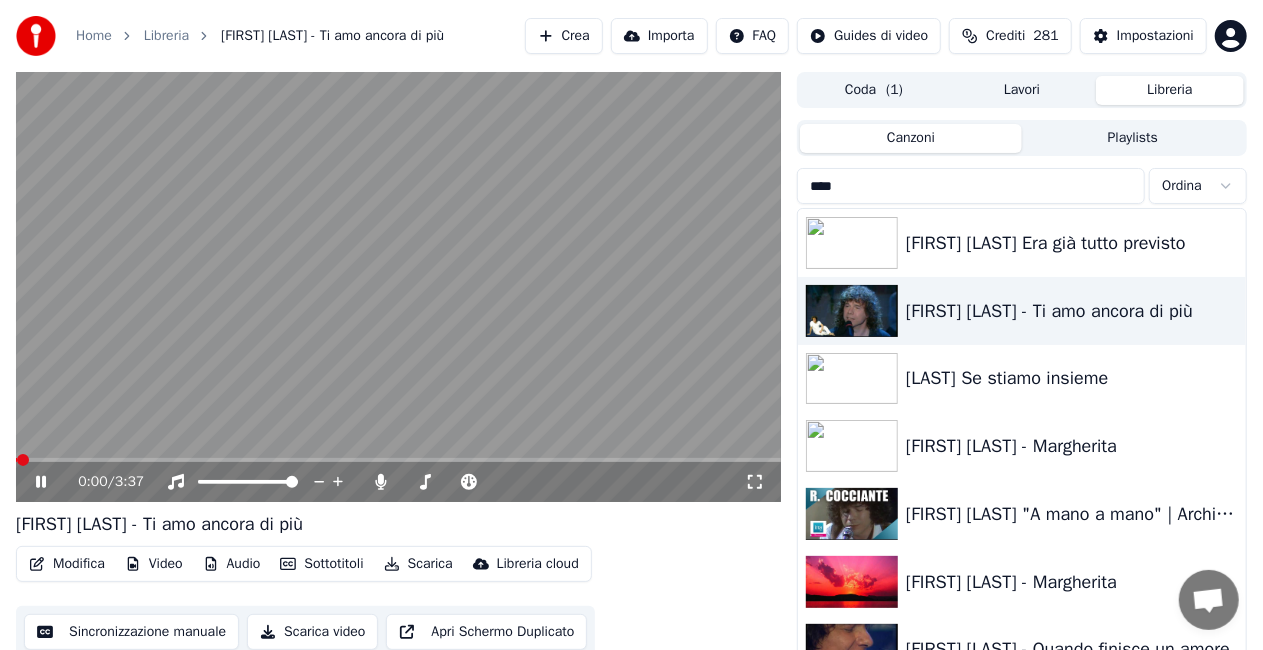 click 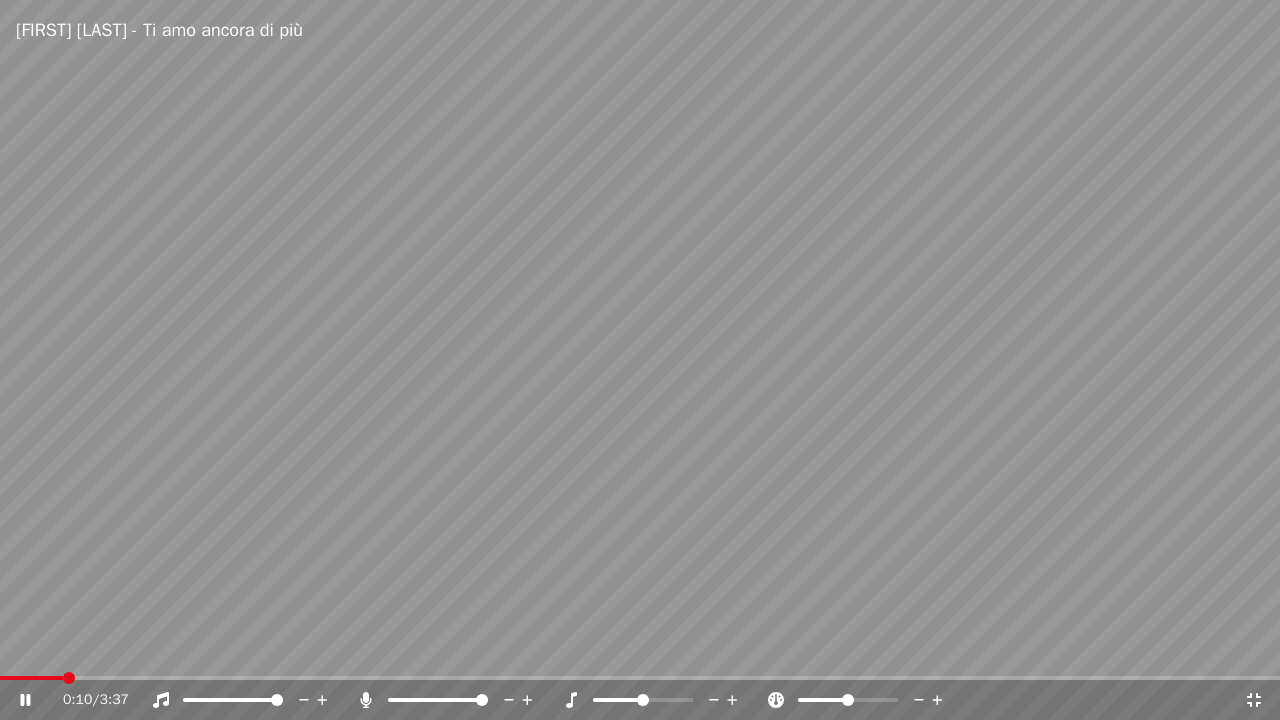 click 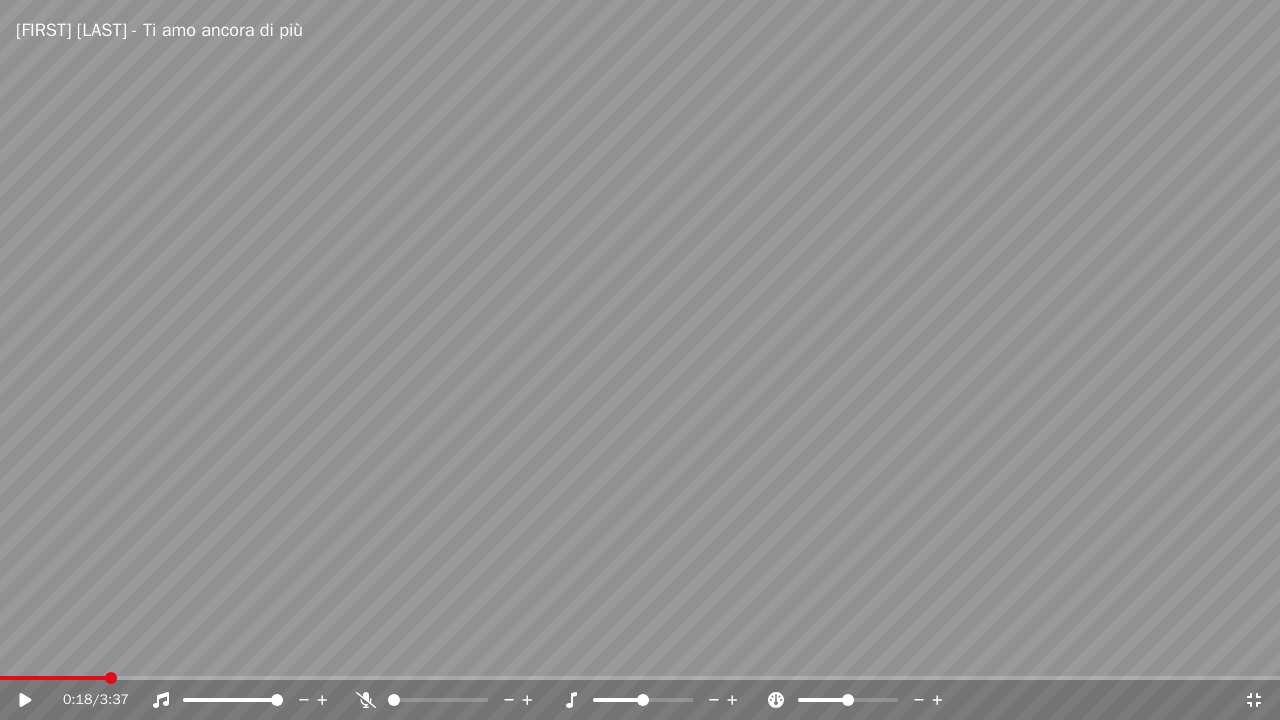 click at bounding box center (446, 700) 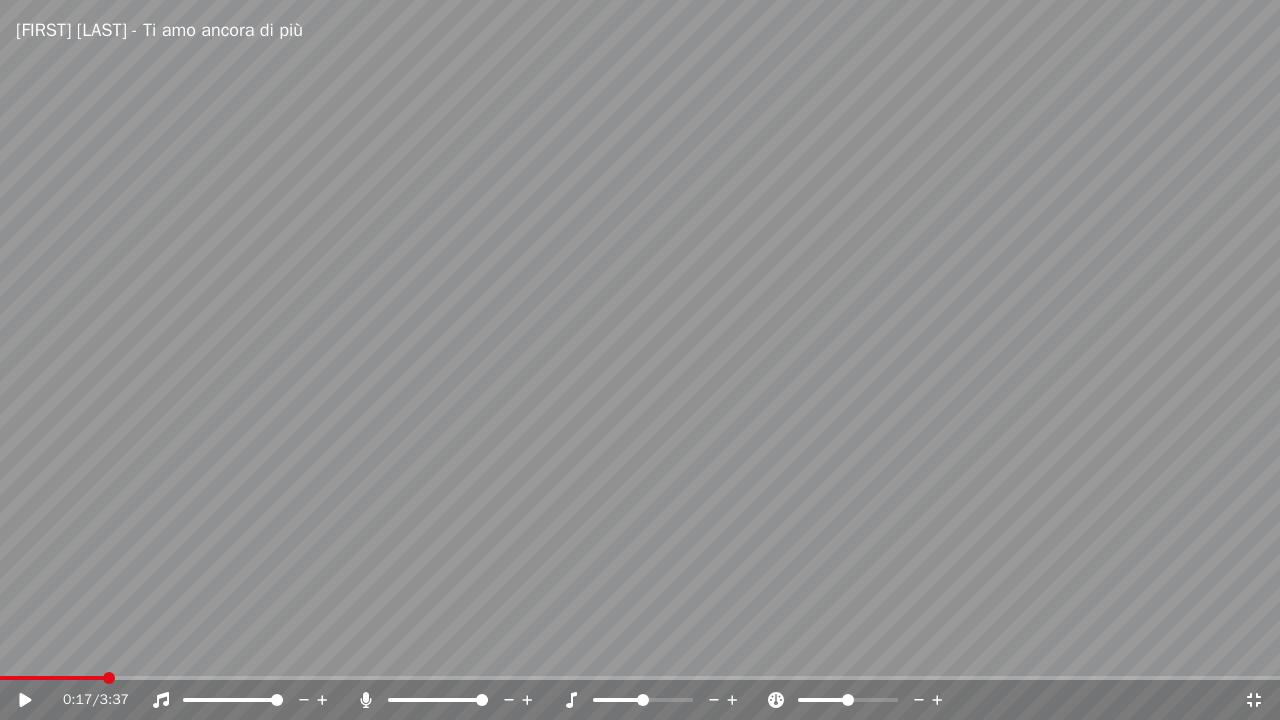 click 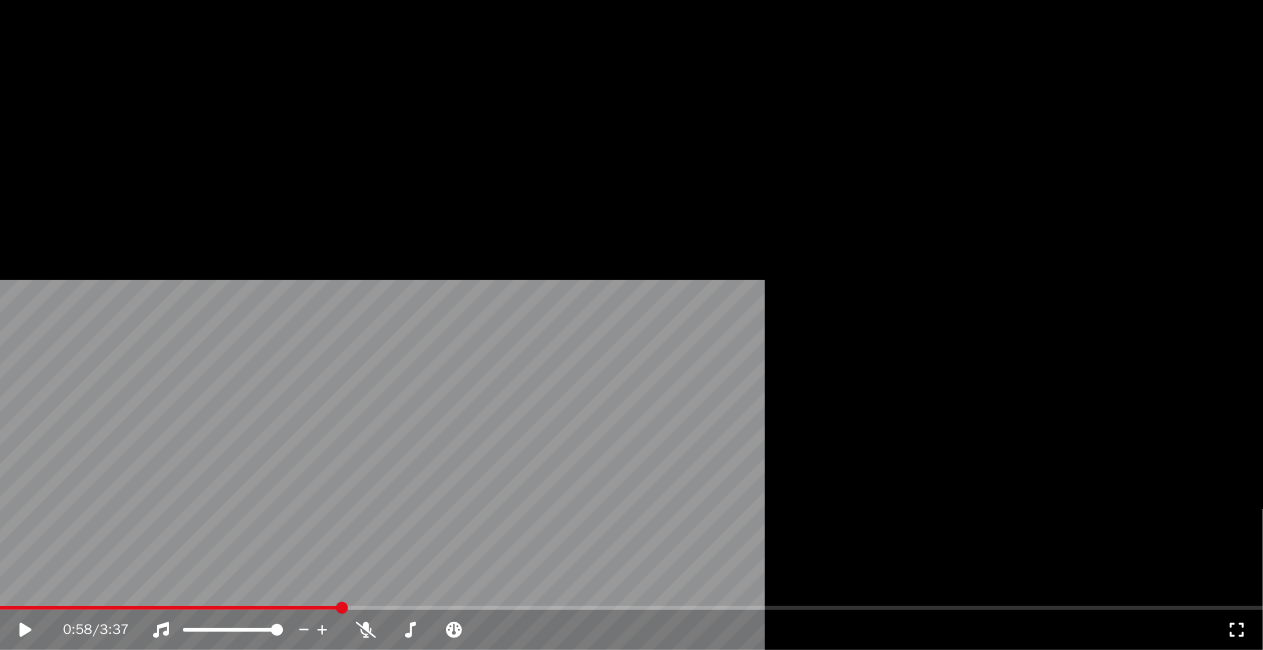 scroll, scrollTop: 45, scrollLeft: 0, axis: vertical 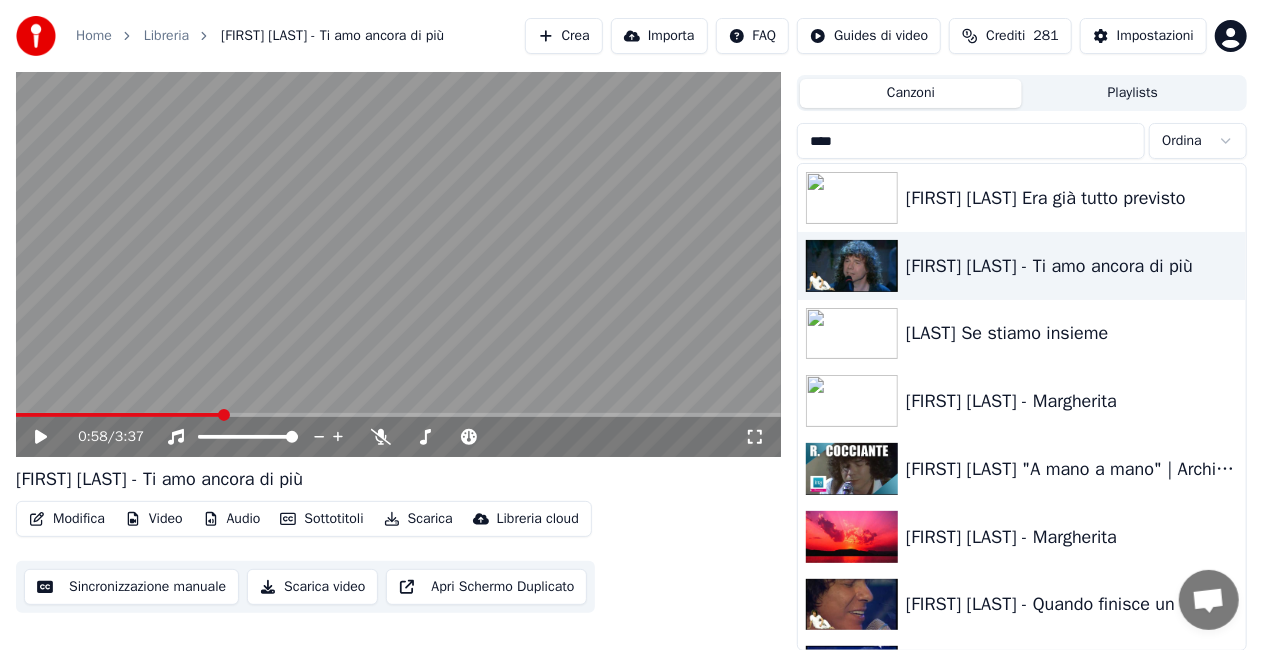 click on "****" at bounding box center [971, 141] 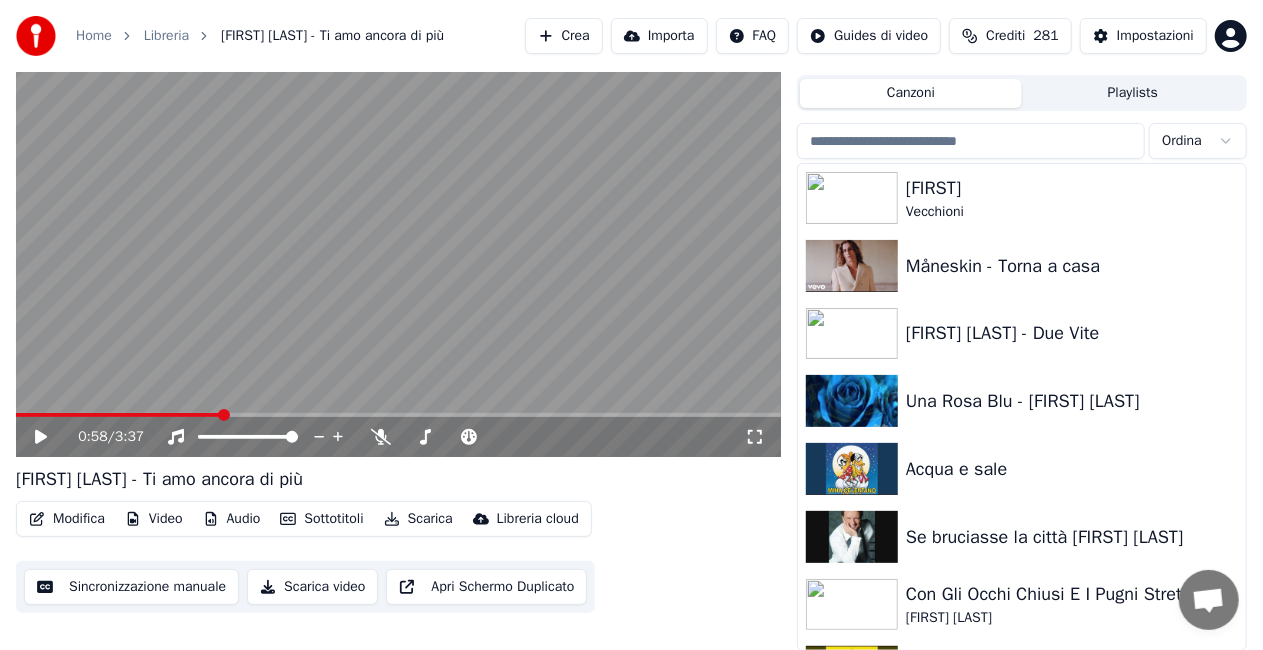 click at bounding box center [971, 141] 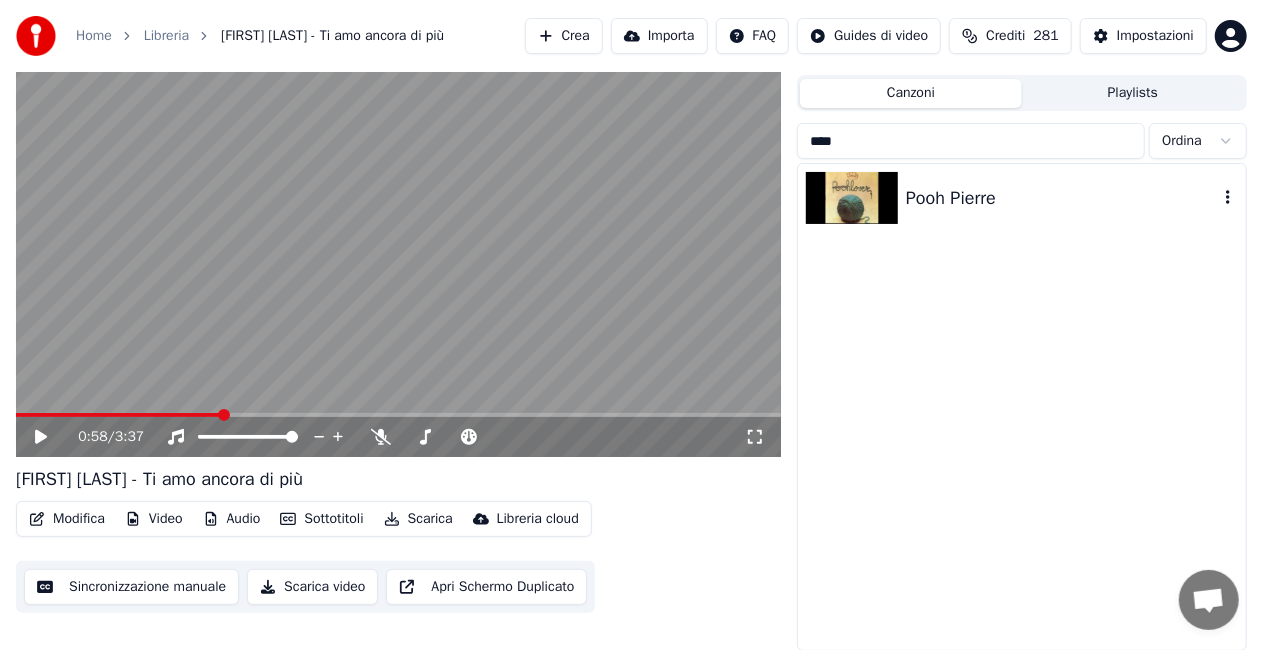 type on "****" 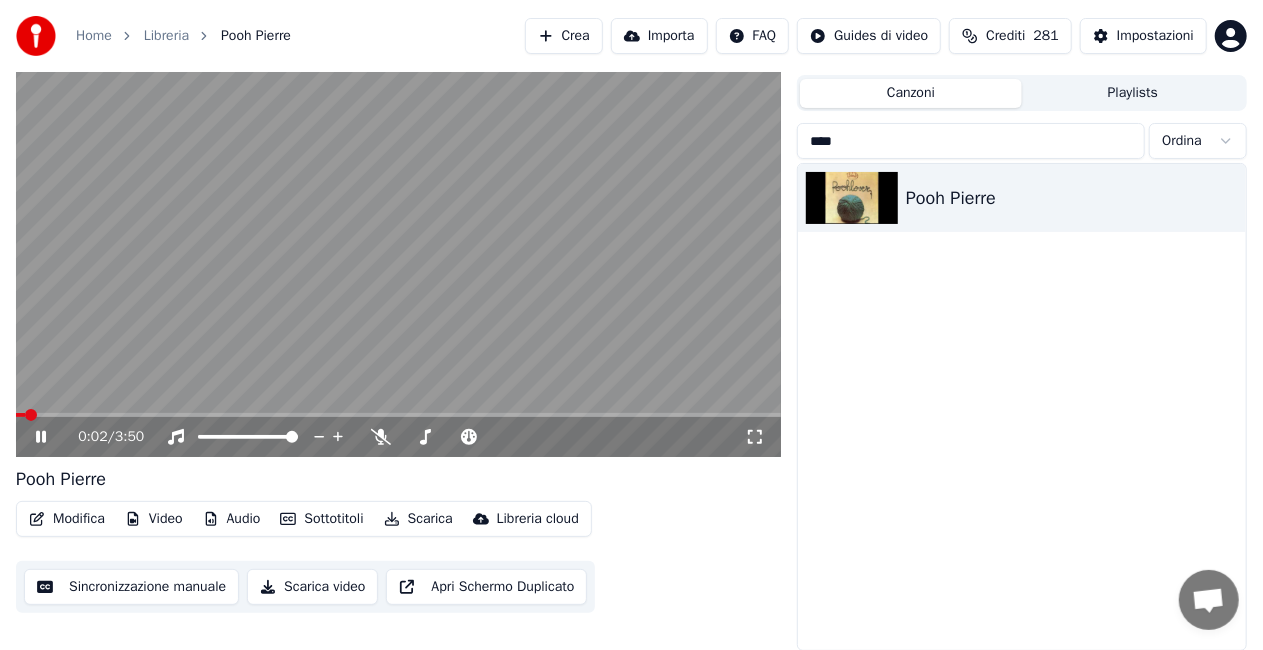 click 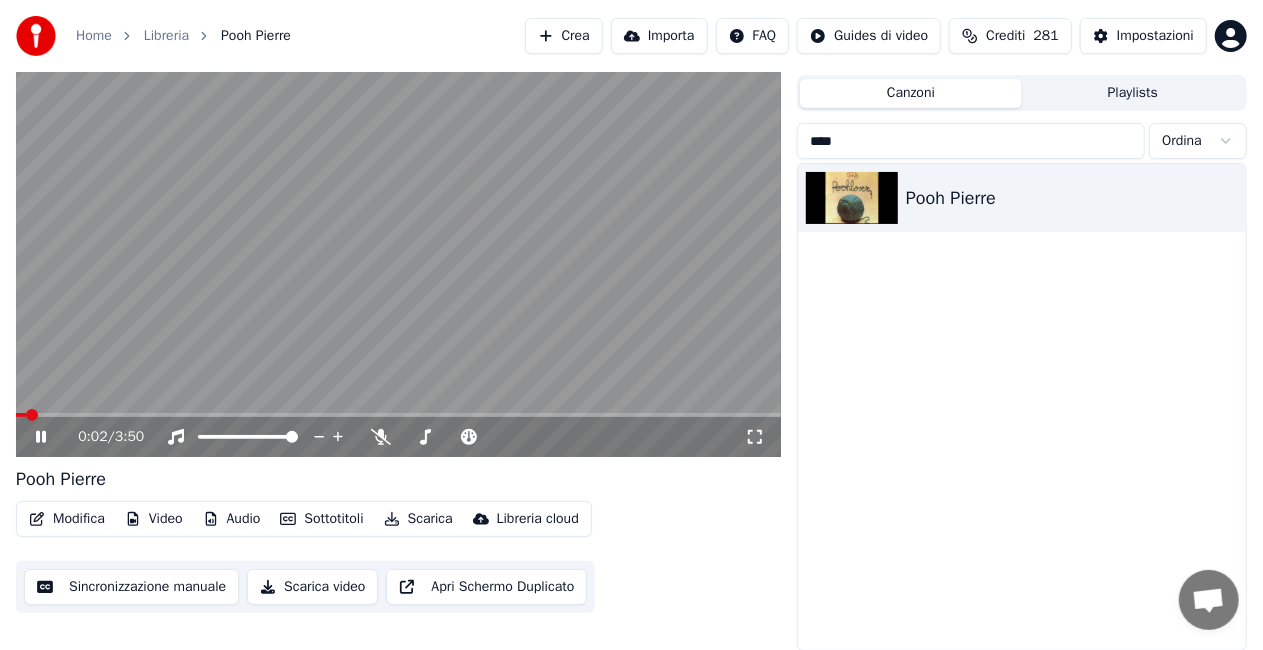 scroll, scrollTop: 28, scrollLeft: 0, axis: vertical 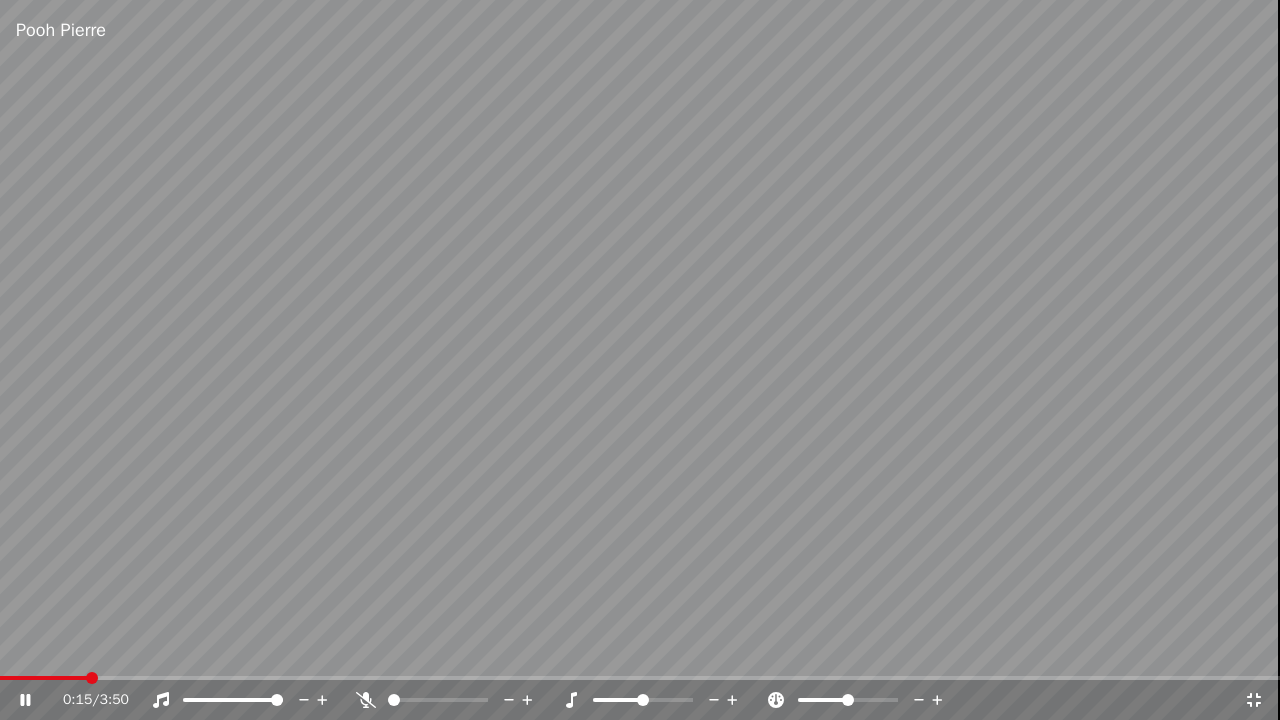 click 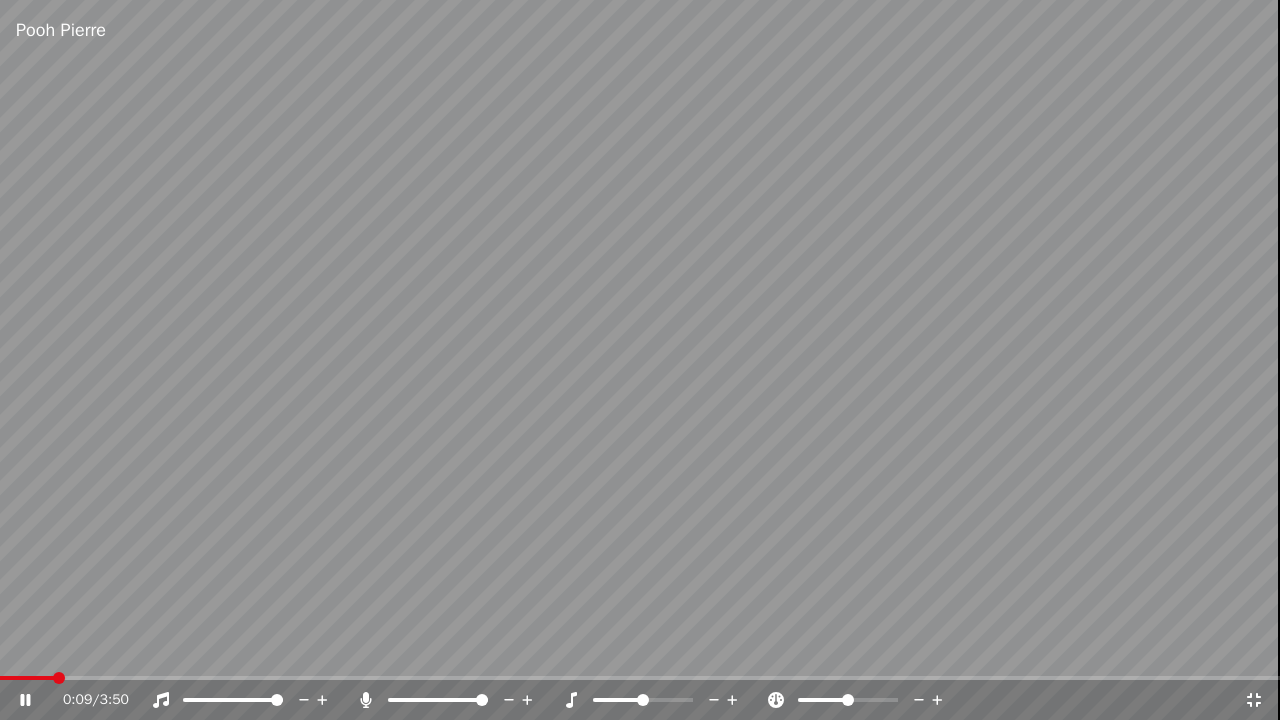 click 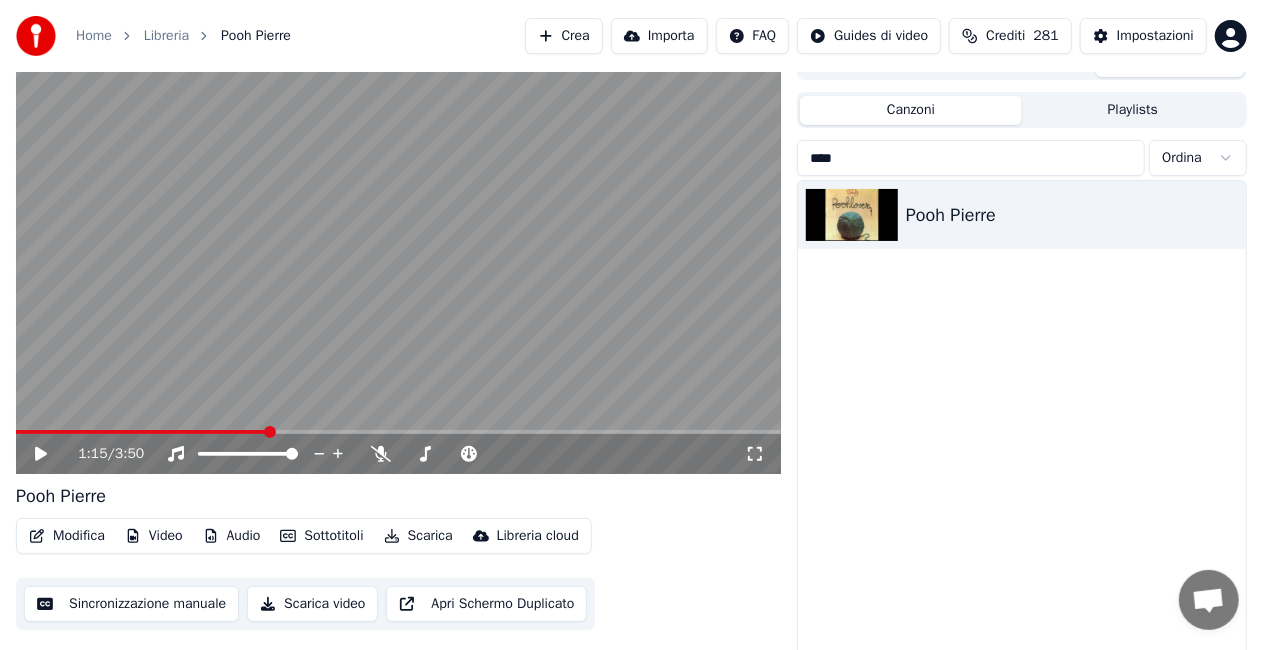 click on "****" at bounding box center [971, 158] 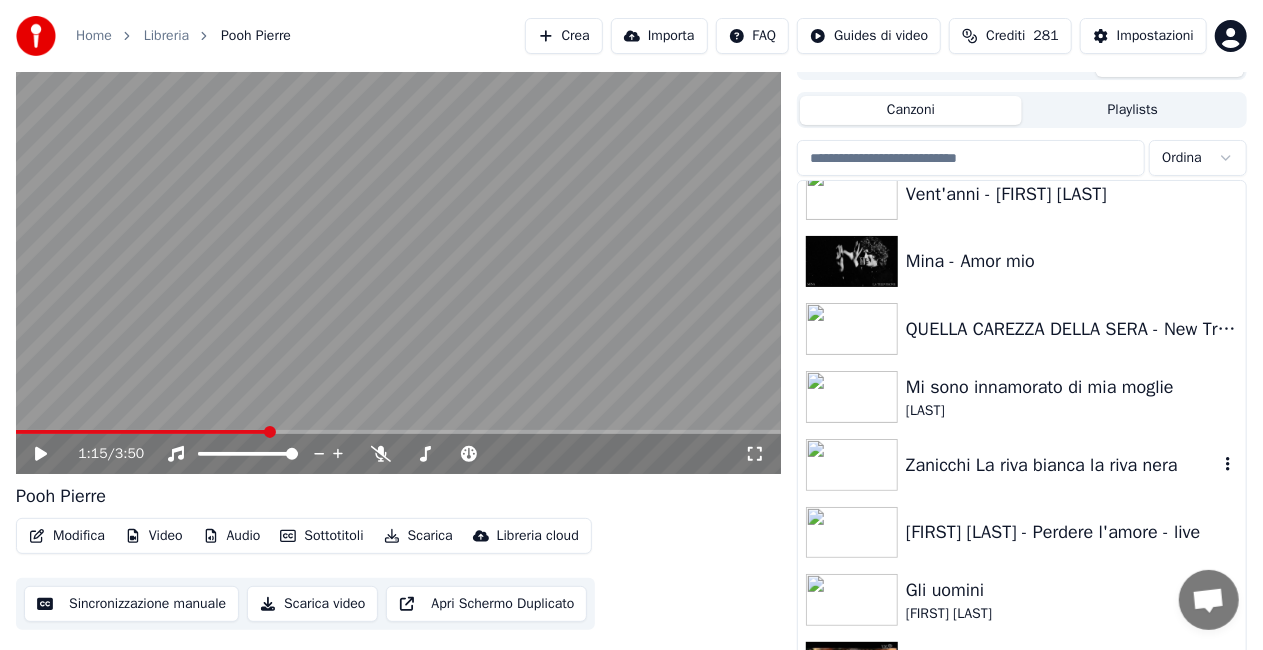 scroll, scrollTop: 4200, scrollLeft: 0, axis: vertical 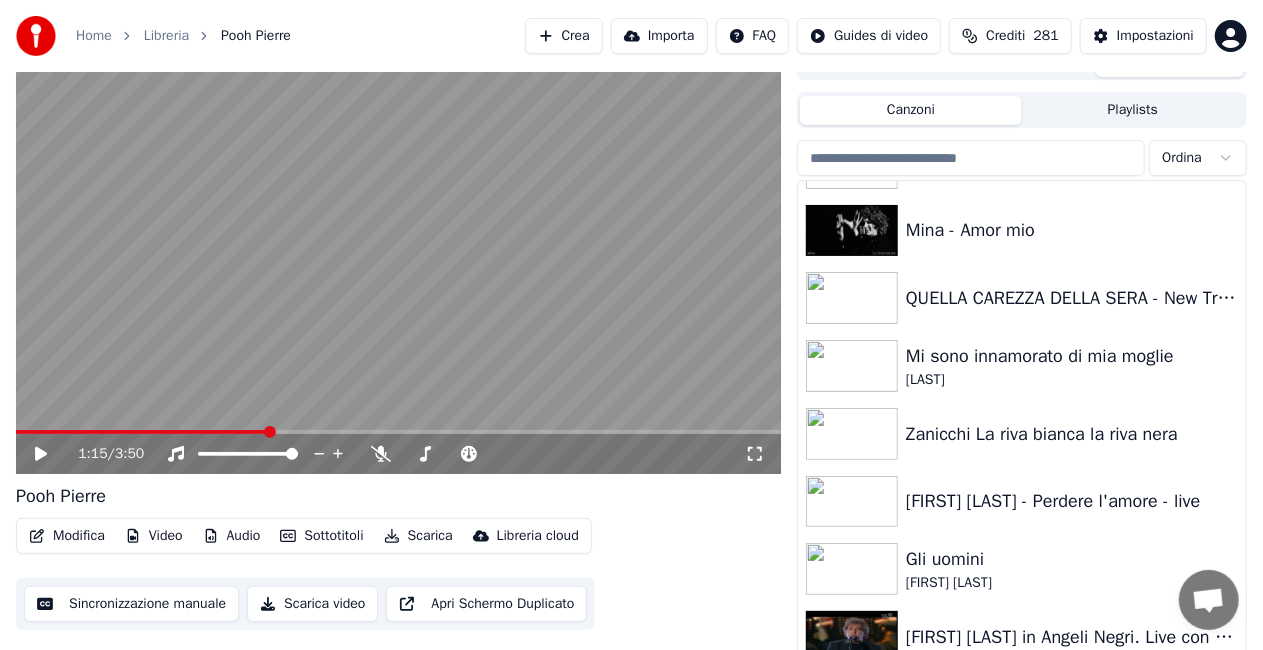 click at bounding box center (971, 158) 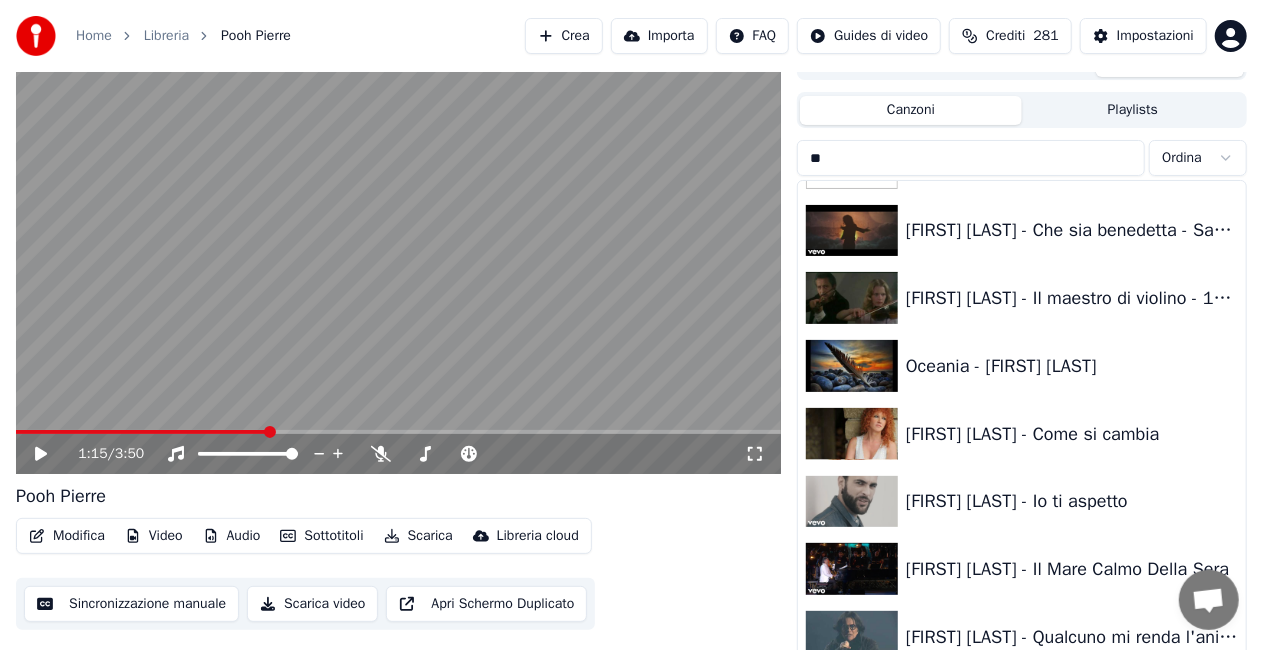 type on "*" 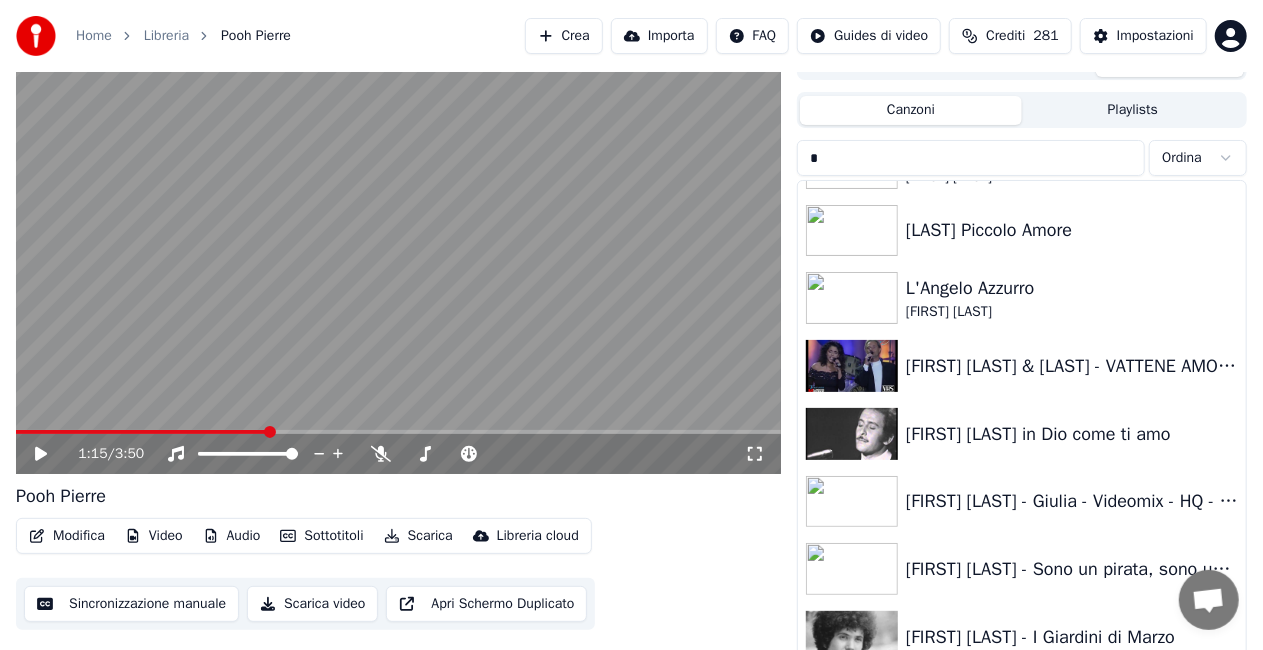 type 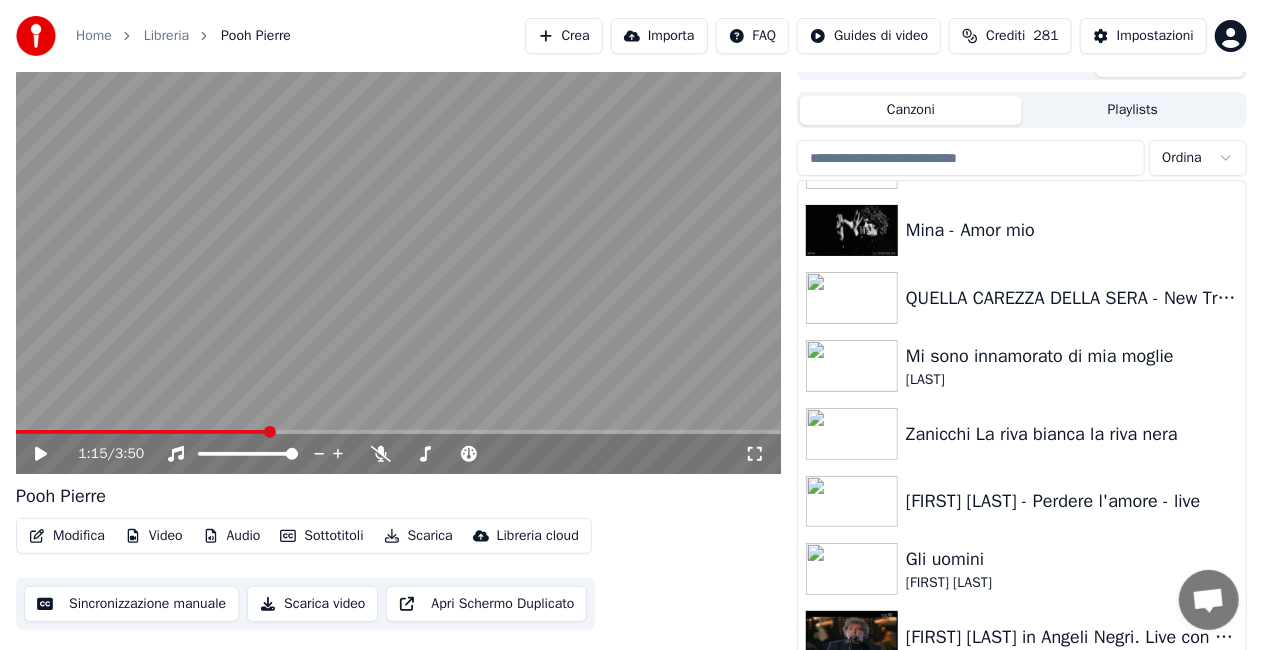 click on "Playlists" at bounding box center (1133, 110) 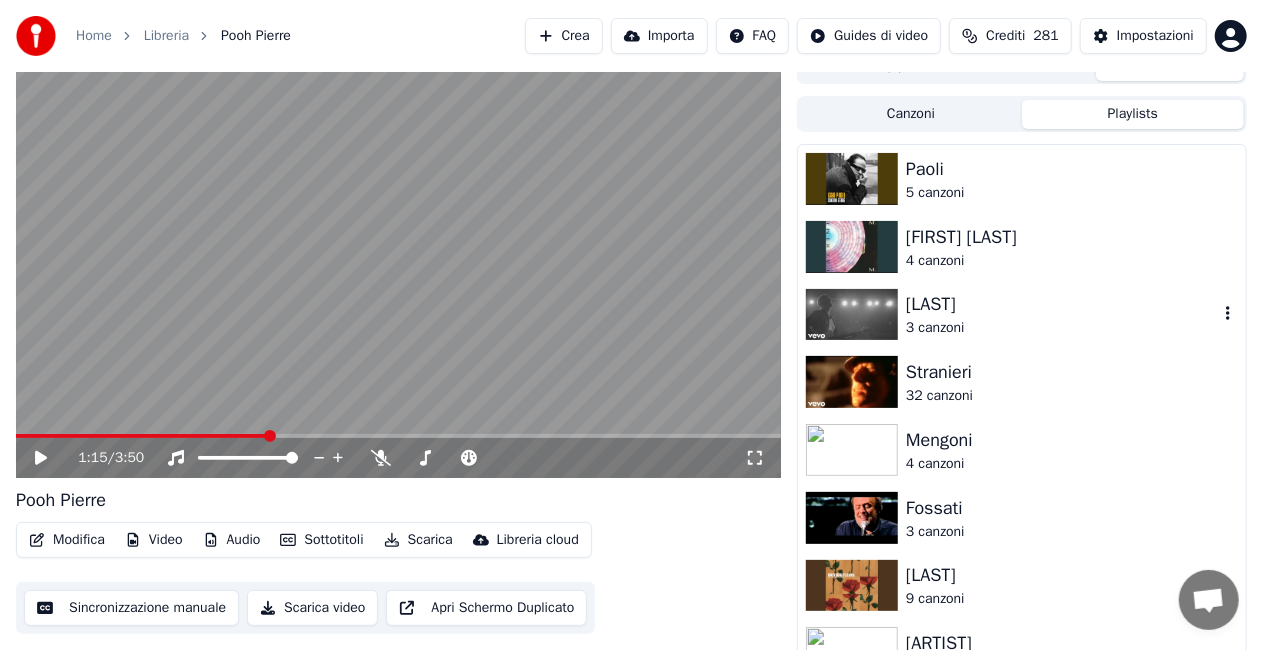 scroll, scrollTop: 38, scrollLeft: 0, axis: vertical 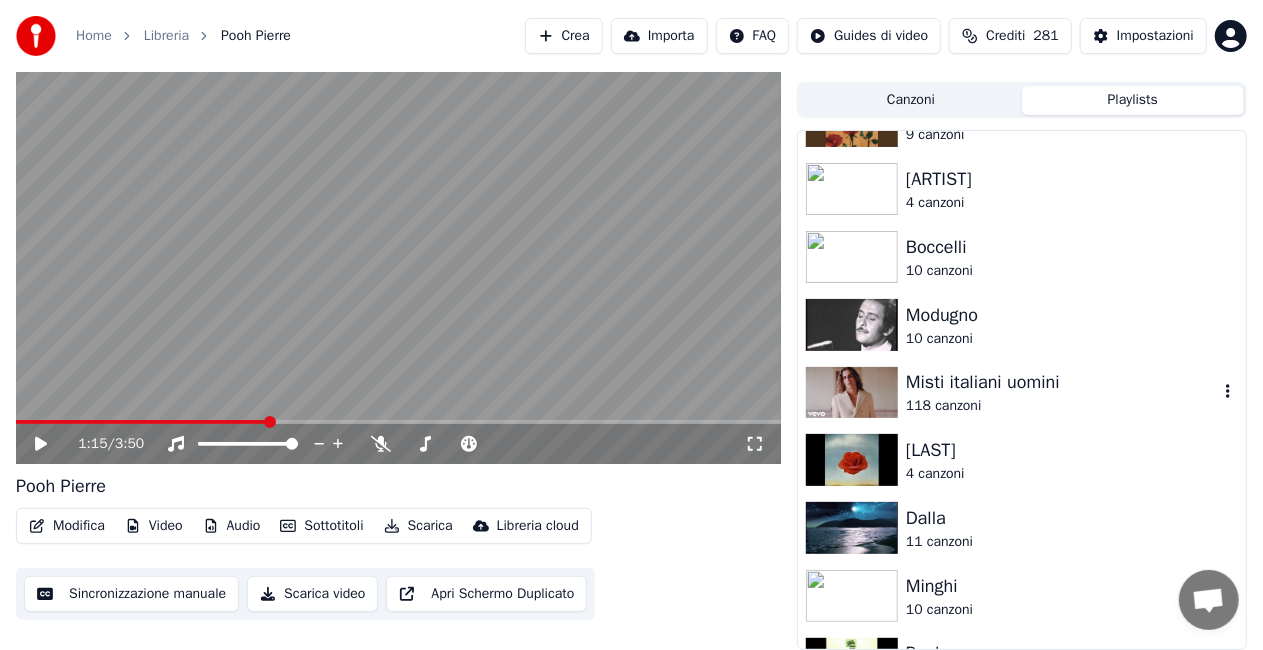 click on "Misti italiani uomini" at bounding box center (1062, 382) 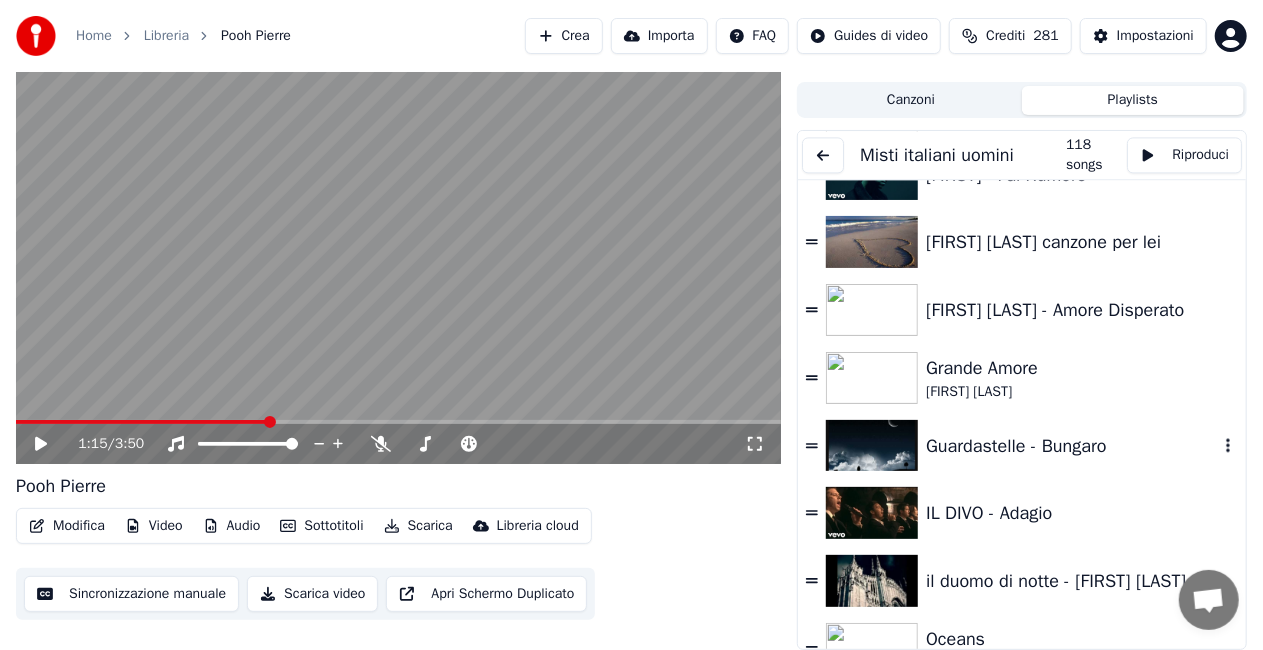 scroll, scrollTop: 6100, scrollLeft: 0, axis: vertical 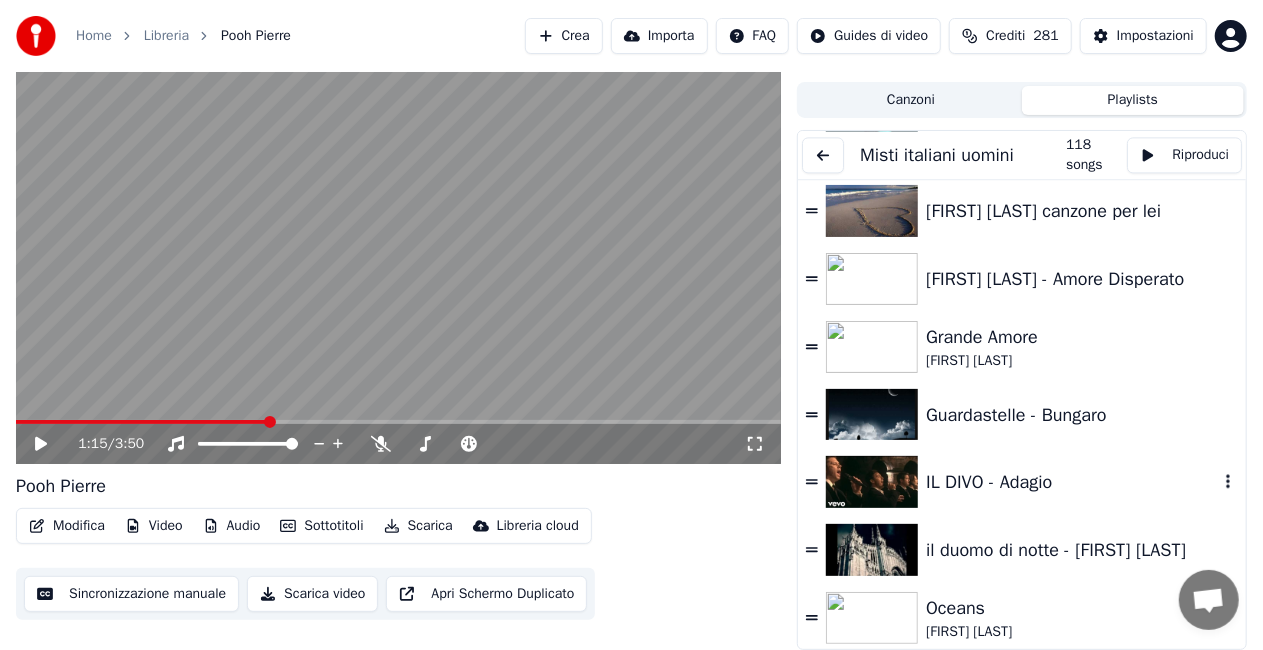 click on "IL DIVO - Adagio" at bounding box center (1072, 482) 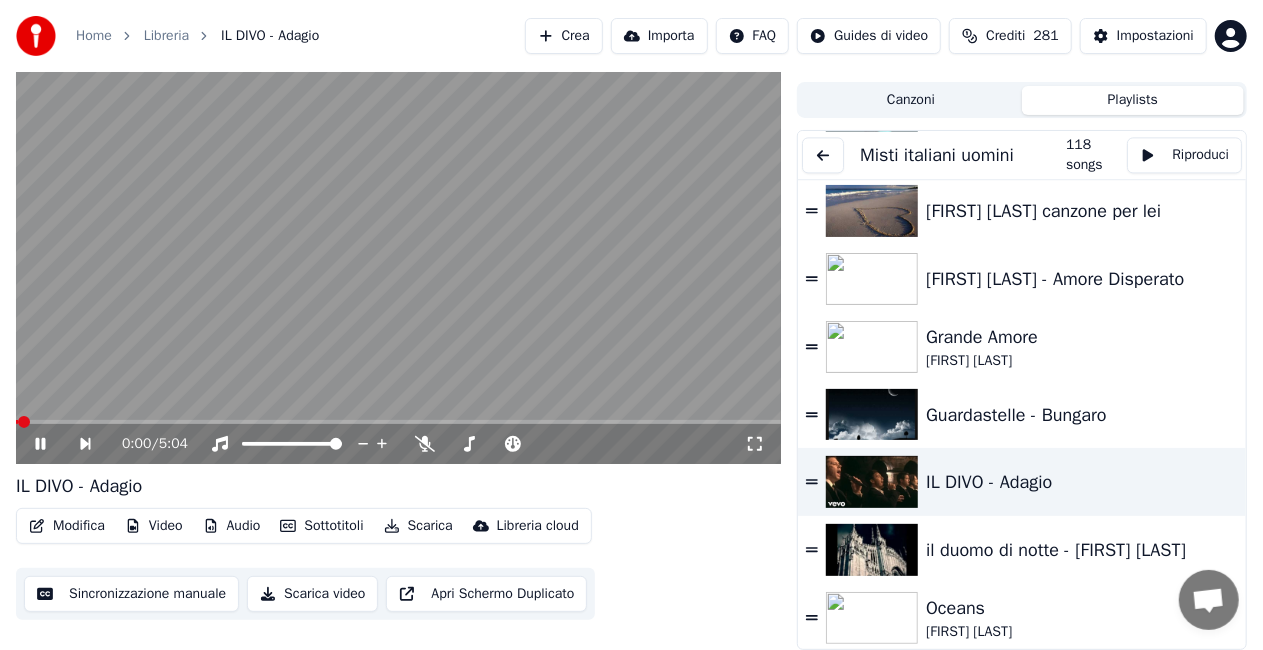 click on "0:00  /  5:04" at bounding box center (398, 444) 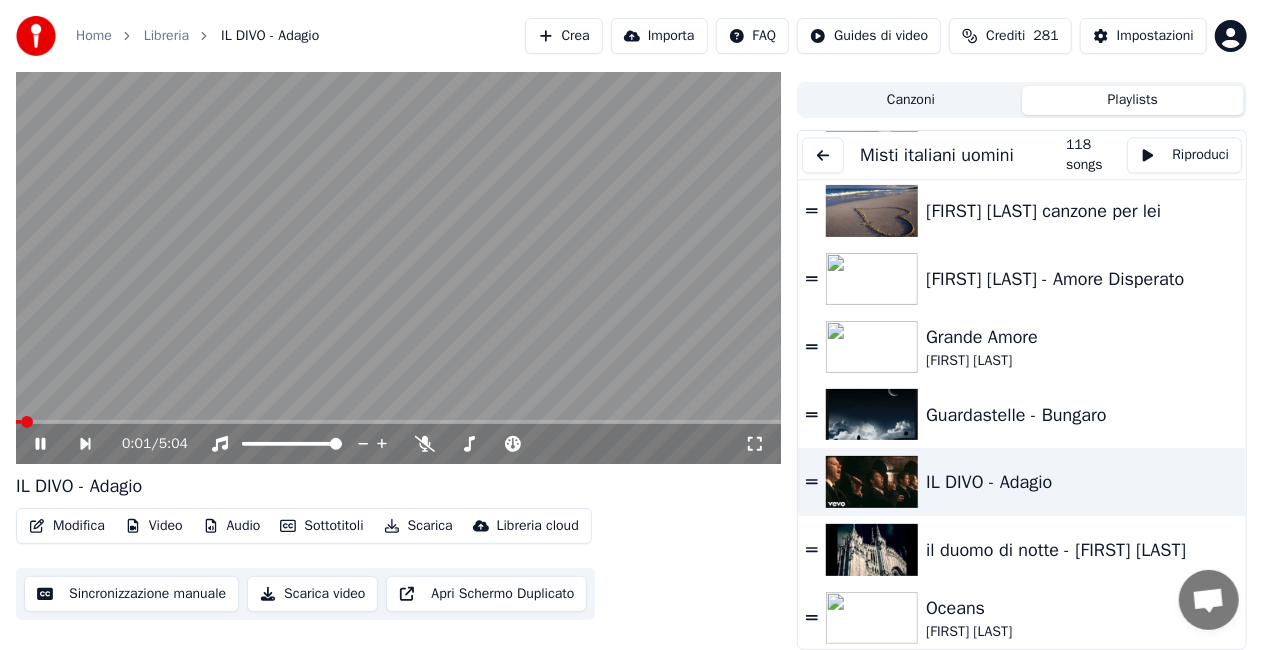 click 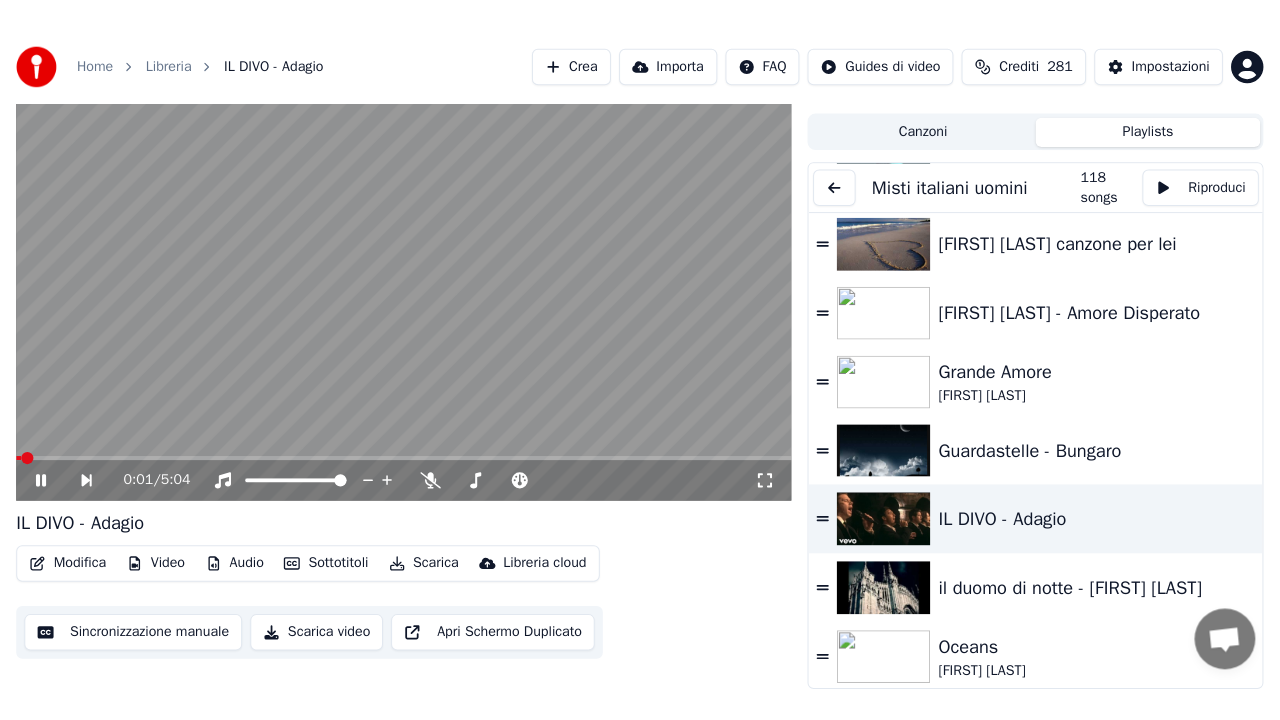 scroll, scrollTop: 24, scrollLeft: 0, axis: vertical 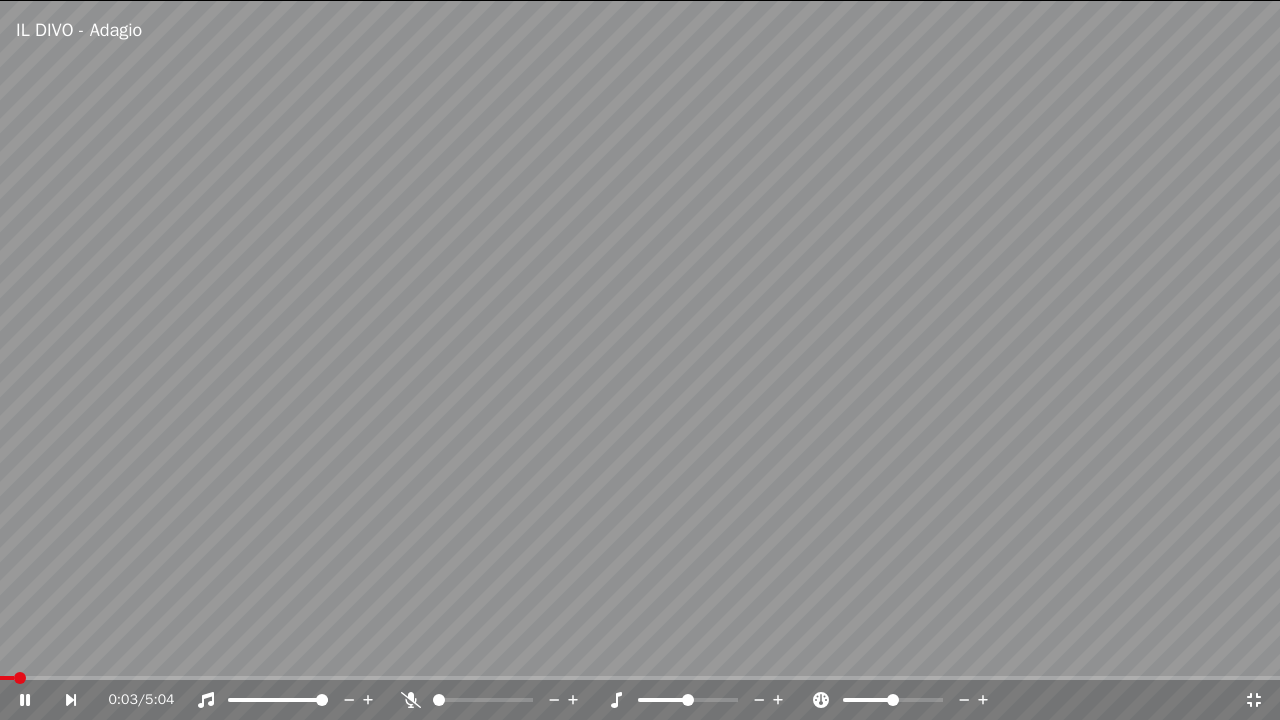 click 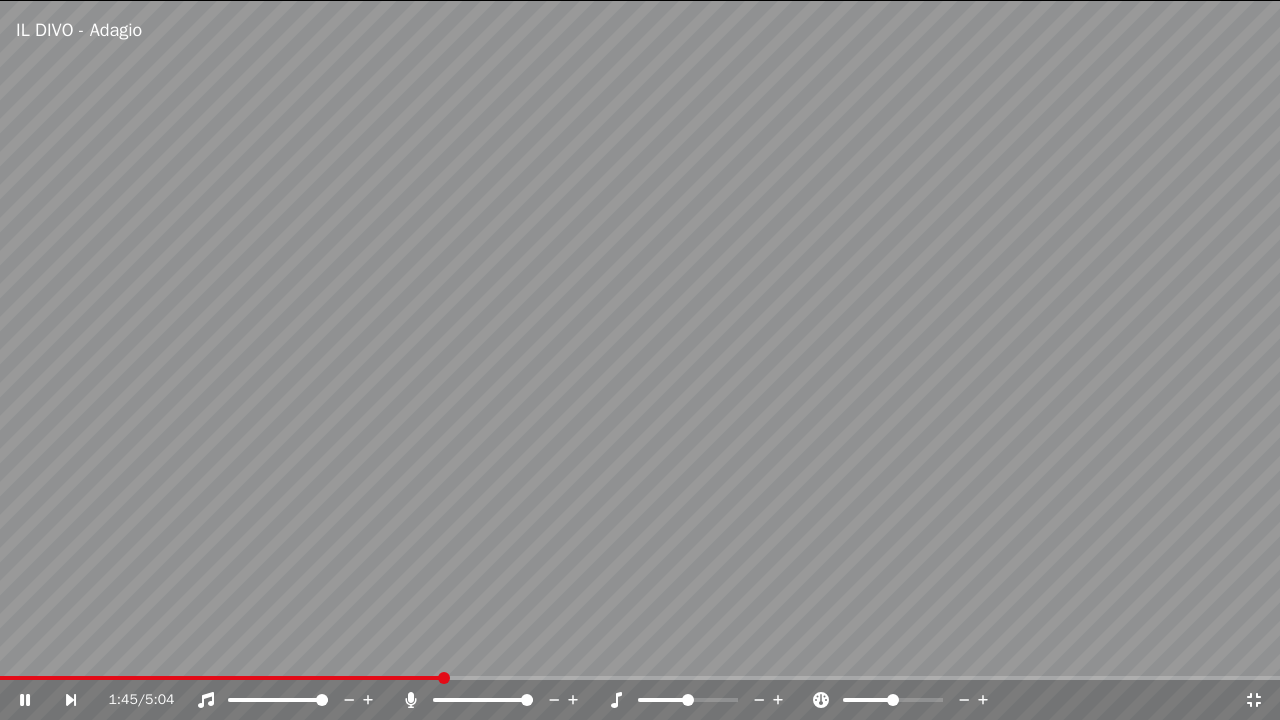 click at bounding box center (640, 360) 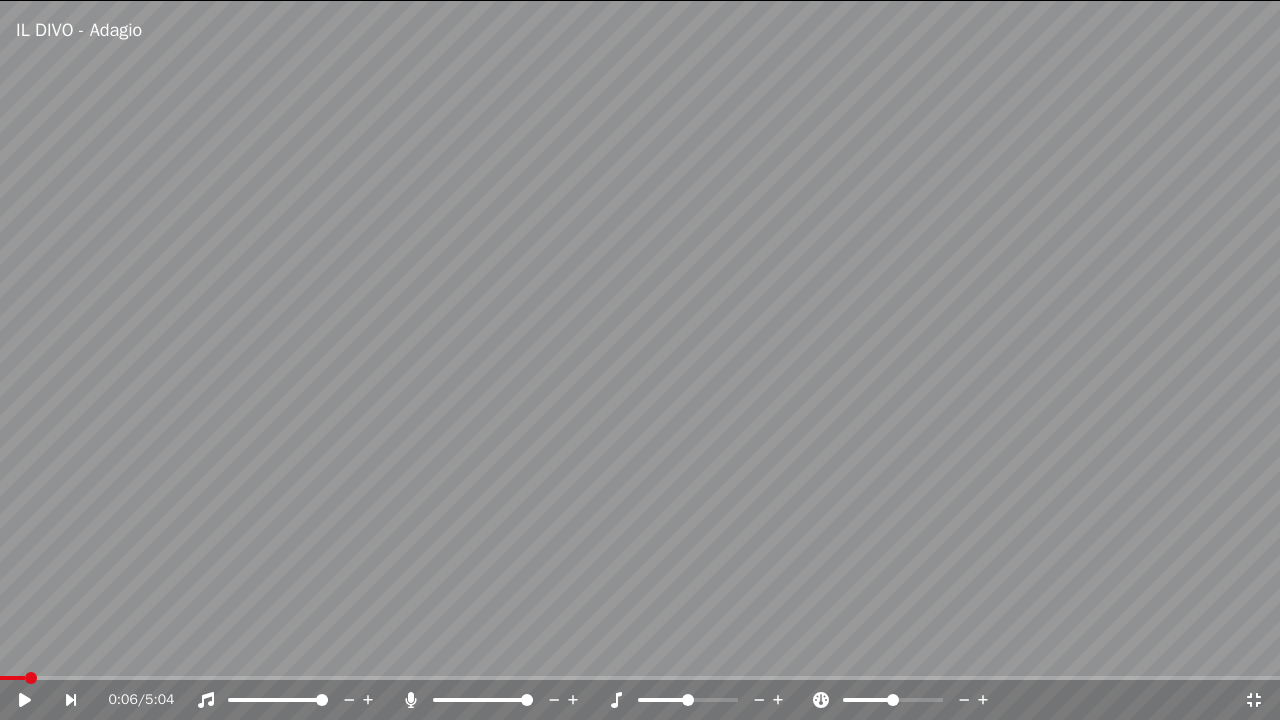 click at bounding box center (12, 678) 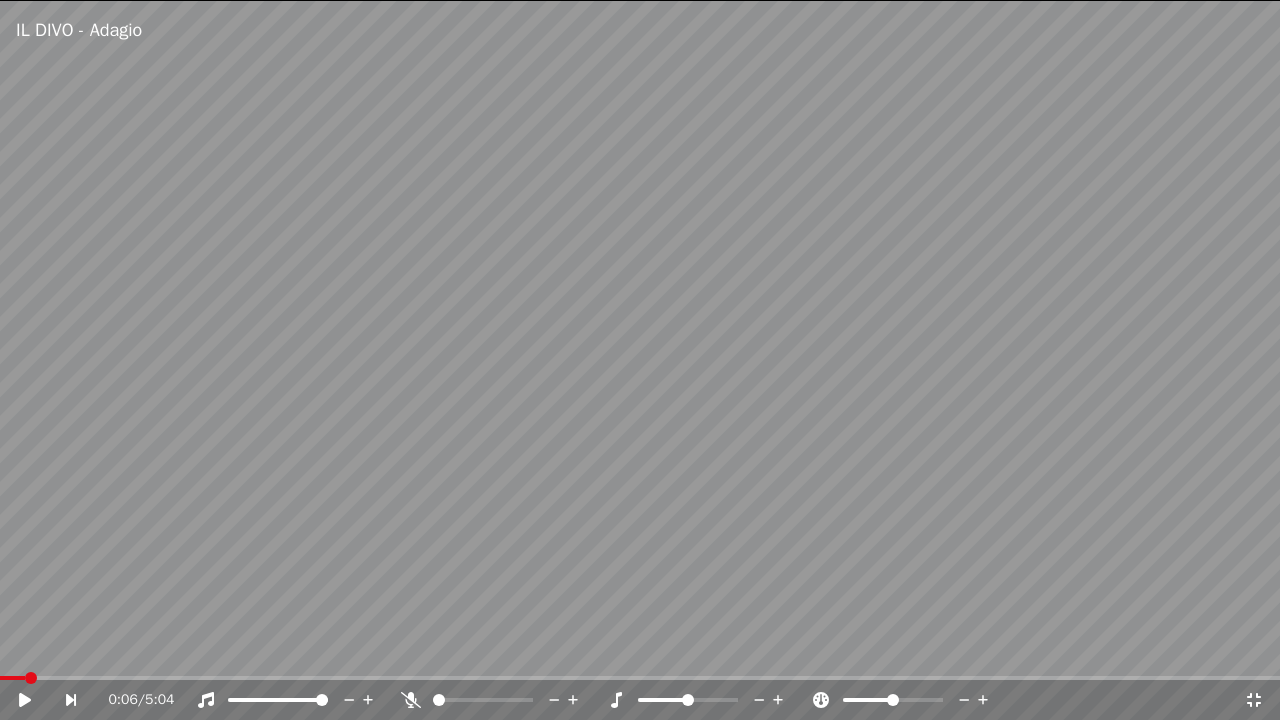 click 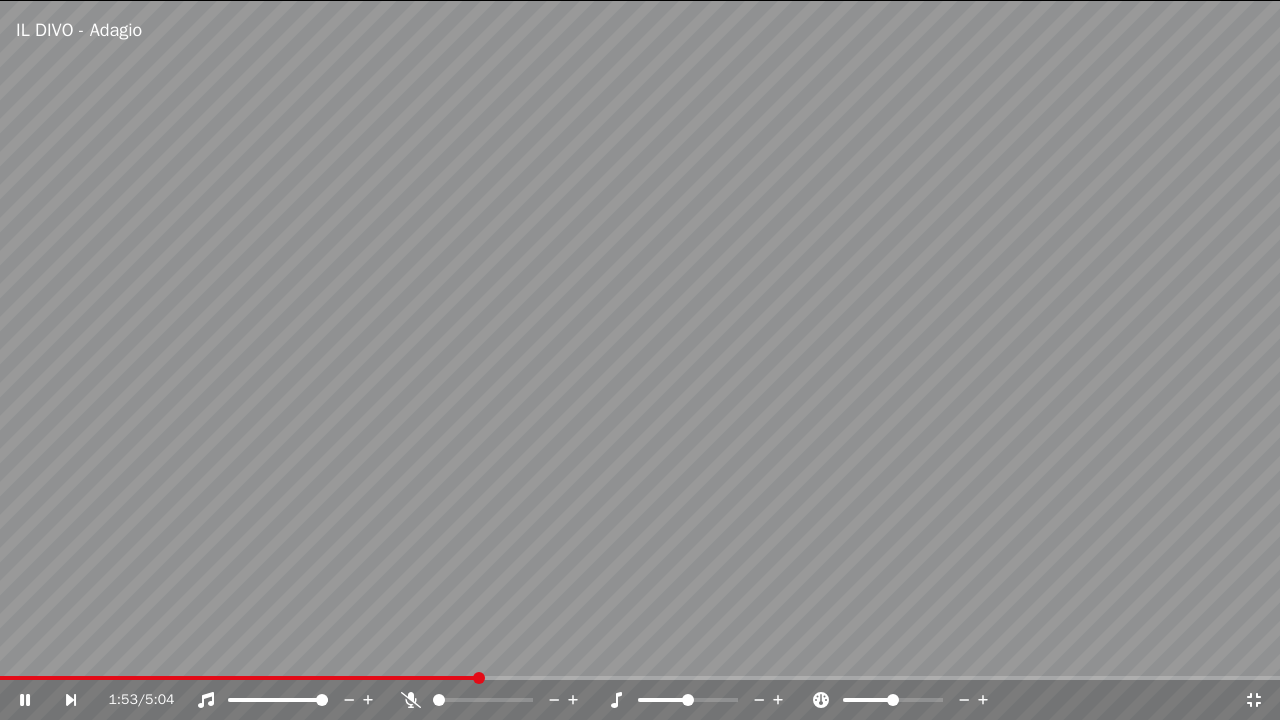 click 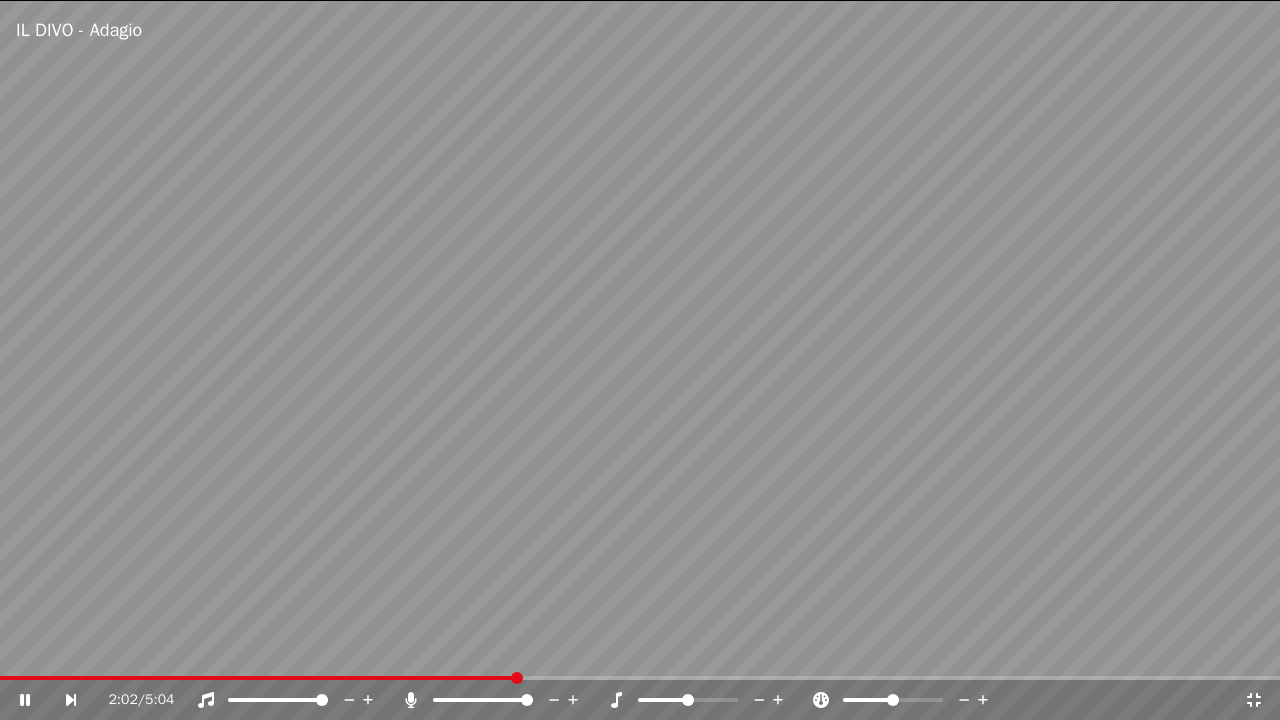 click 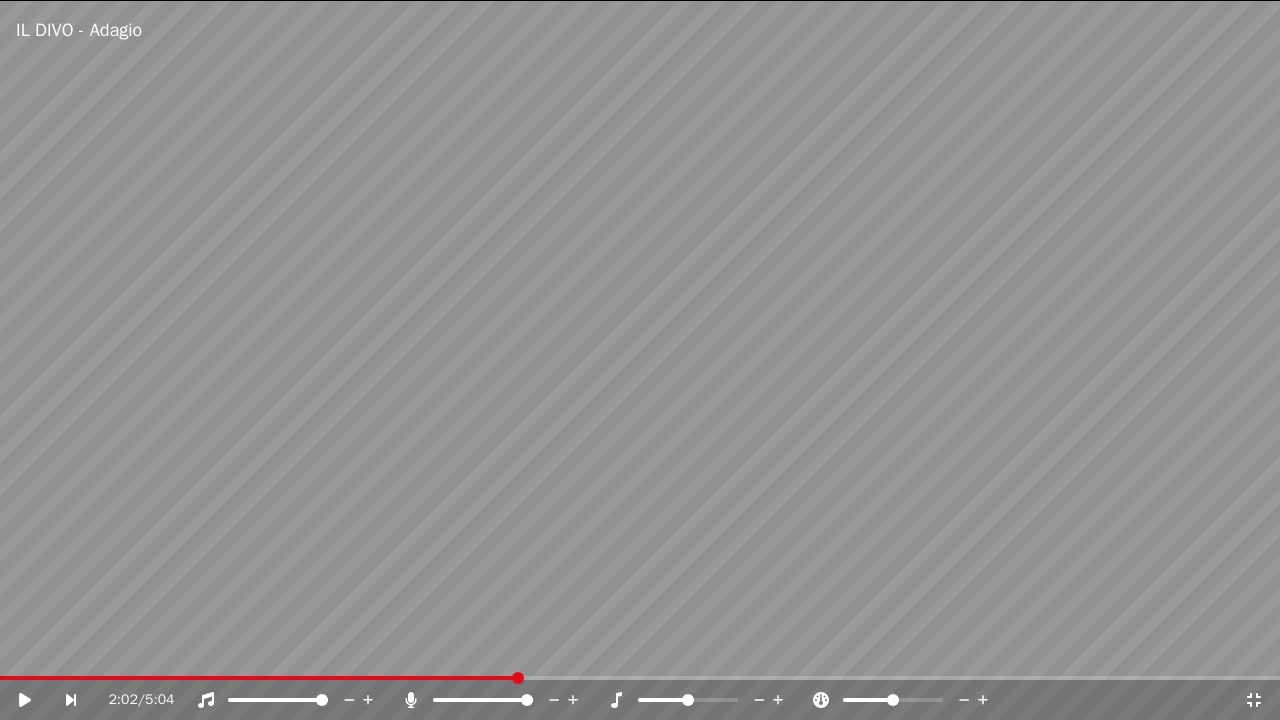 click on "2:02  /  5:04" at bounding box center (640, 700) 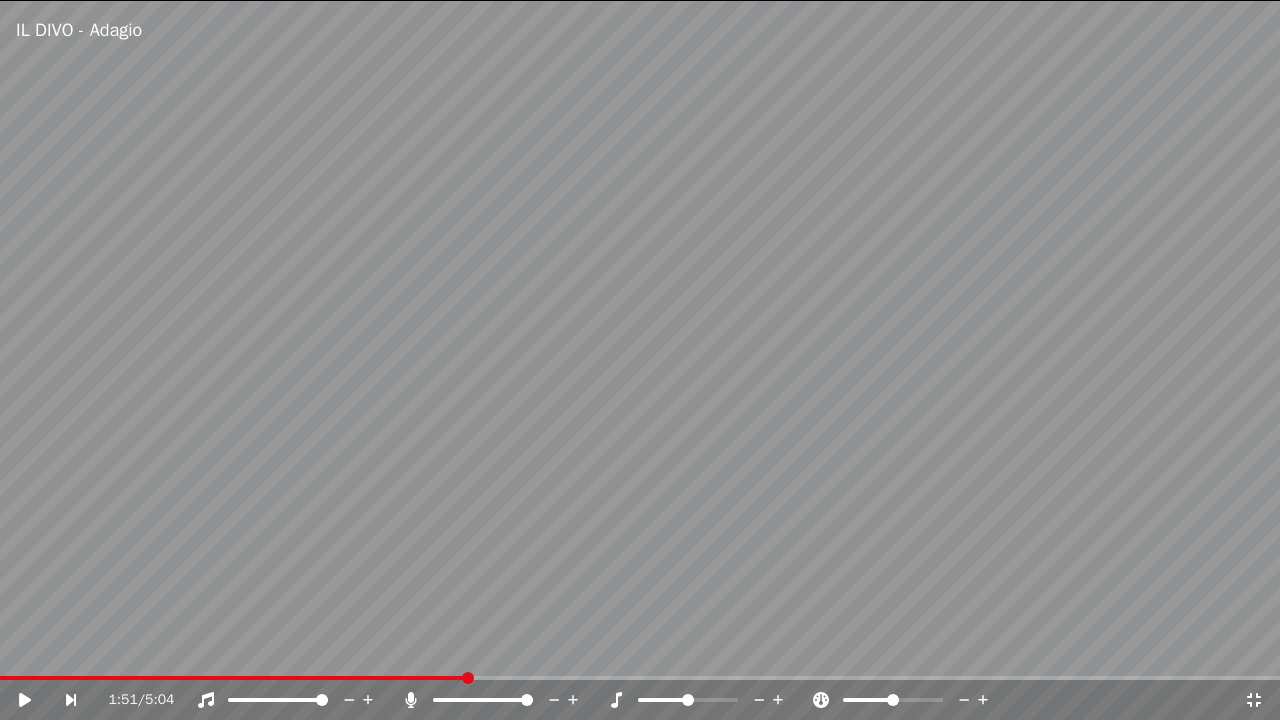 click at bounding box center [640, 360] 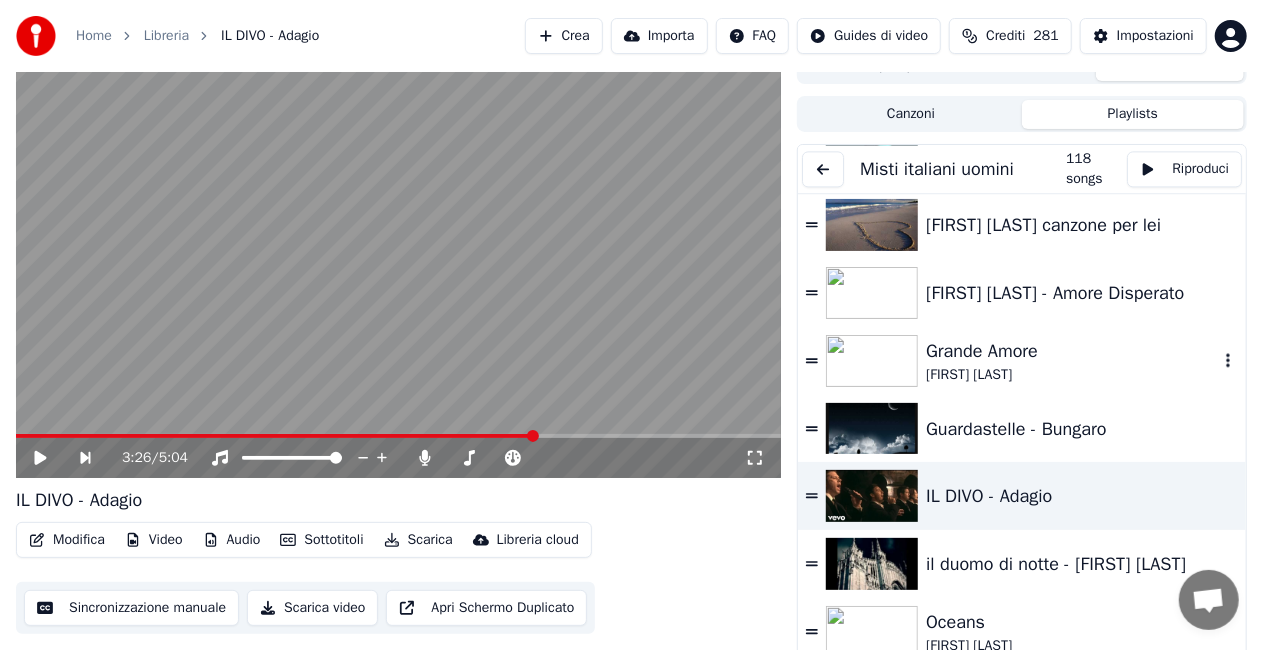 click on "Grande Amore" at bounding box center (1072, 351) 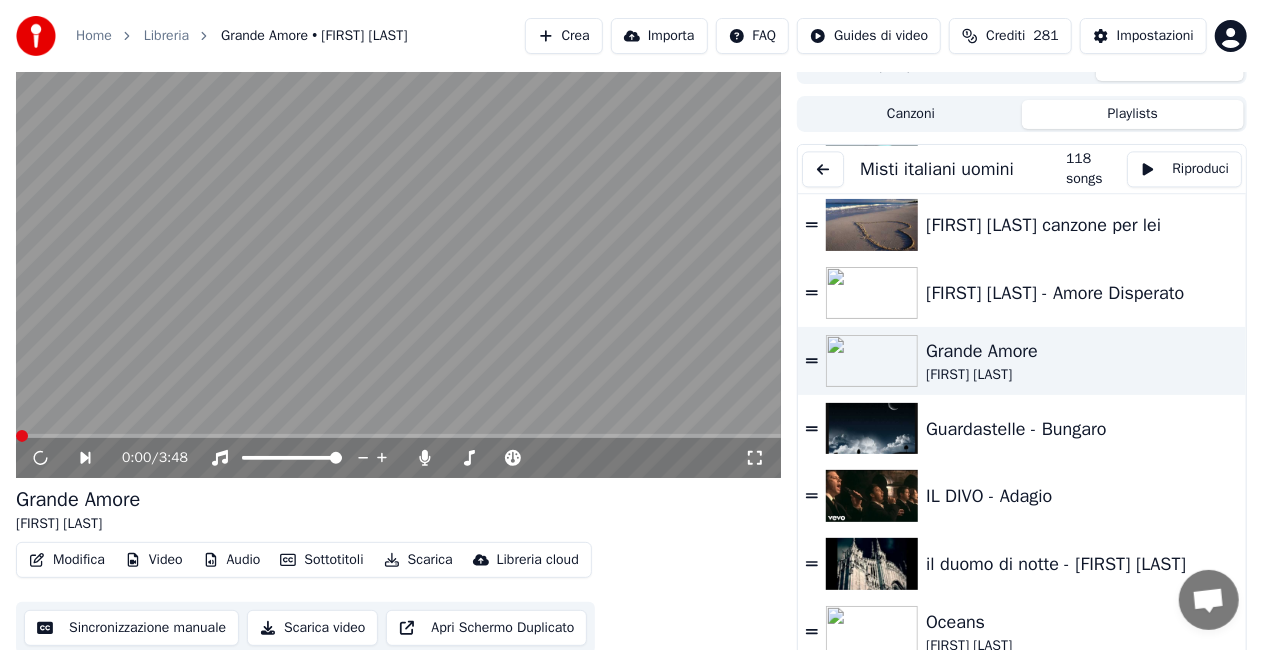 click 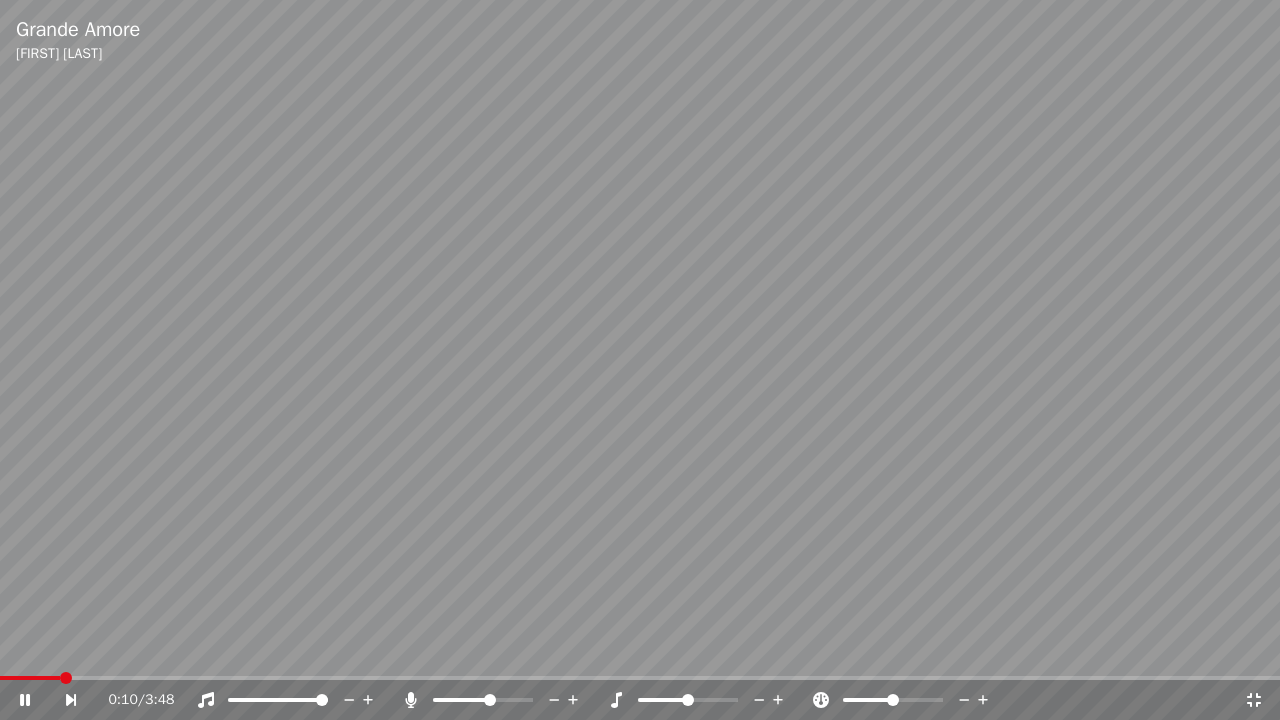 click at bounding box center [461, 700] 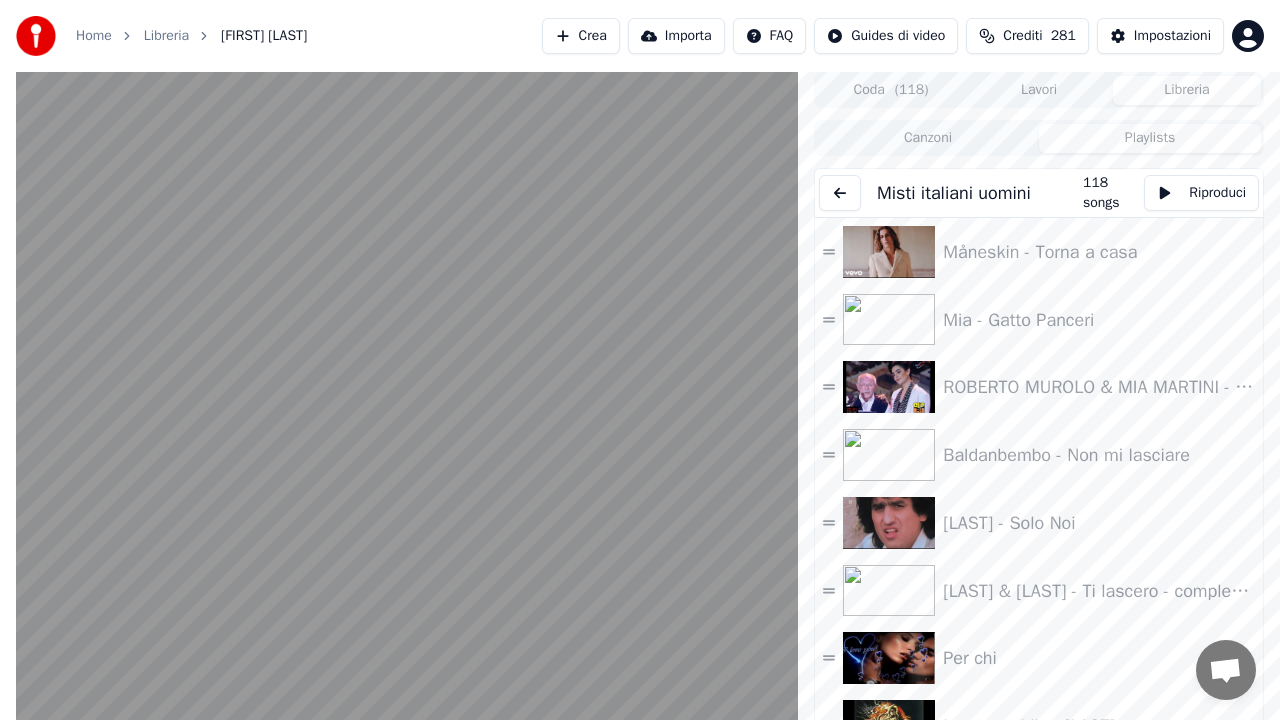 scroll, scrollTop: 24, scrollLeft: 0, axis: vertical 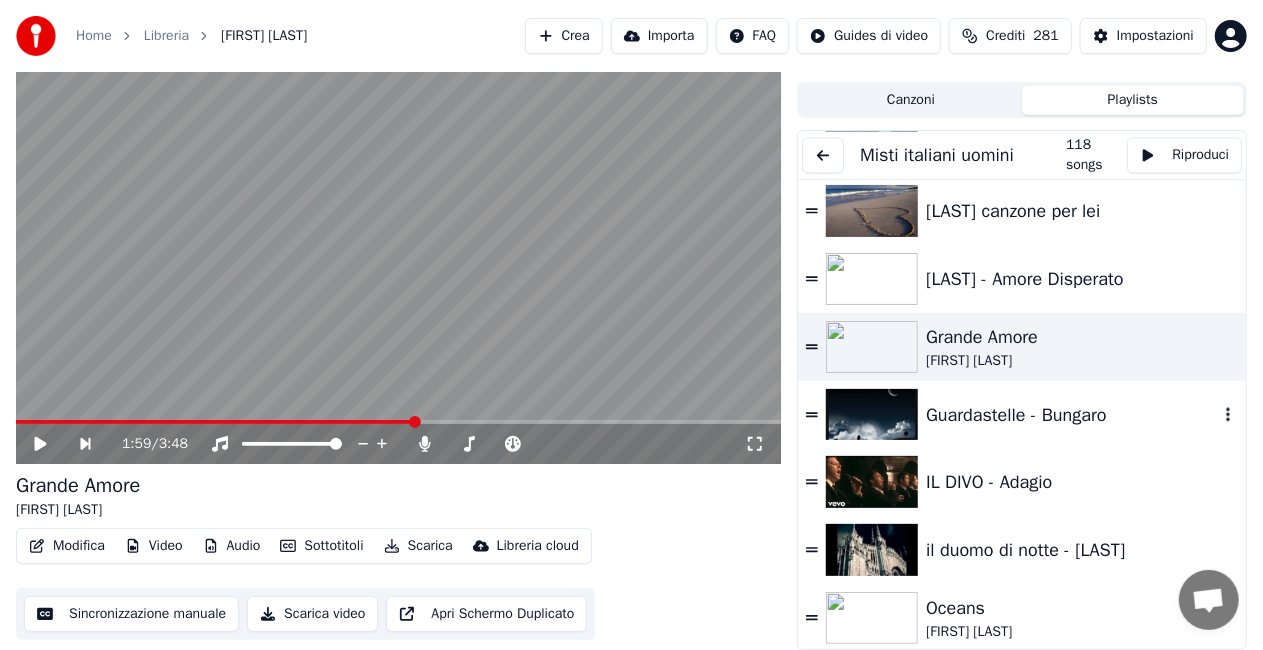 click on "Guardastelle - Bungaro" at bounding box center (1072, 415) 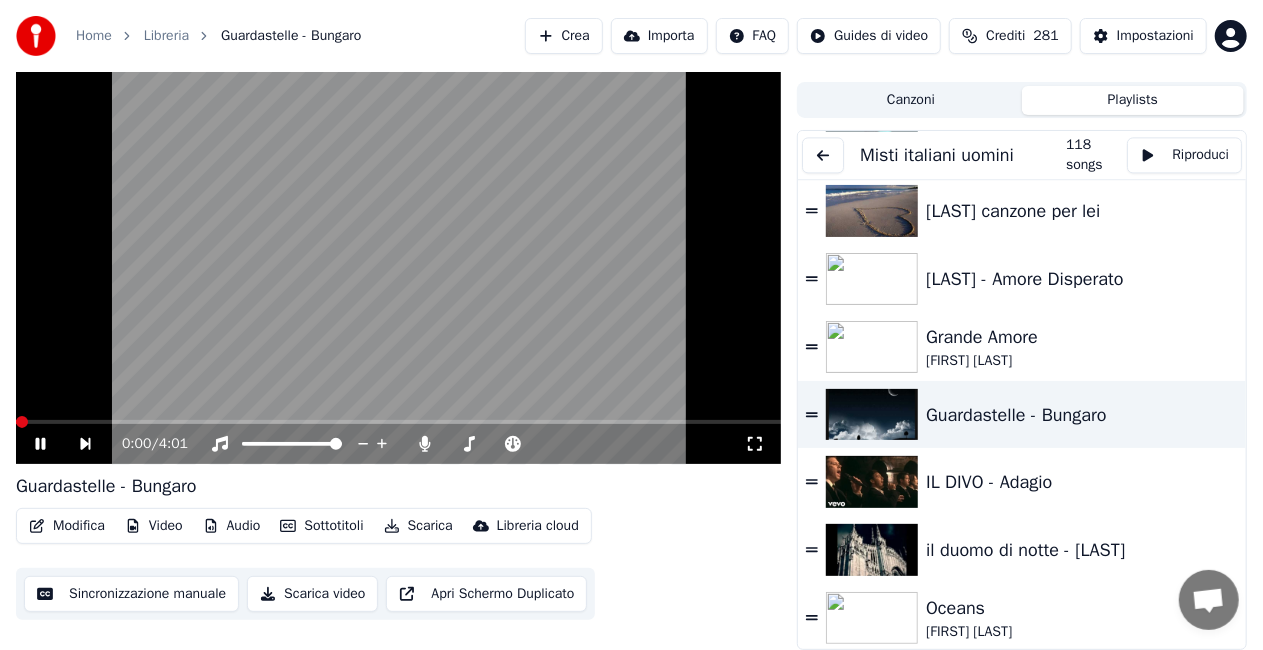 click 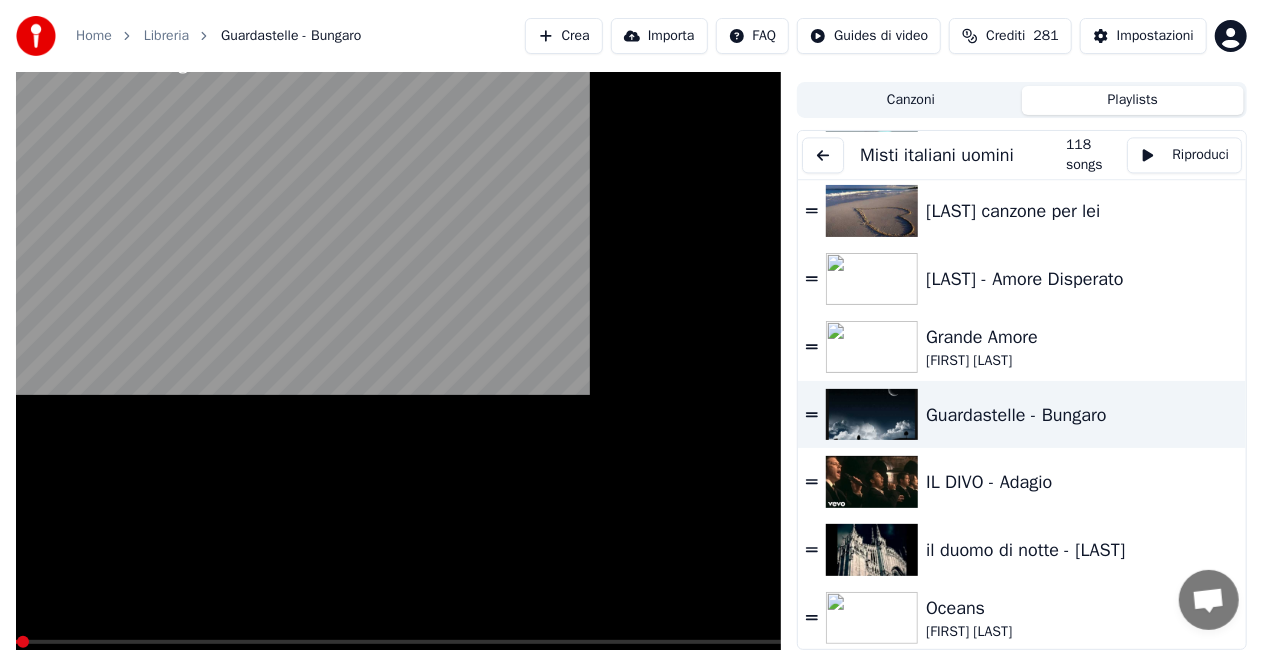 scroll, scrollTop: 24, scrollLeft: 0, axis: vertical 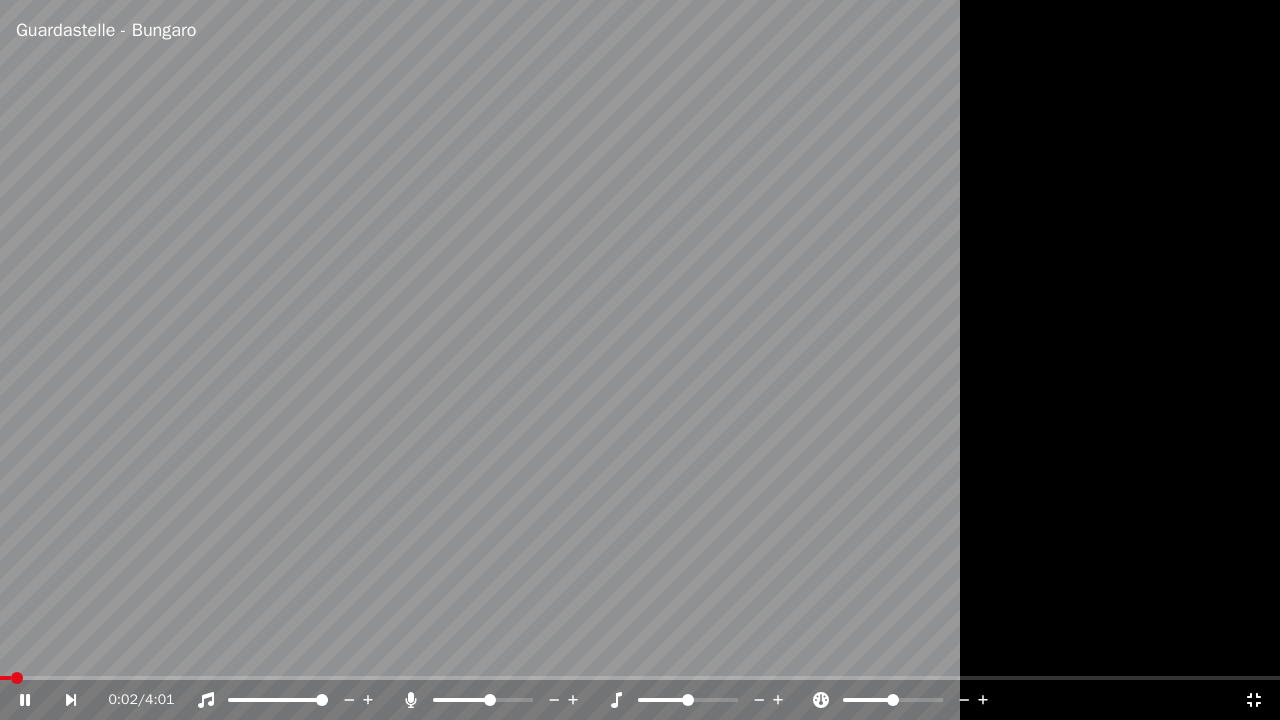 click 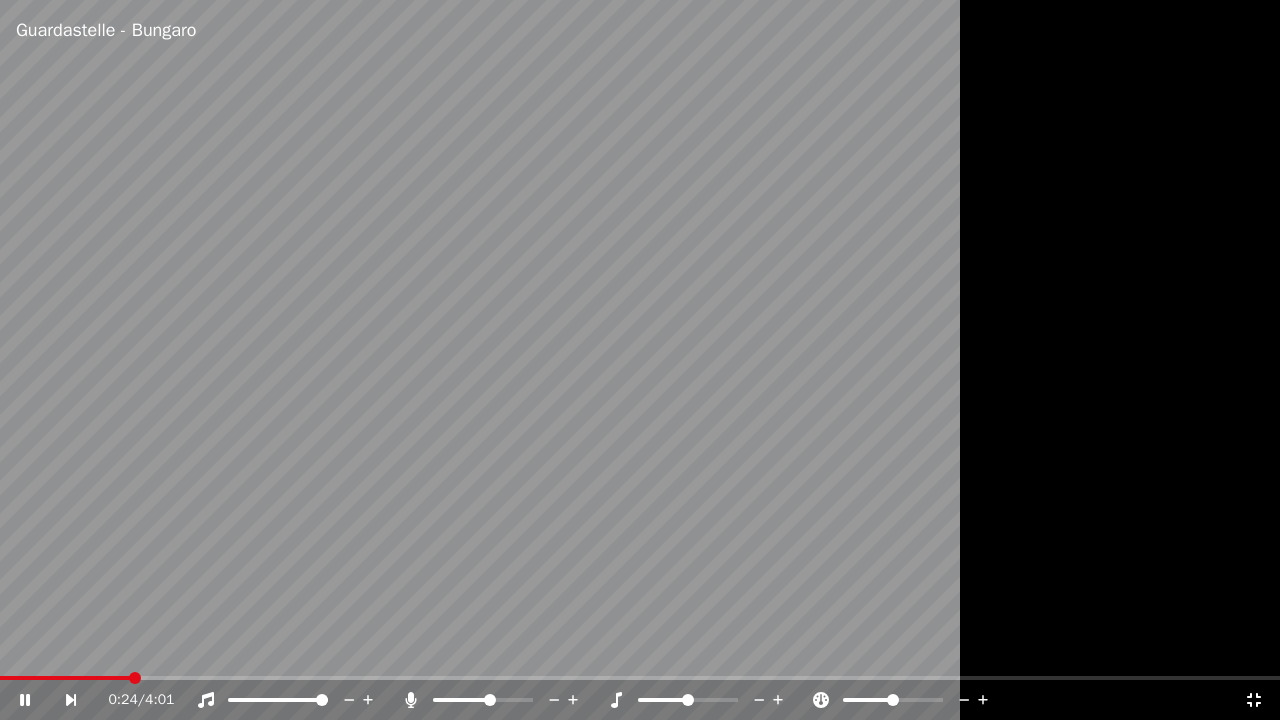 click 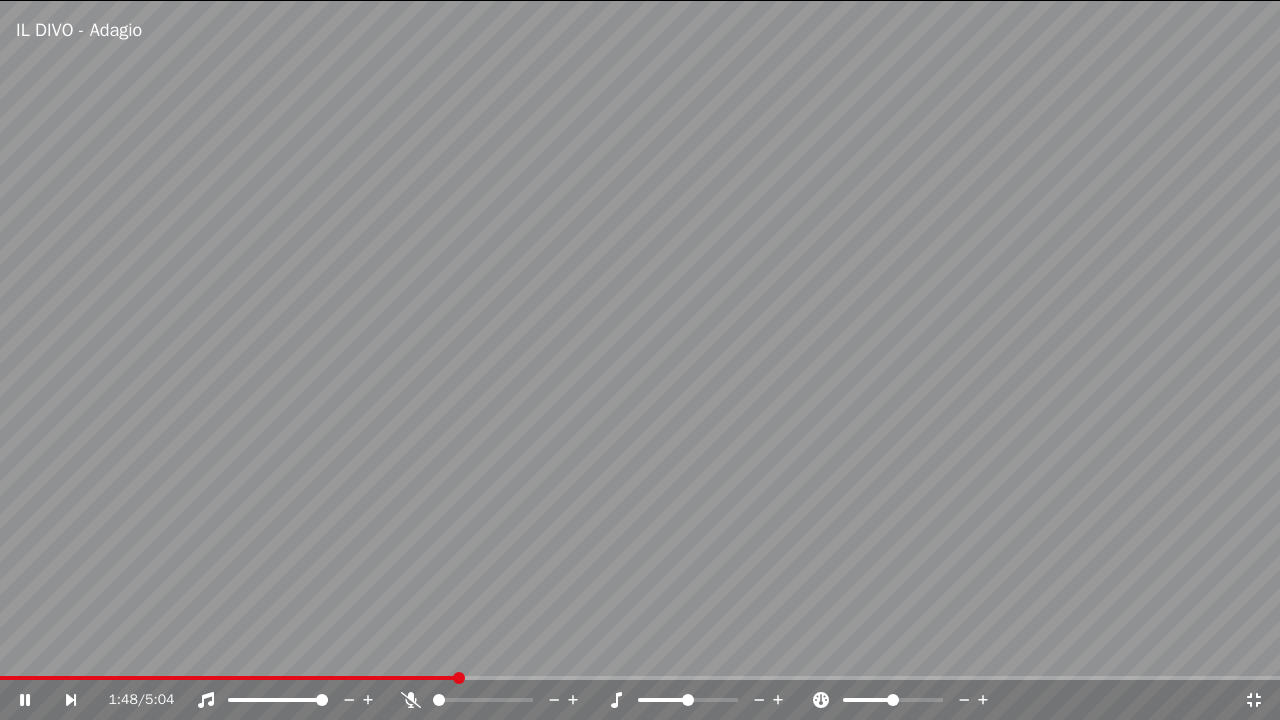 click at bounding box center (640, 360) 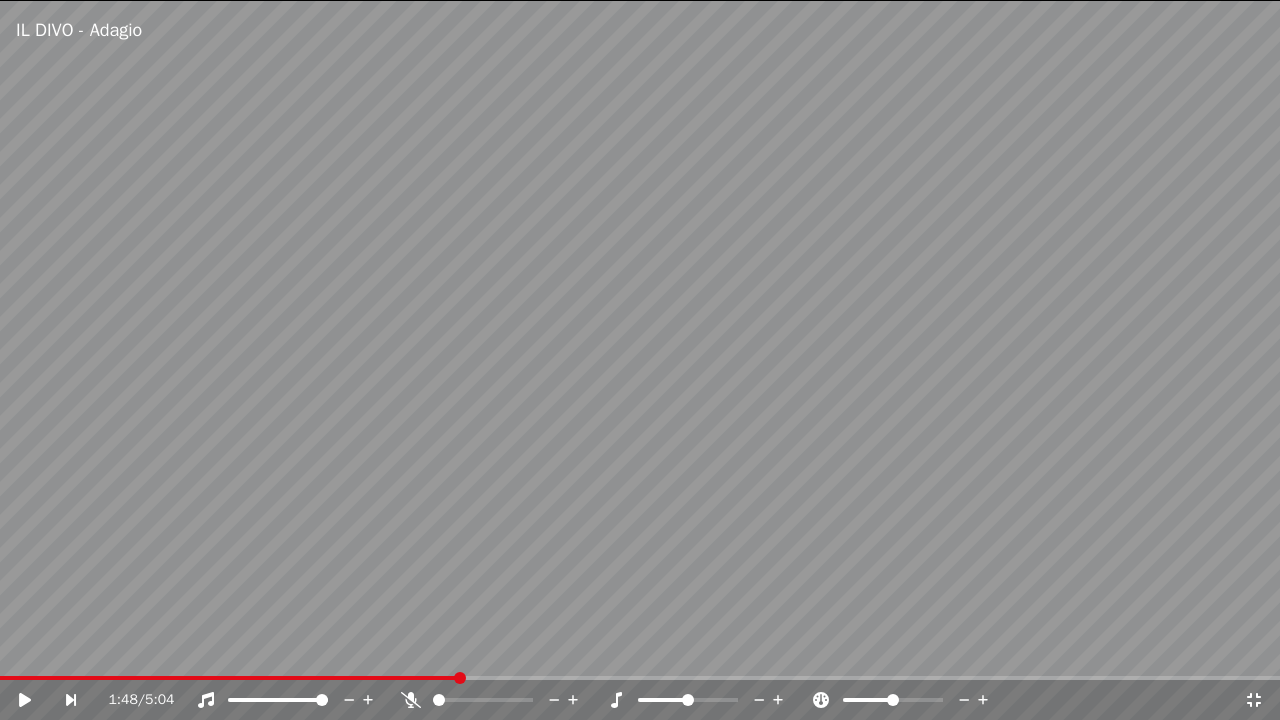 click 